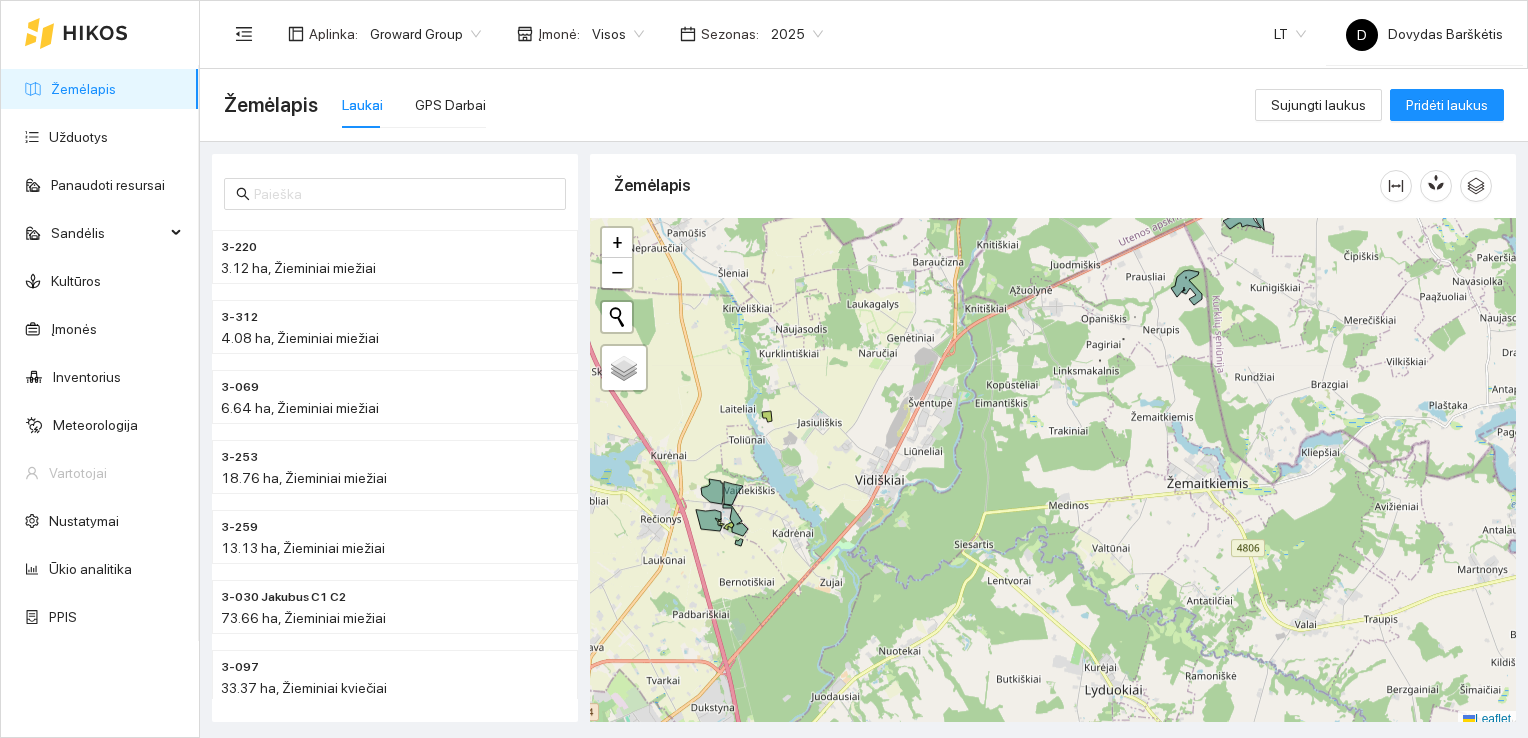 scroll, scrollTop: 0, scrollLeft: 0, axis: both 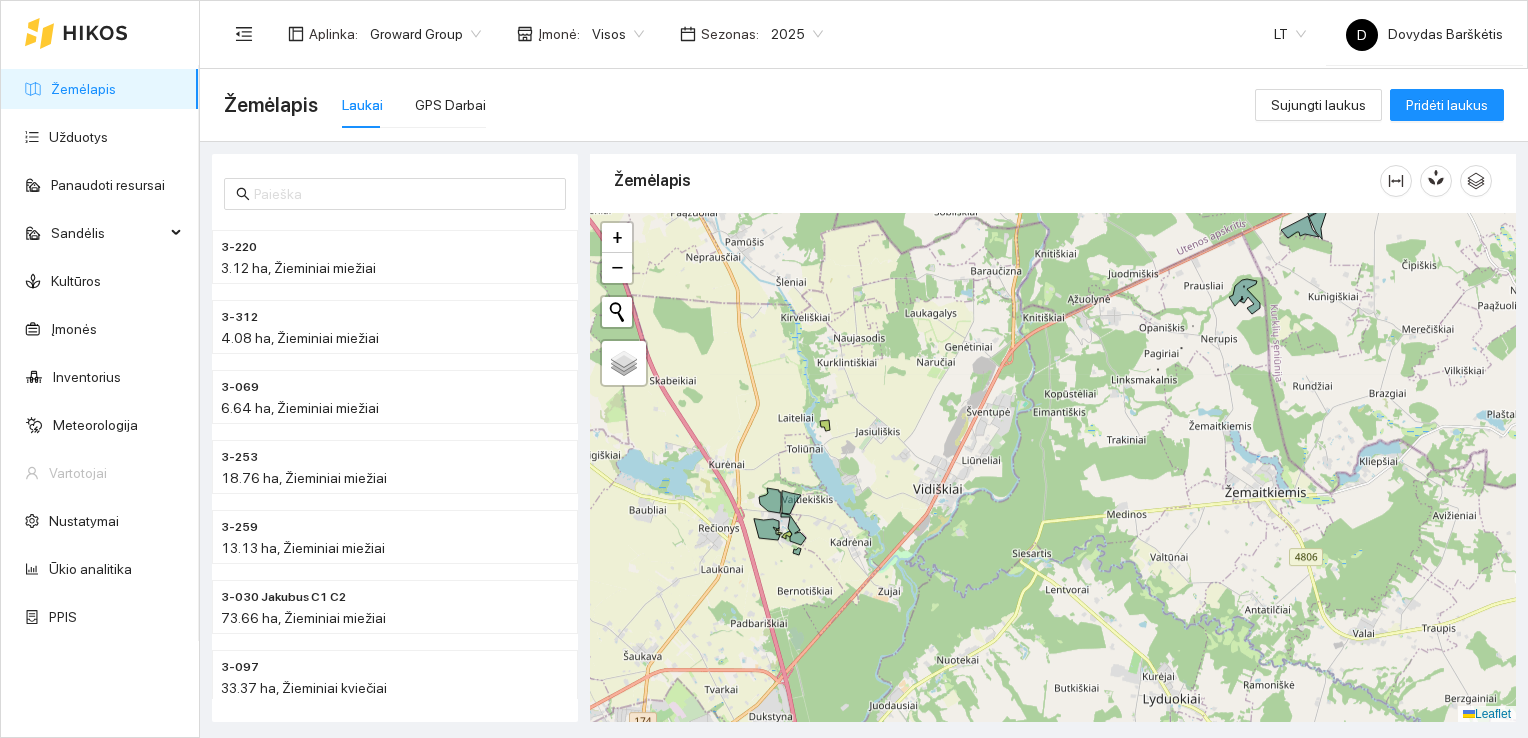 drag, startPoint x: 901, startPoint y: 331, endPoint x: 1122, endPoint y: 221, distance: 246.8623 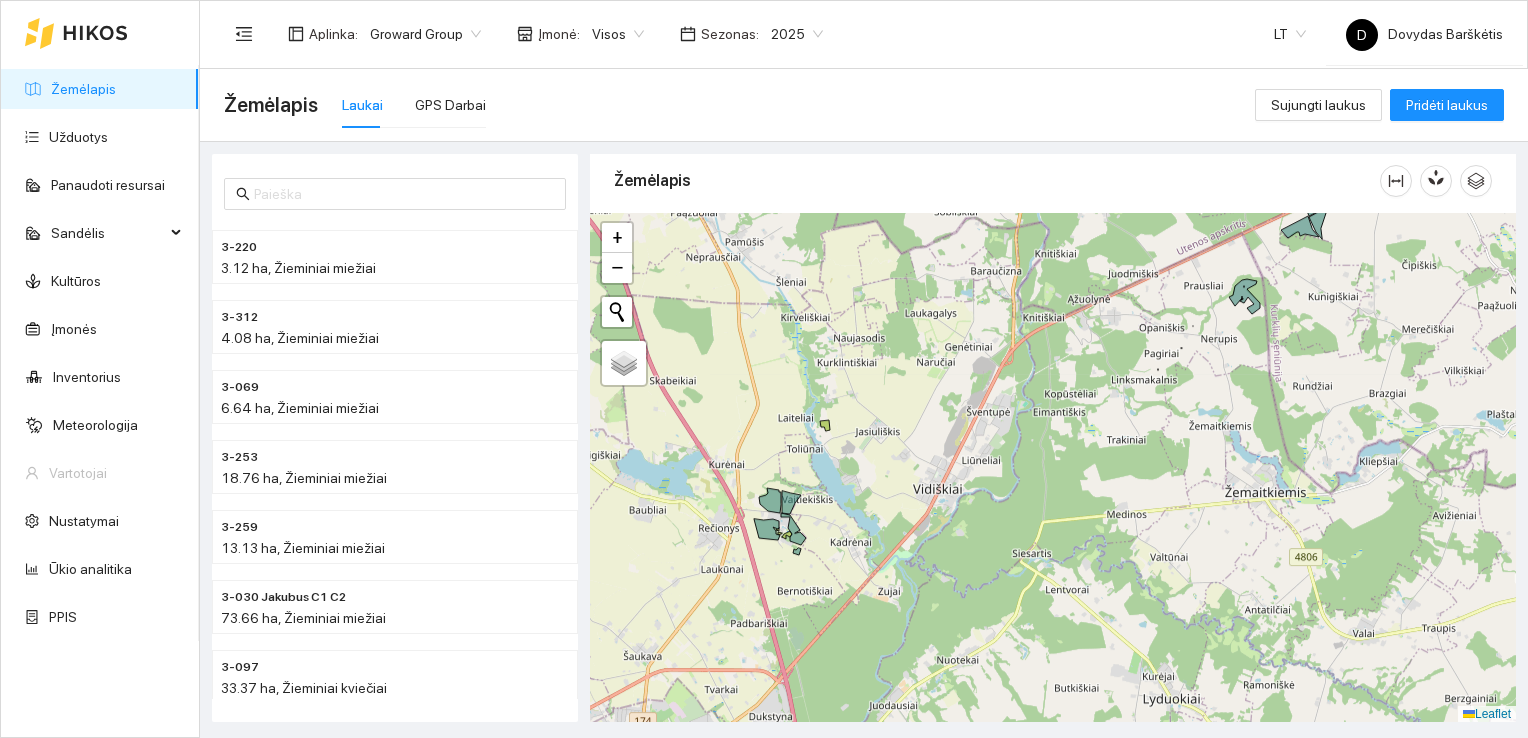 click at bounding box center (1053, 468) 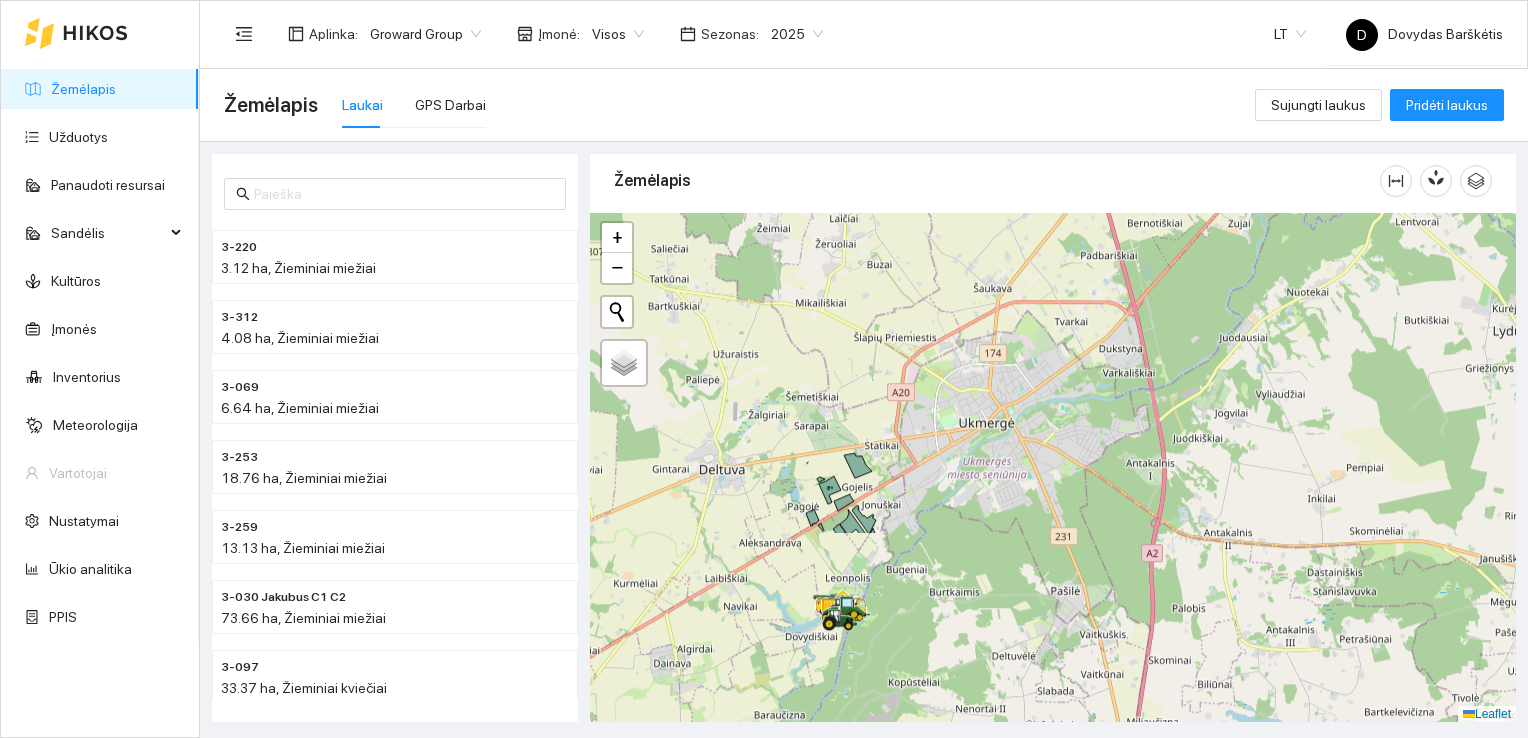 drag, startPoint x: 792, startPoint y: 559, endPoint x: 979, endPoint y: 318, distance: 305.041 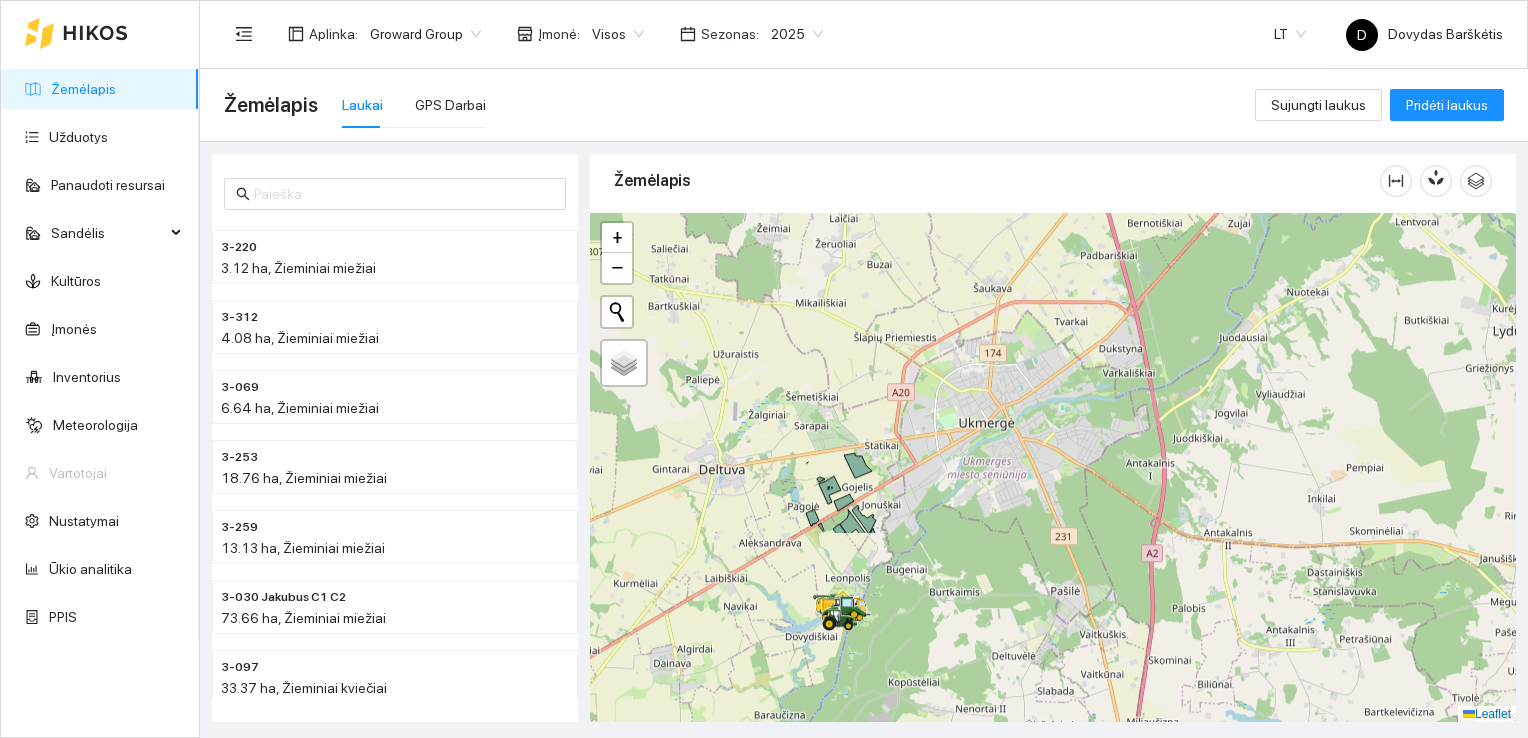 click at bounding box center [1053, 468] 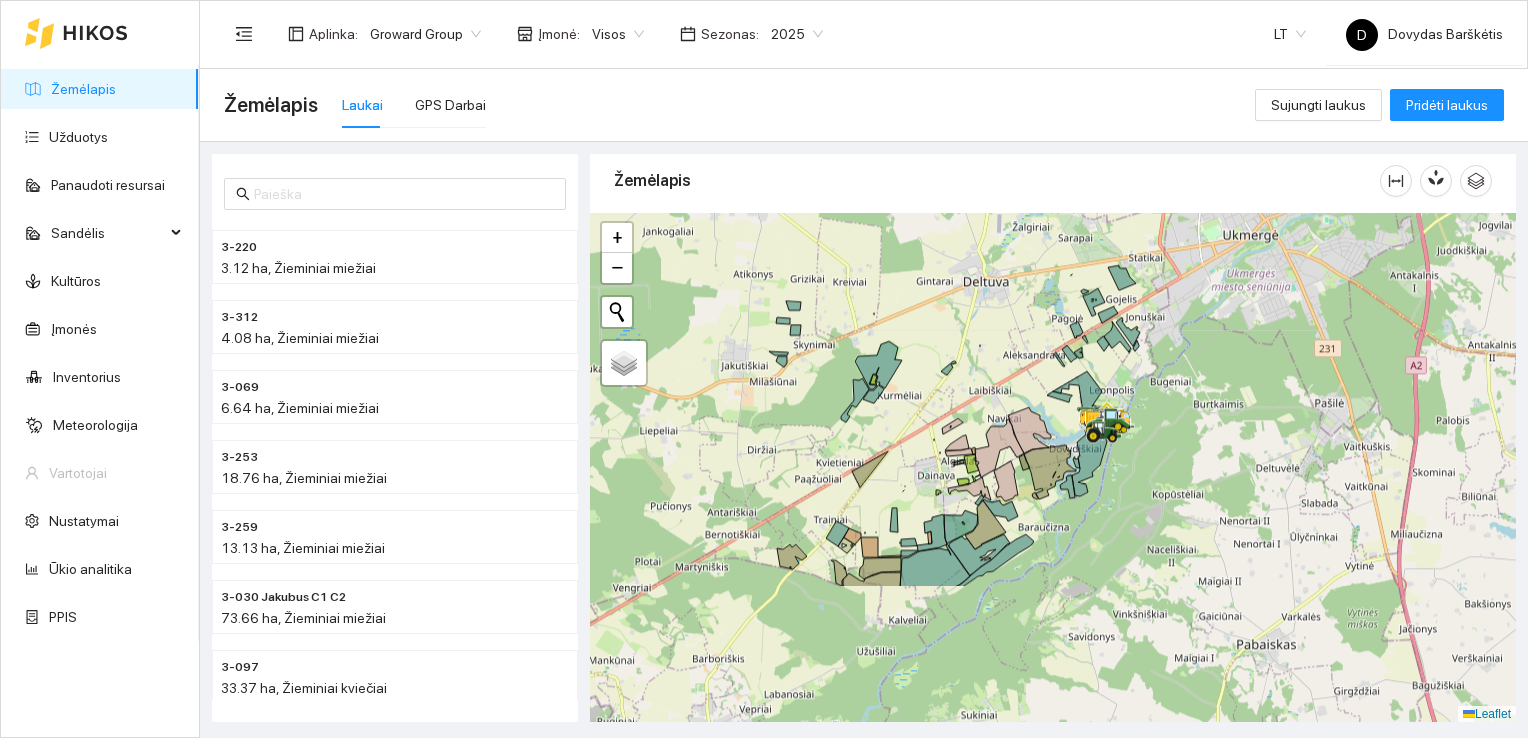 drag, startPoint x: 929, startPoint y: 641, endPoint x: 1193, endPoint y: 453, distance: 324.09875 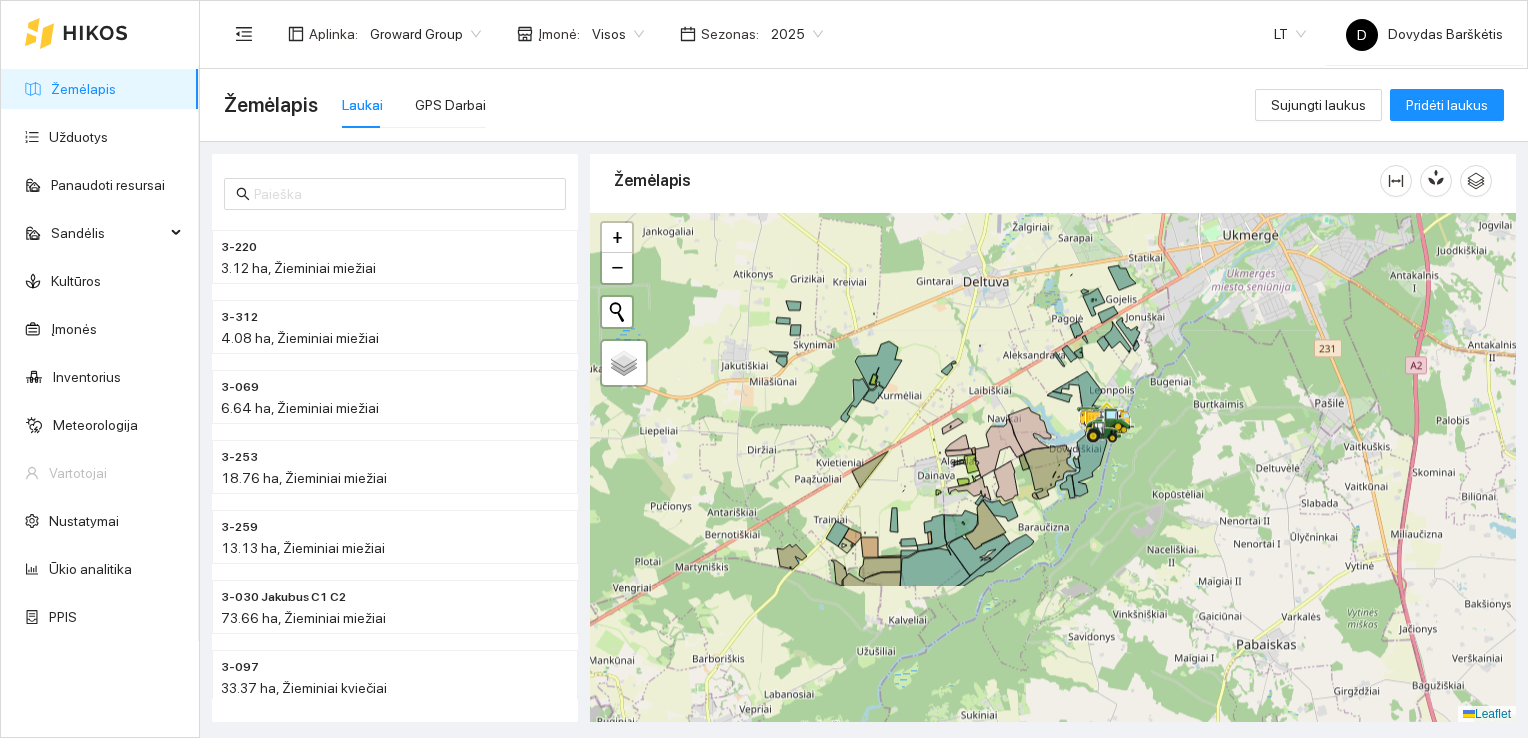 click at bounding box center [1053, 468] 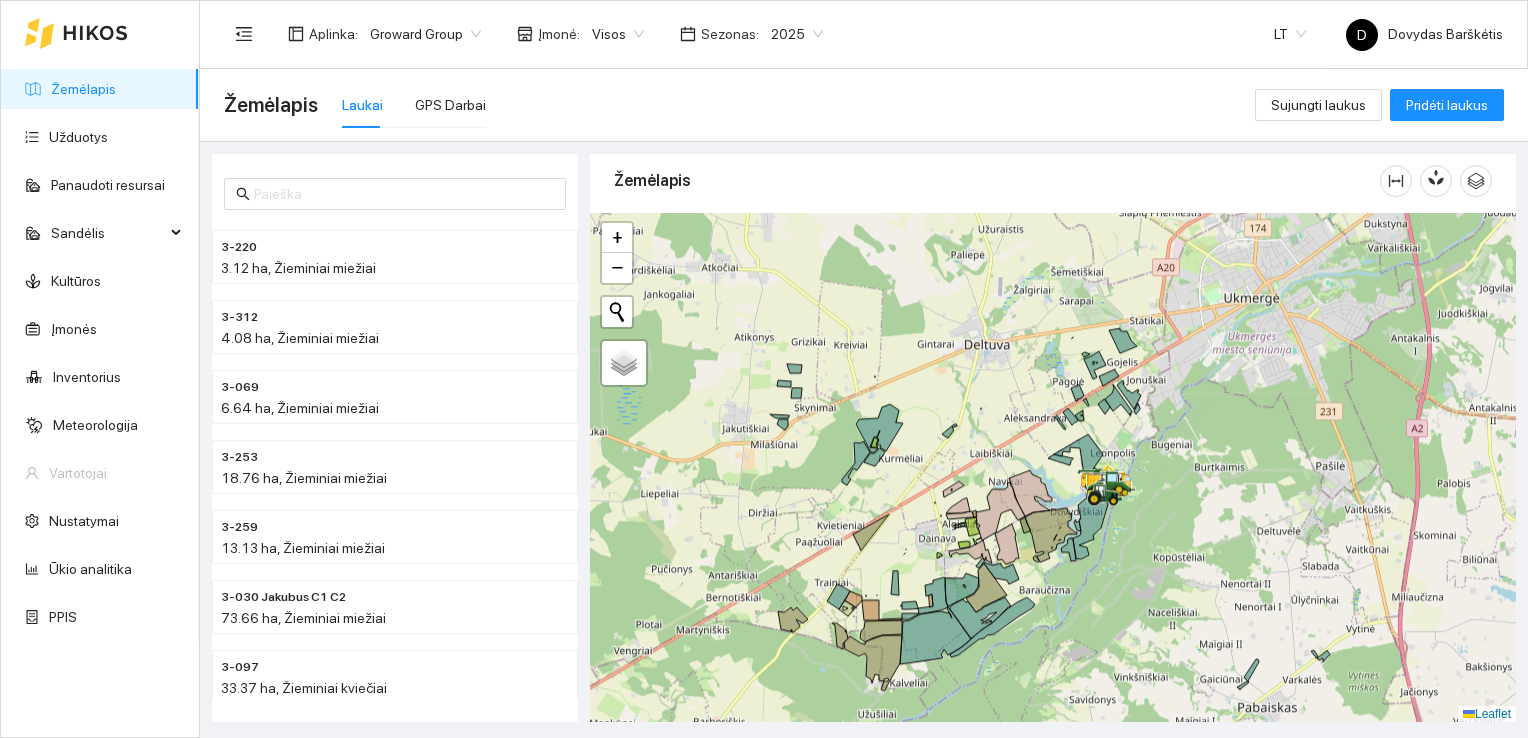 drag, startPoint x: 1150, startPoint y: 497, endPoint x: 1151, endPoint y: 560, distance: 63.007935 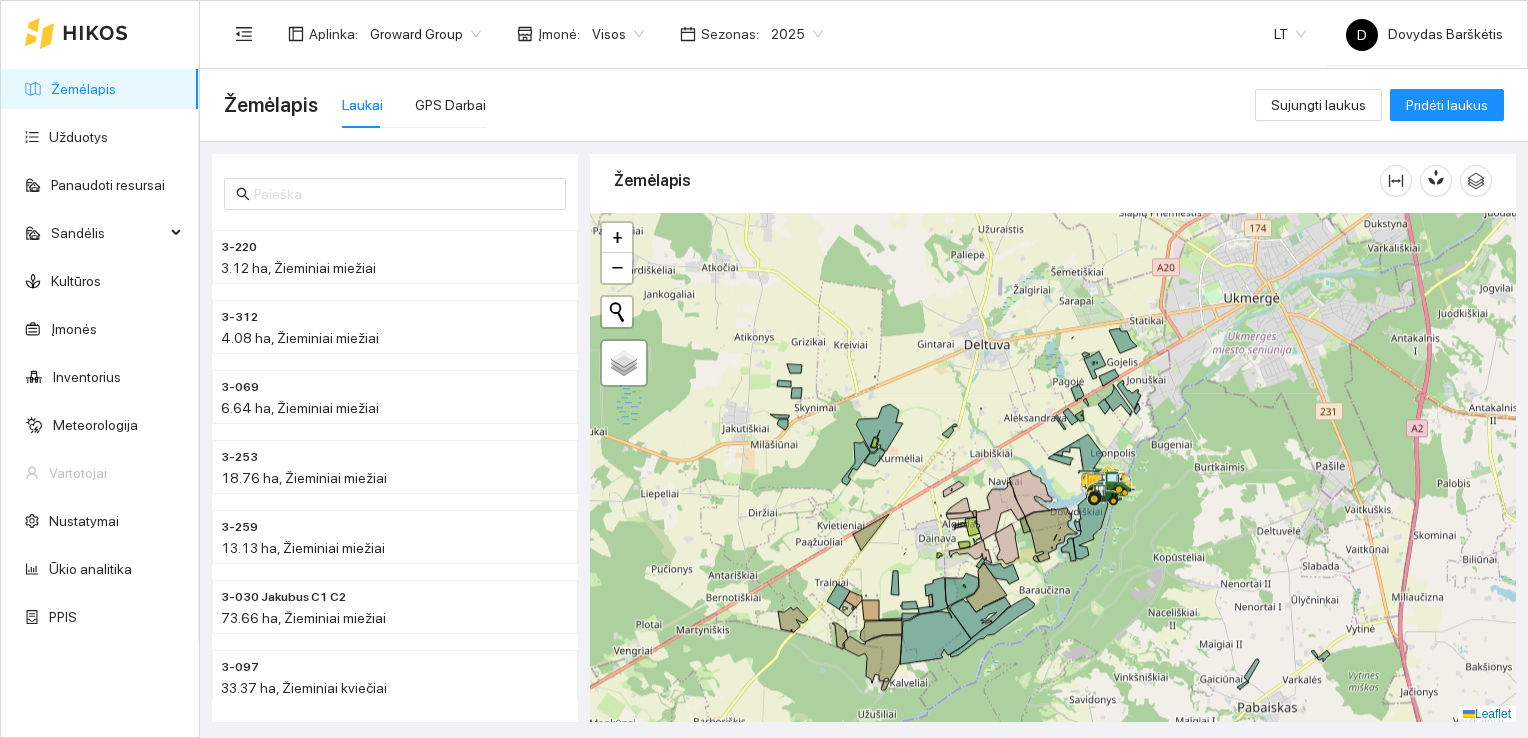 click at bounding box center [1053, 468] 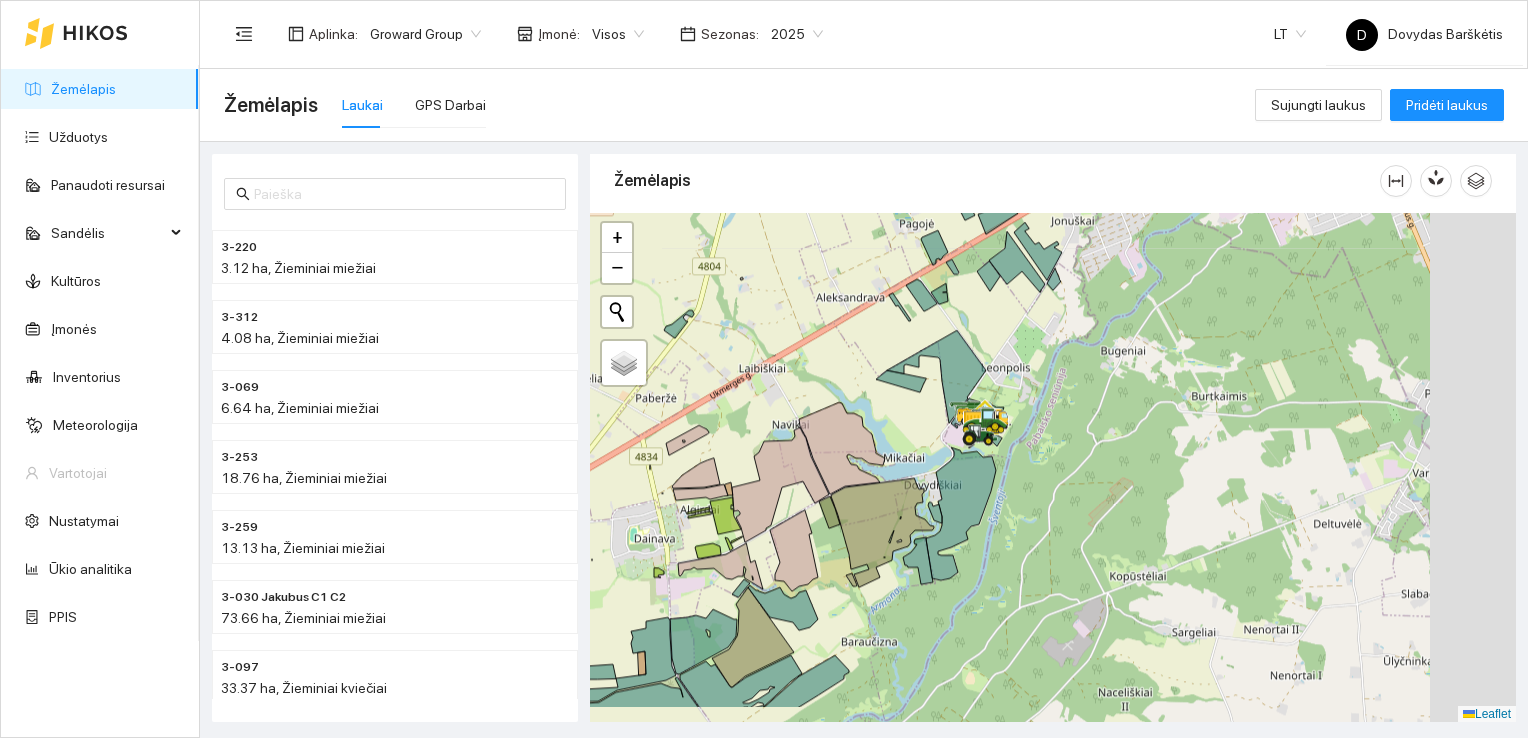 drag, startPoint x: 1105, startPoint y: 515, endPoint x: 911, endPoint y: 441, distance: 207.6343 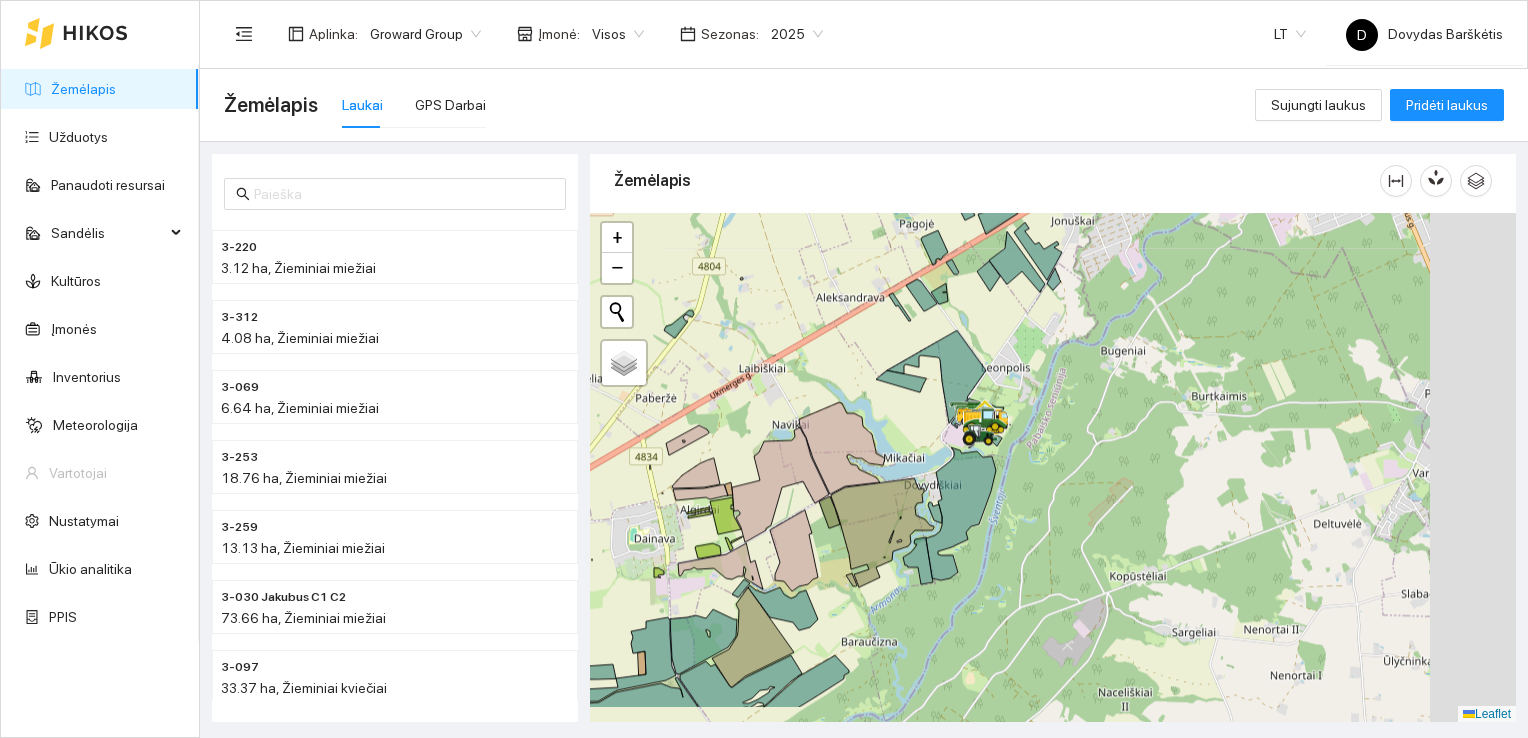 click at bounding box center [1053, 468] 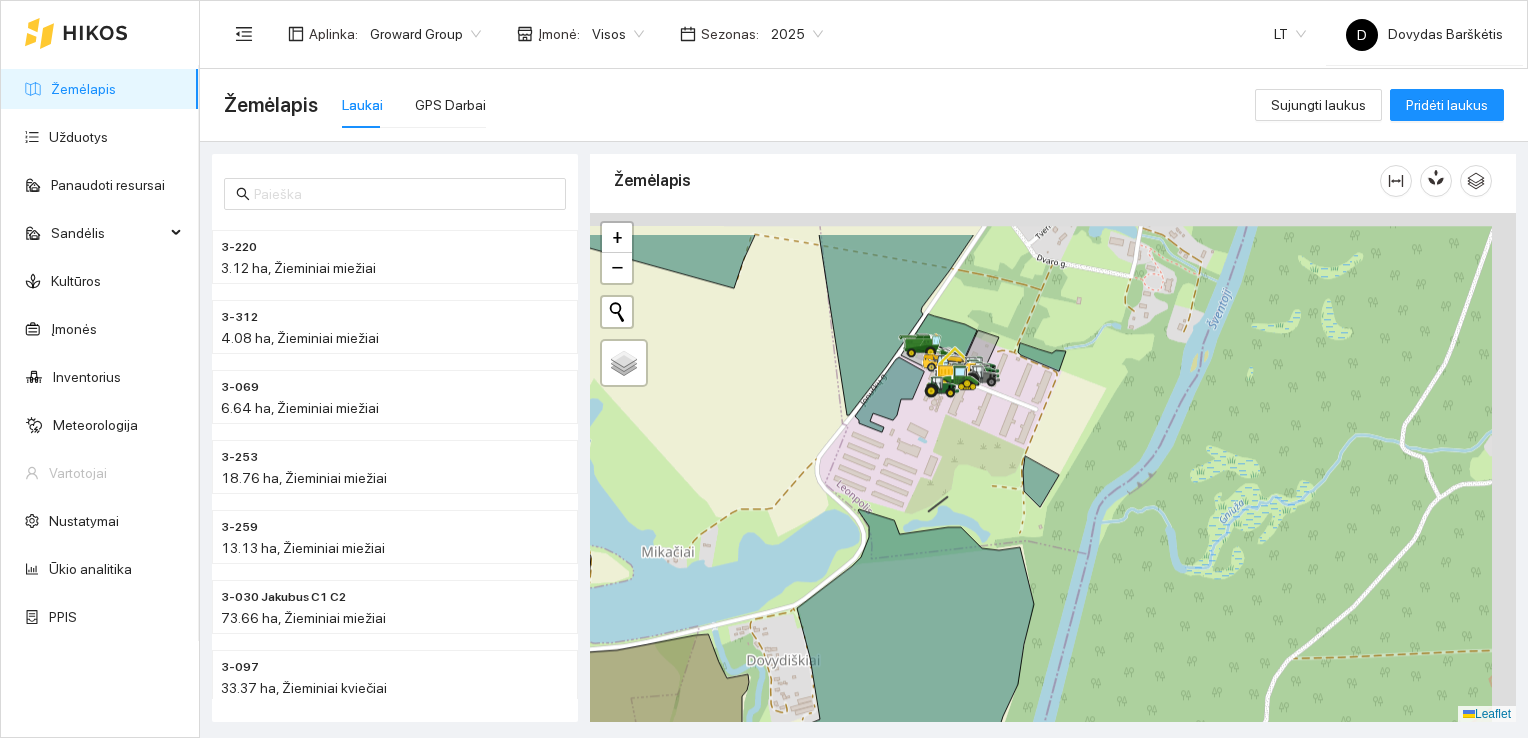 drag, startPoint x: 911, startPoint y: 441, endPoint x: 734, endPoint y: 515, distance: 191.8463 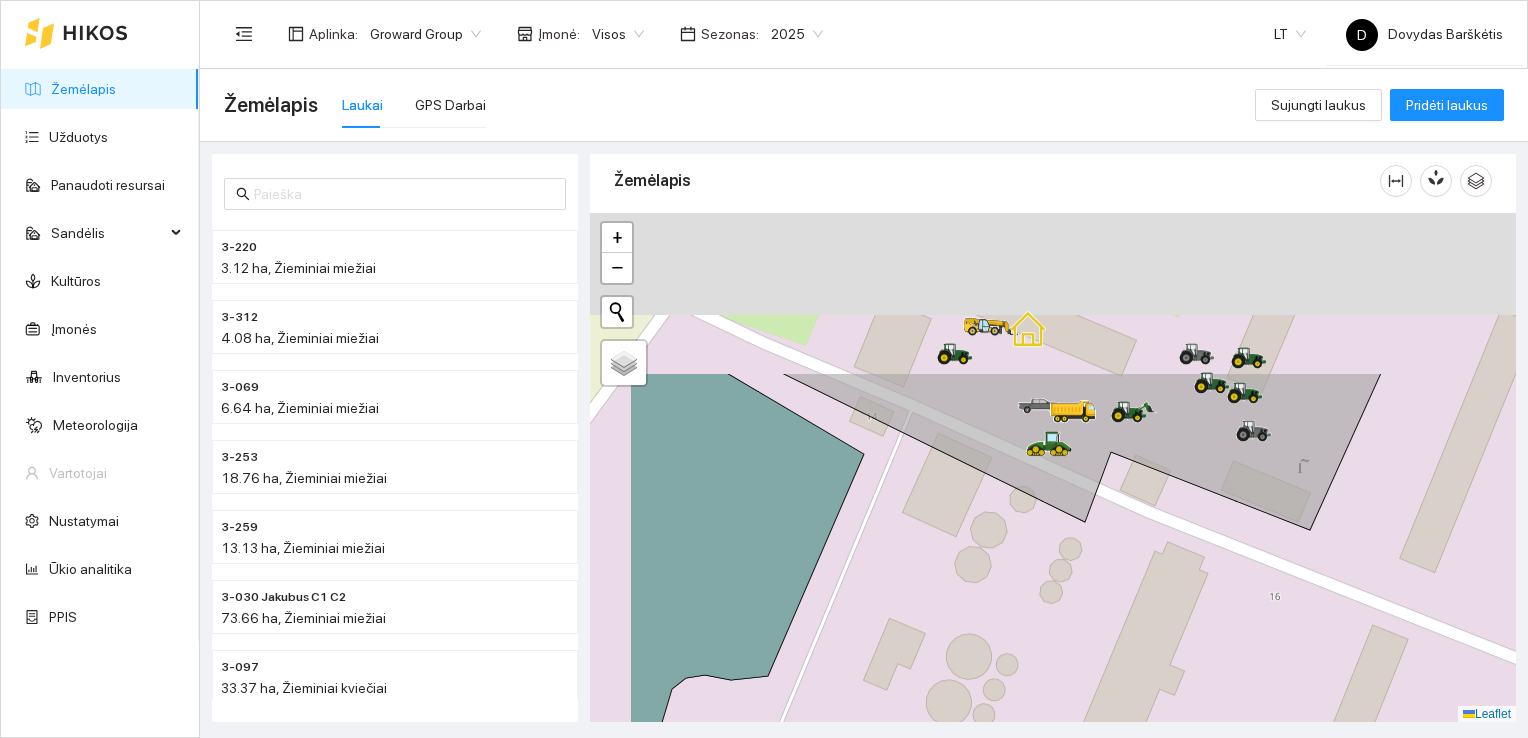 drag, startPoint x: 949, startPoint y: 390, endPoint x: 1100, endPoint y: 632, distance: 285.2455 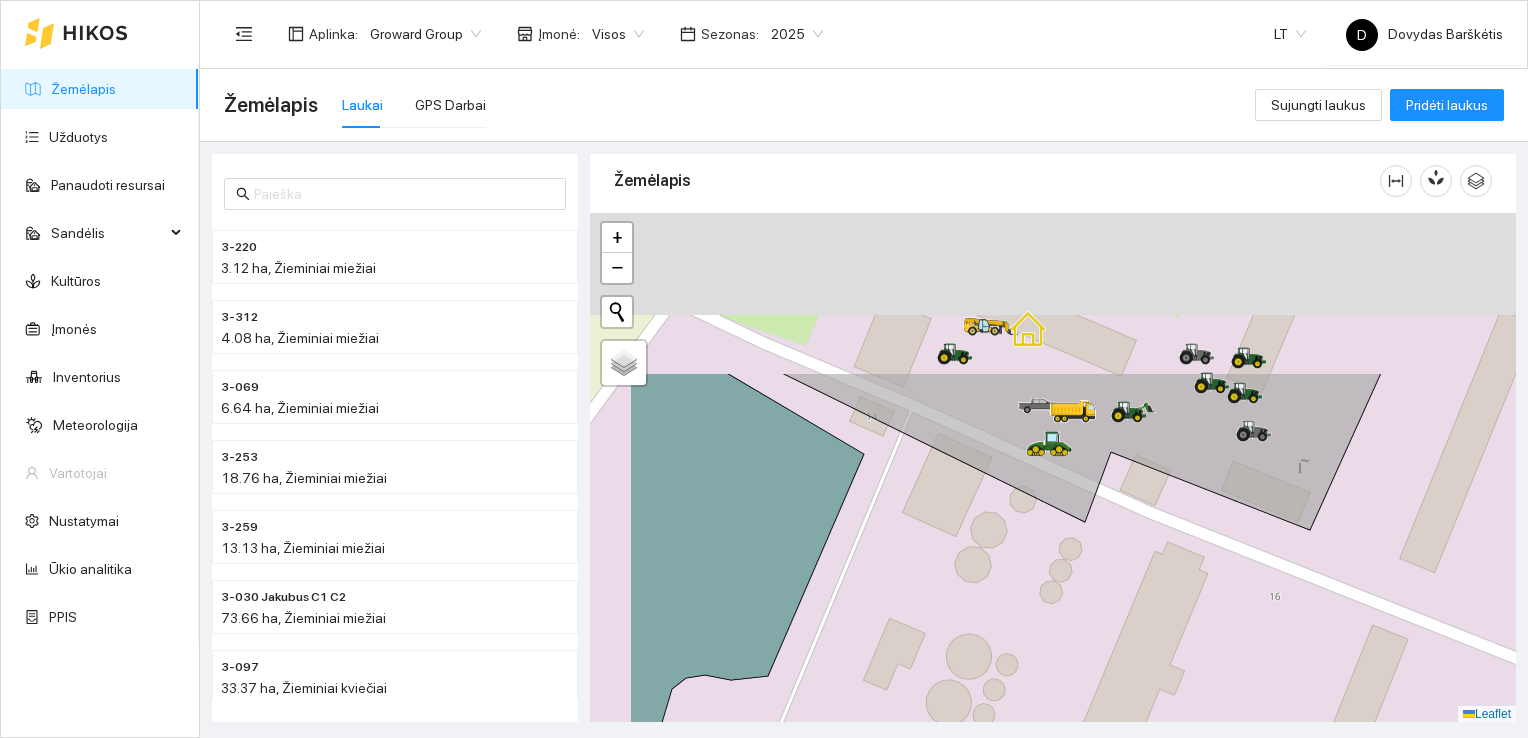 click at bounding box center (1053, 468) 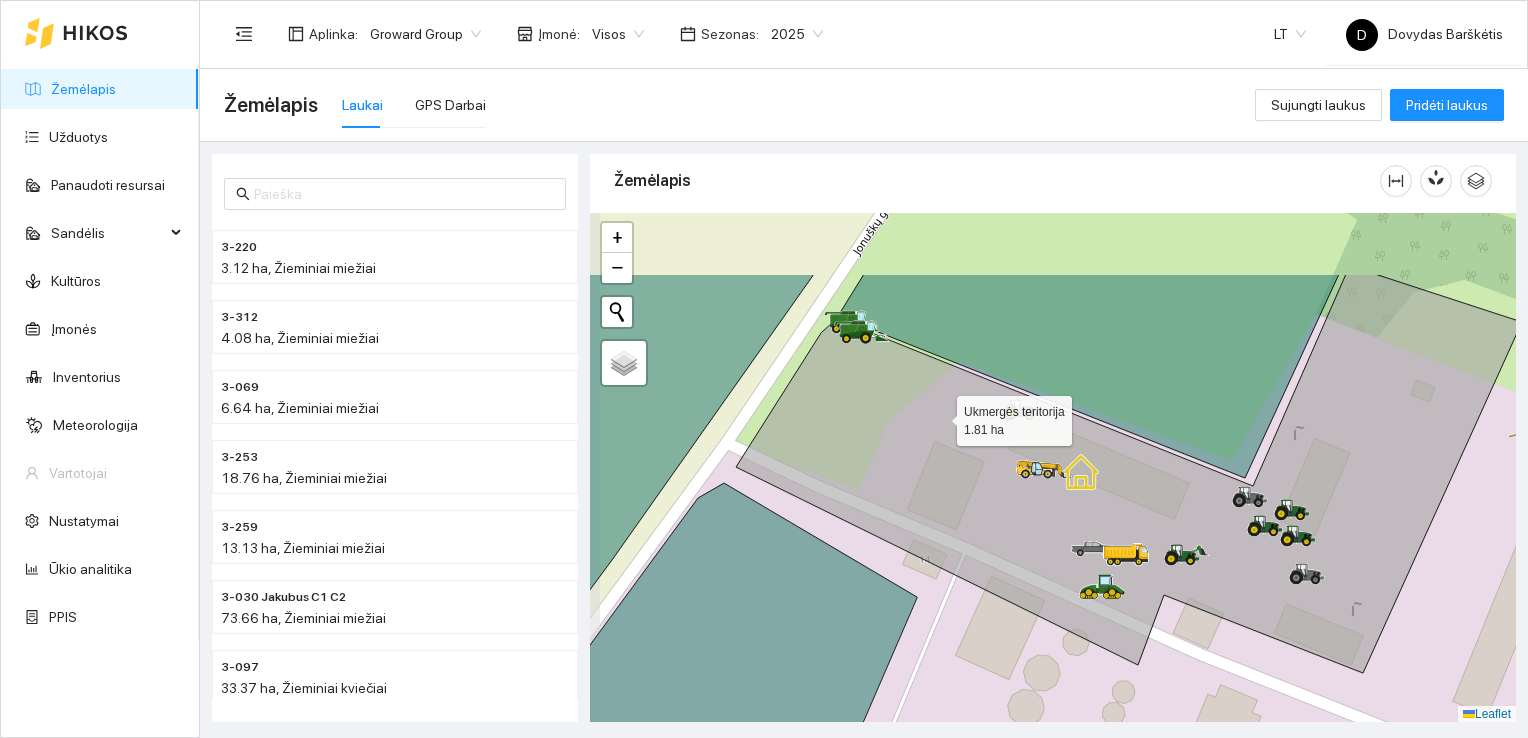 drag, startPoint x: 903, startPoint y: 300, endPoint x: 938, endPoint y: 414, distance: 119.25183 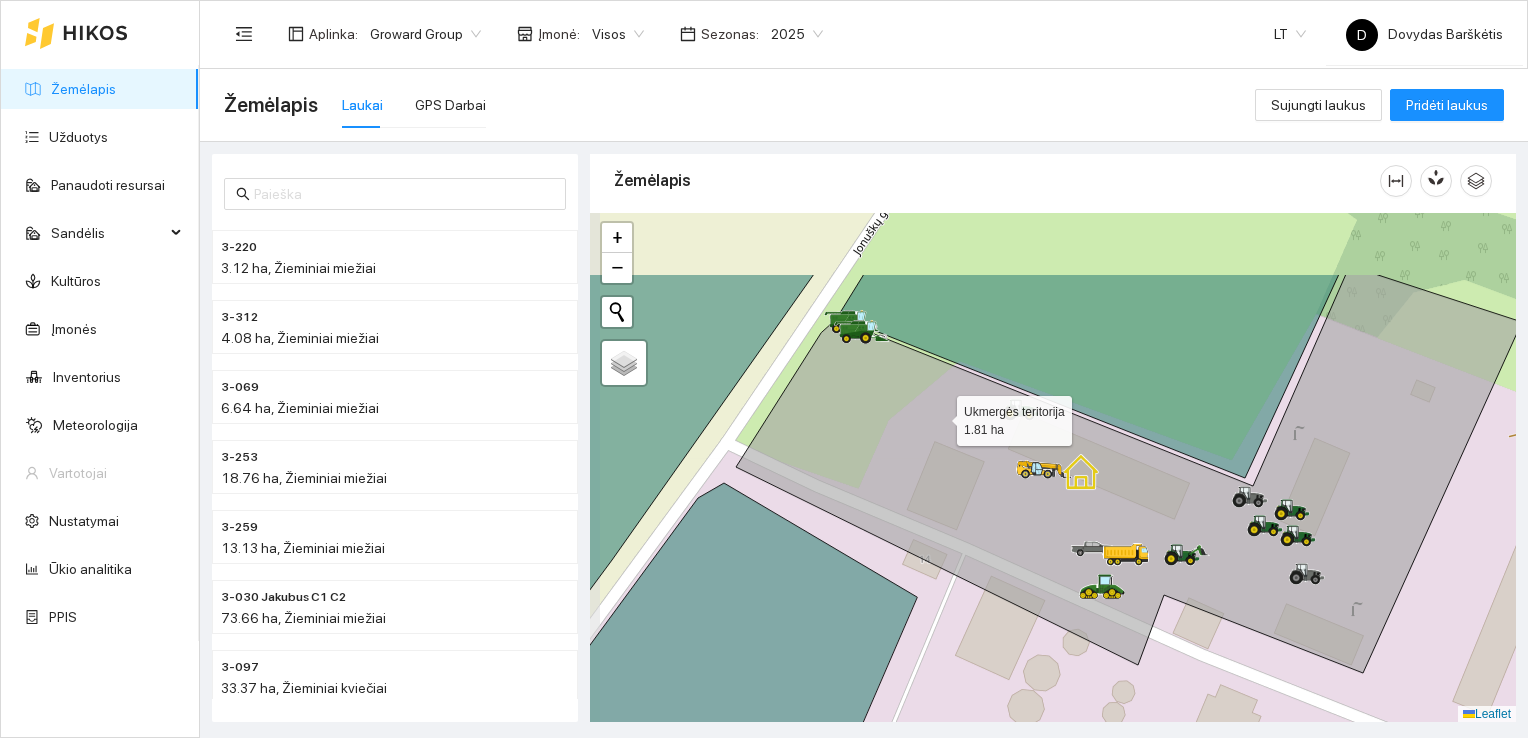click 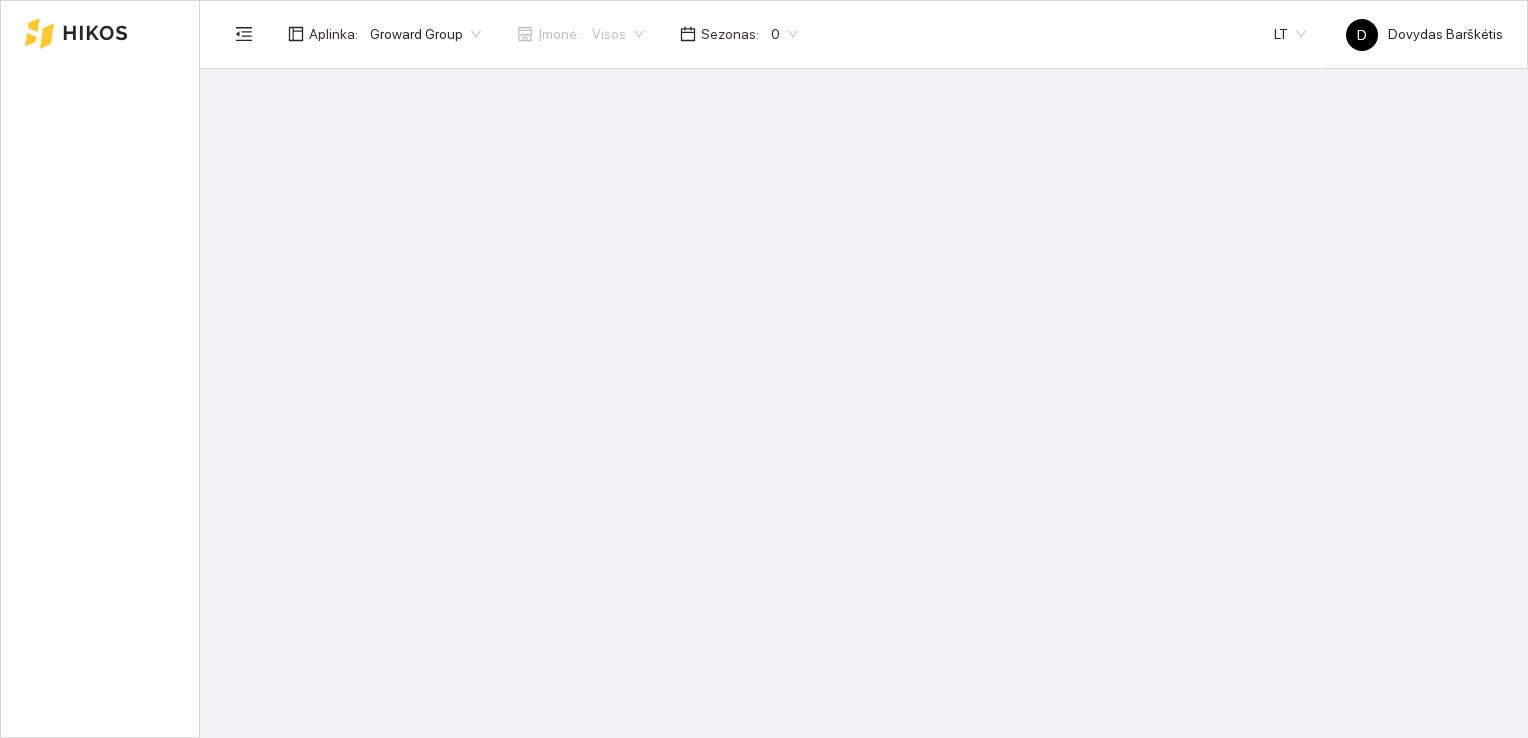 scroll, scrollTop: 0, scrollLeft: 0, axis: both 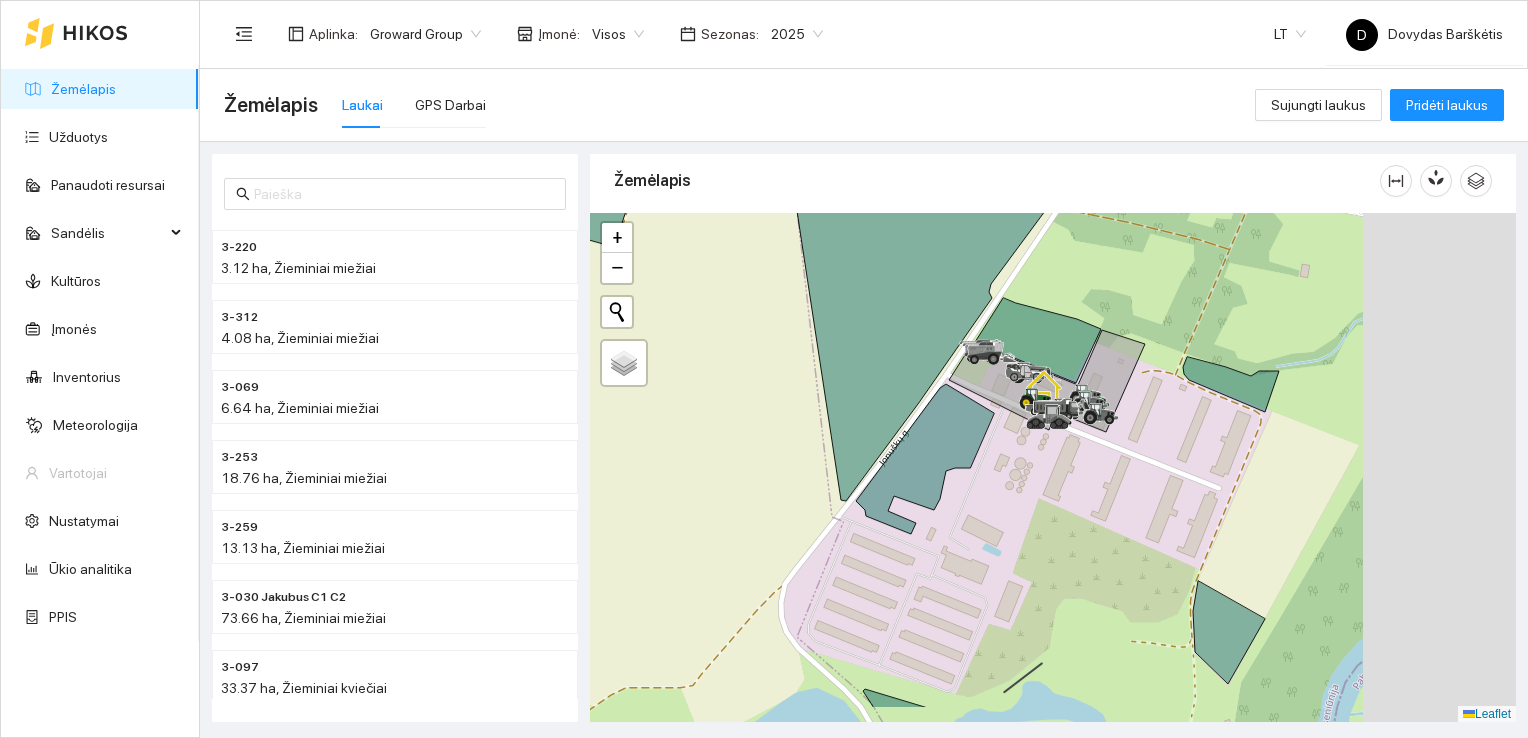 drag, startPoint x: 1000, startPoint y: 386, endPoint x: 775, endPoint y: 313, distance: 236.54597 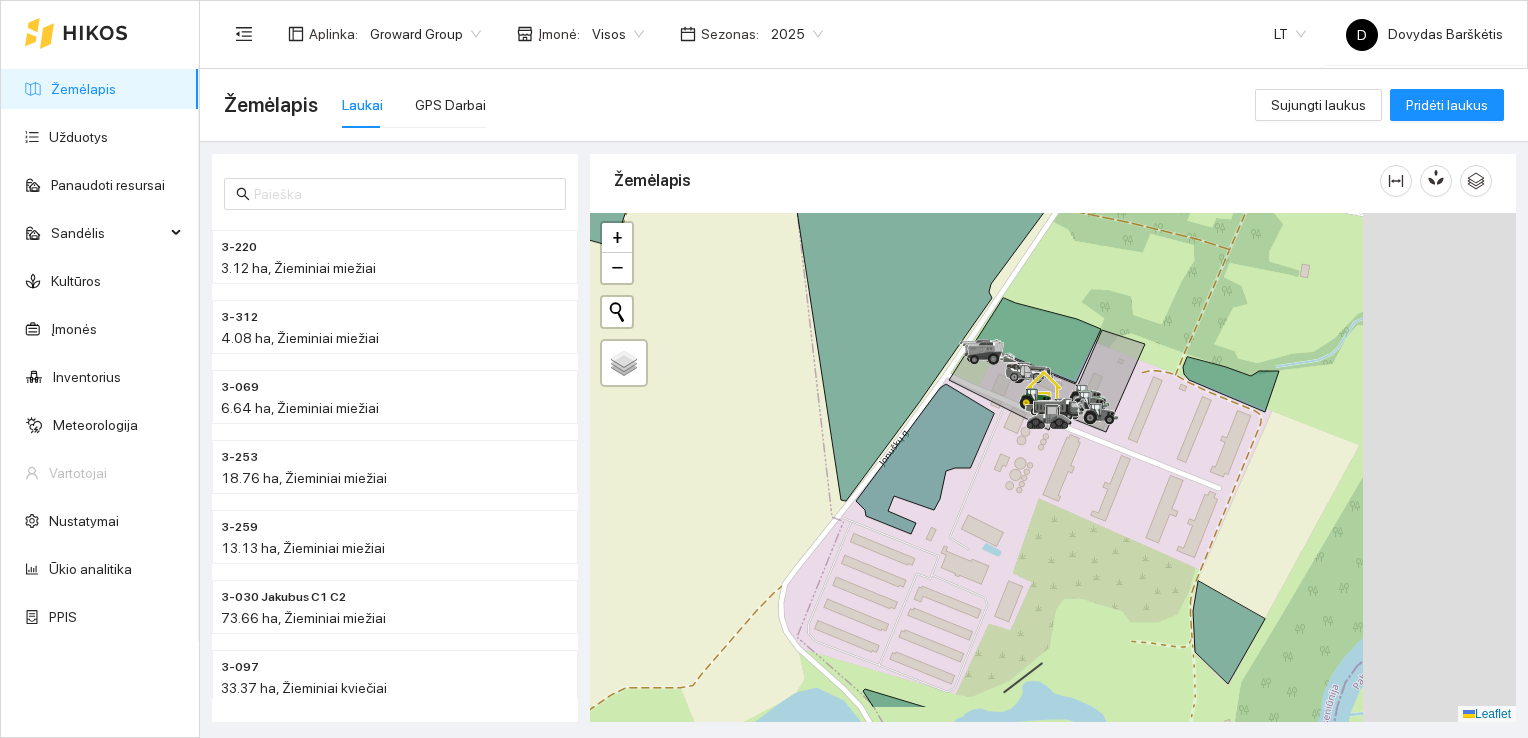 click at bounding box center (1053, 468) 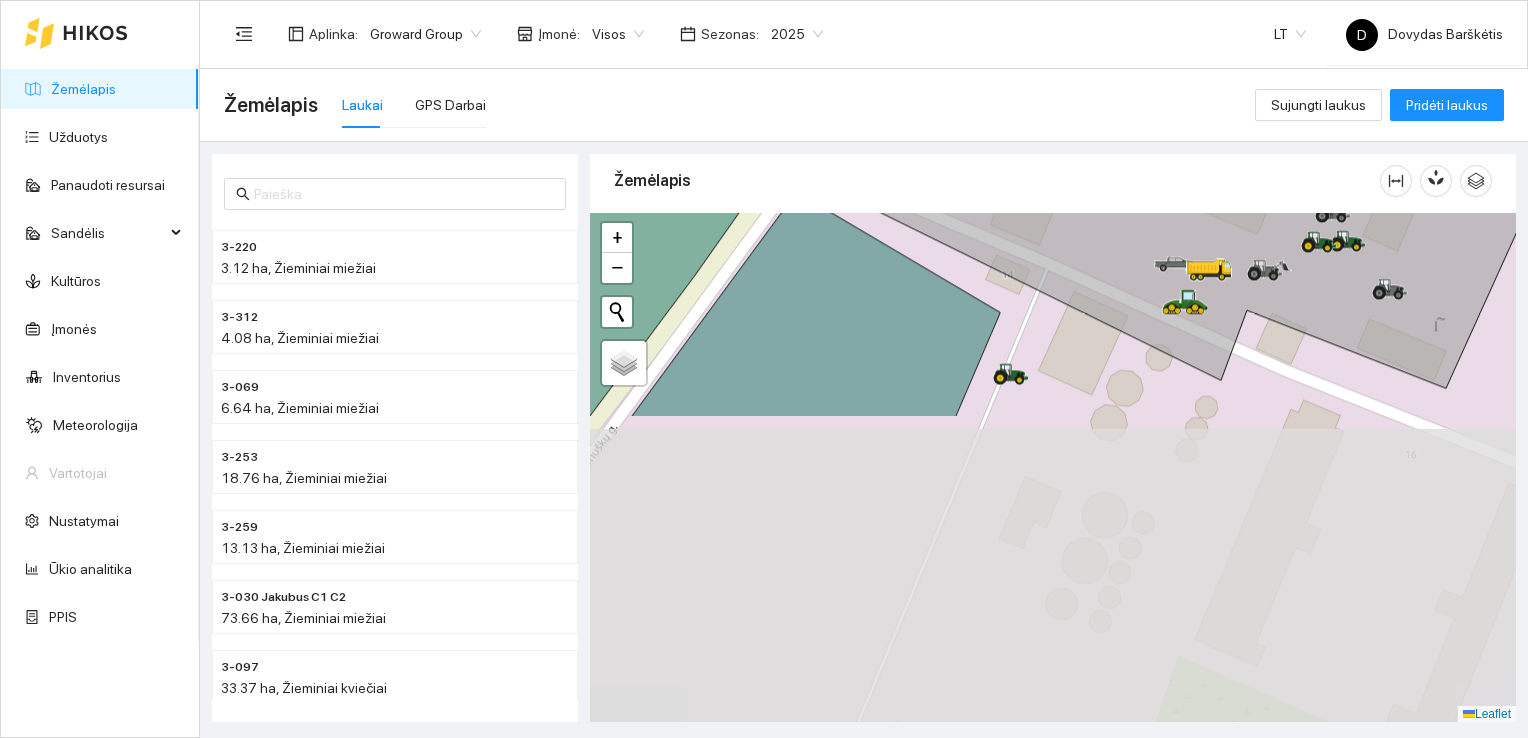 drag, startPoint x: 937, startPoint y: 691, endPoint x: 1020, endPoint y: 333, distance: 367.49557 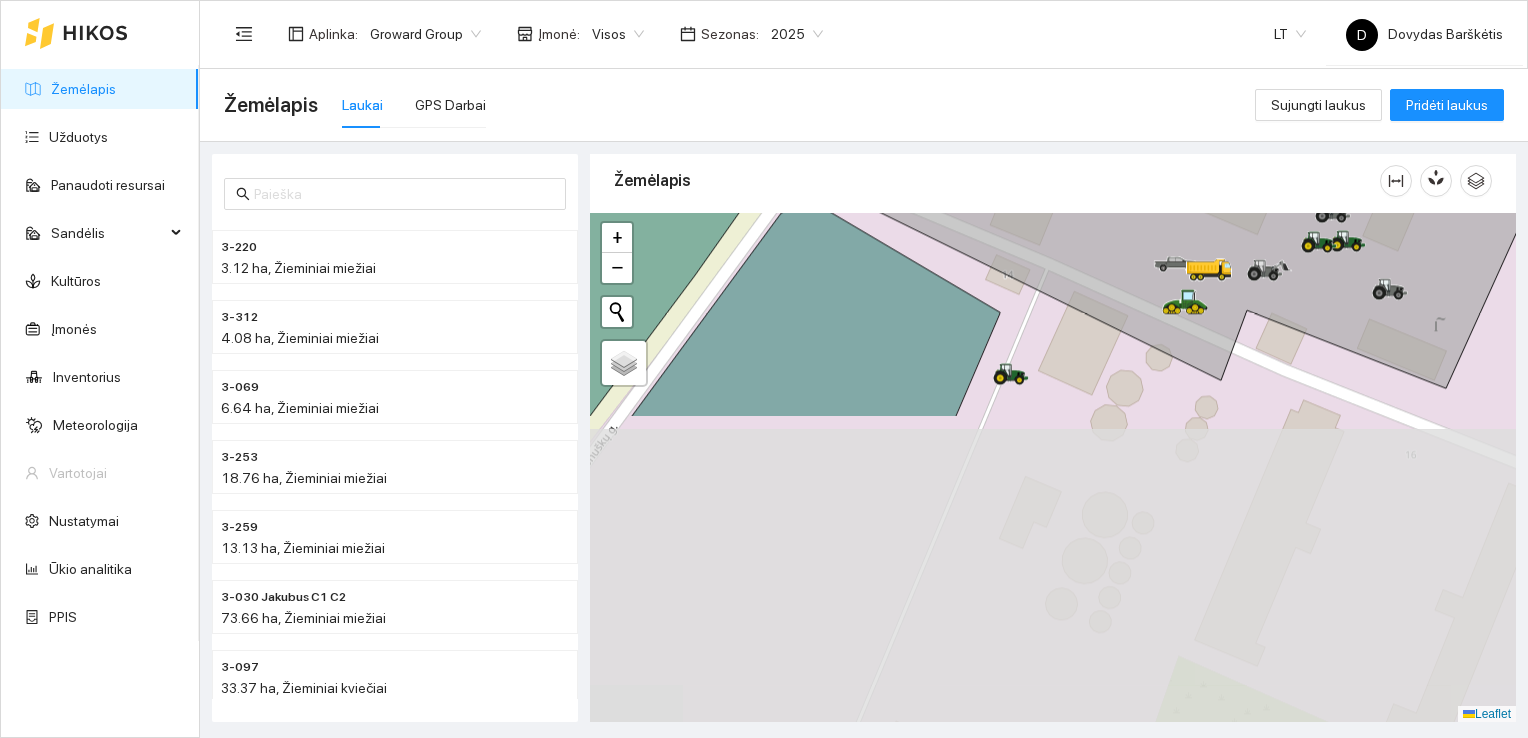 click at bounding box center [1053, 468] 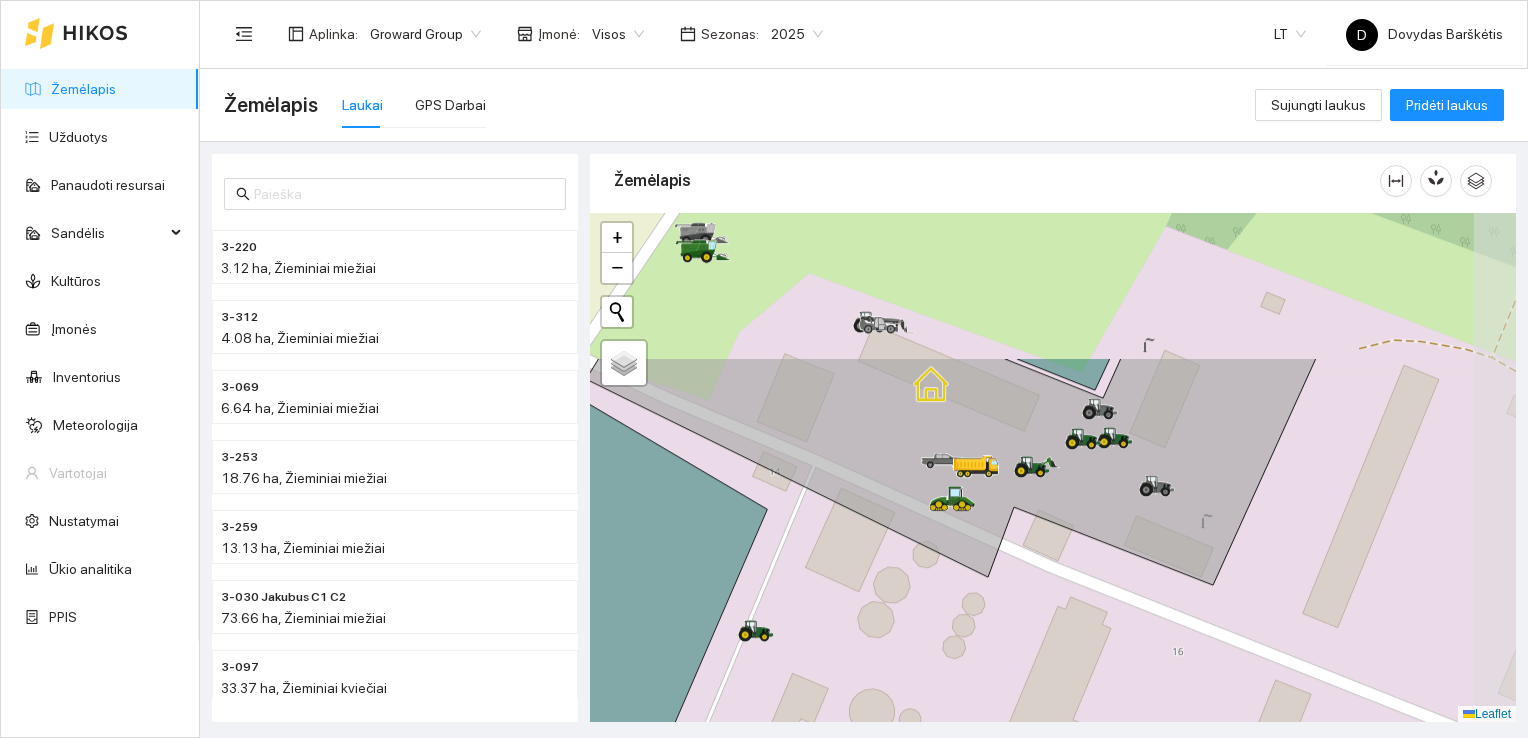 drag, startPoint x: 1013, startPoint y: 386, endPoint x: 779, endPoint y: 586, distance: 307.82462 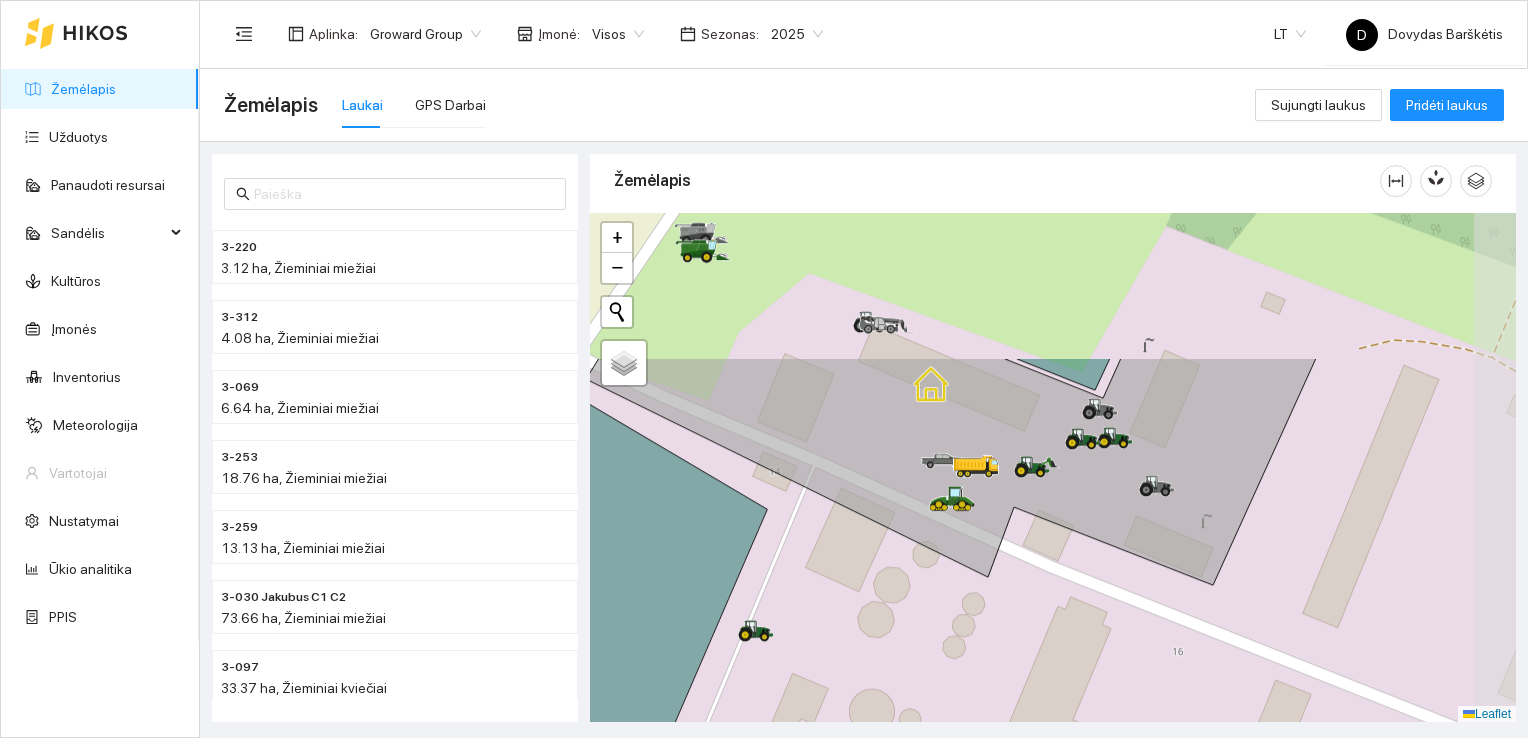 click at bounding box center (1053, 468) 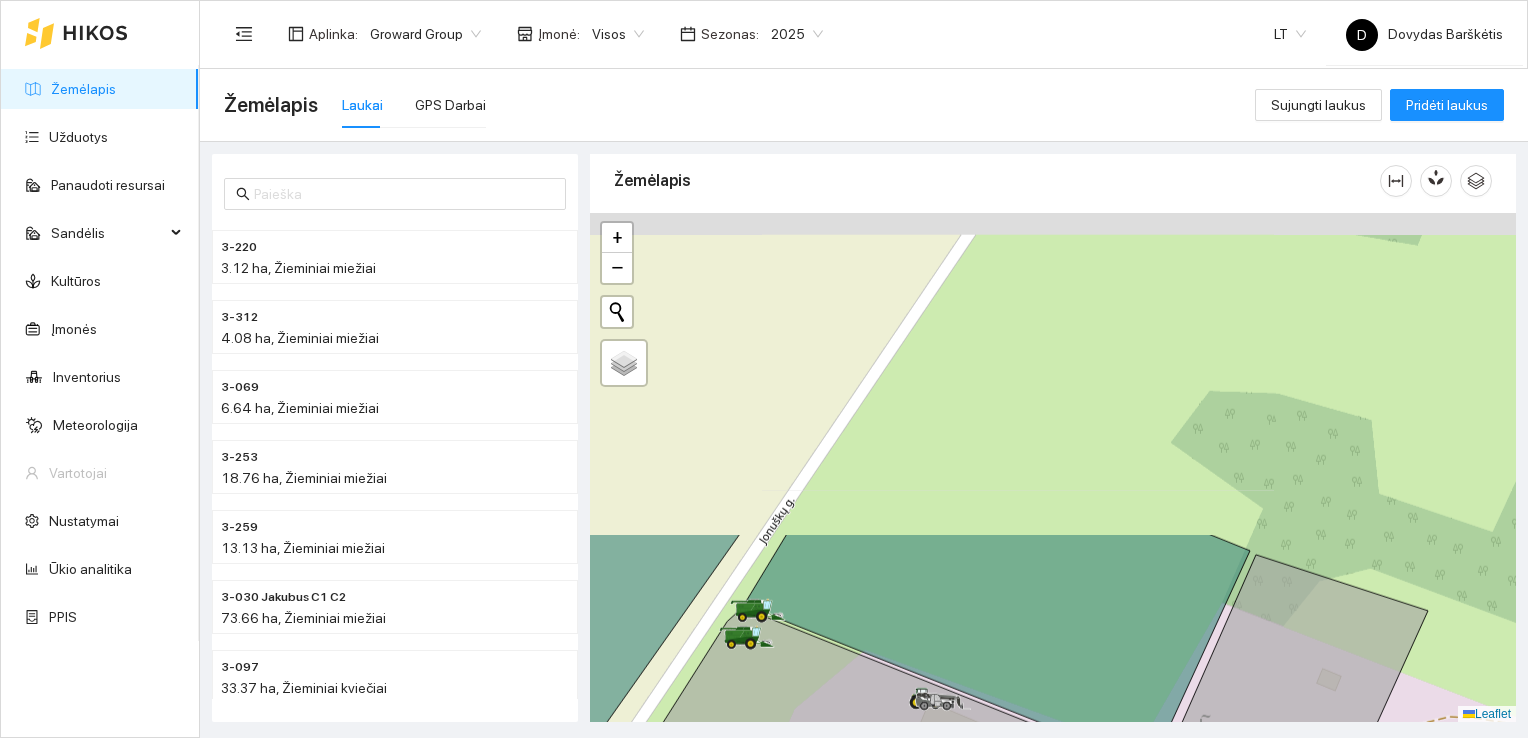 drag, startPoint x: 727, startPoint y: 334, endPoint x: 788, endPoint y: 750, distance: 420.44858 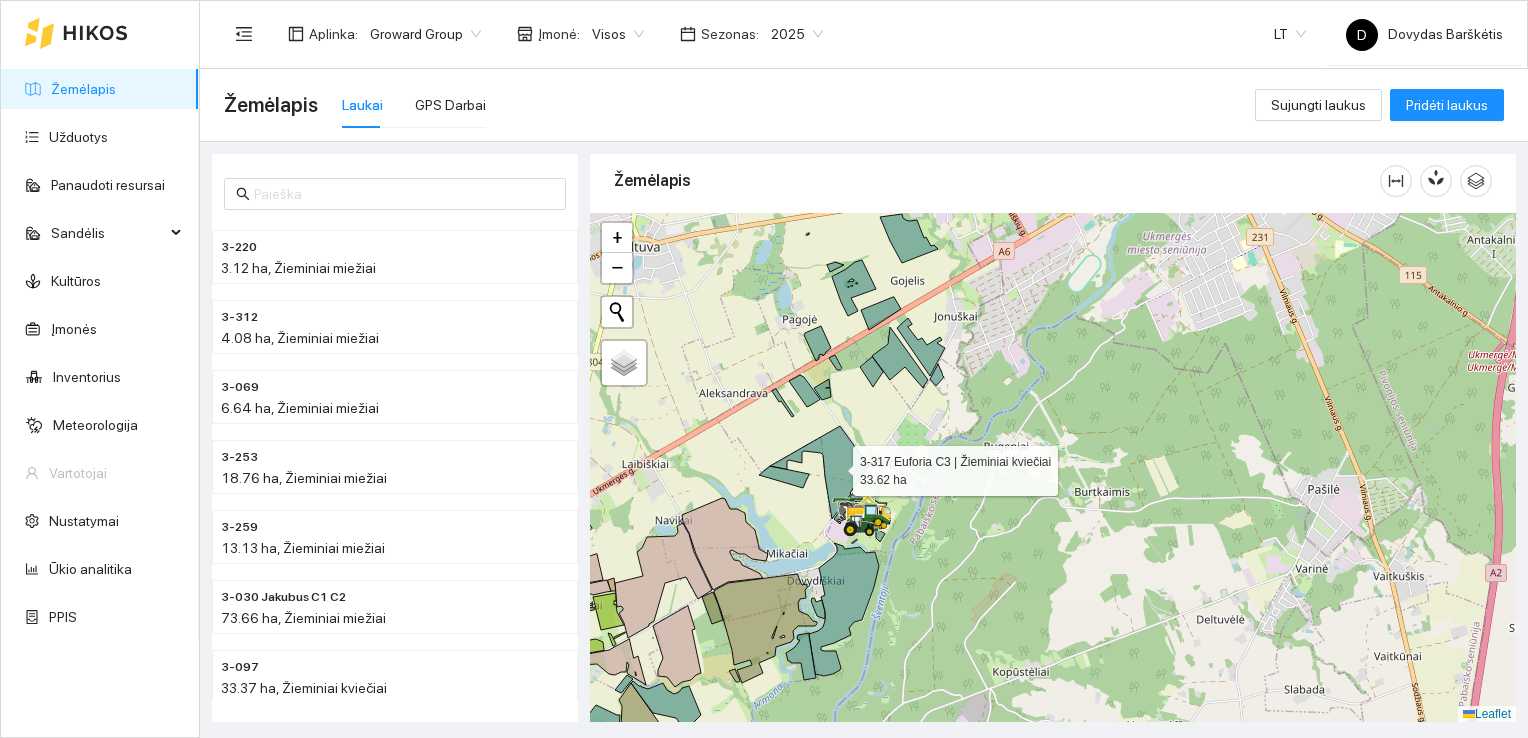 click 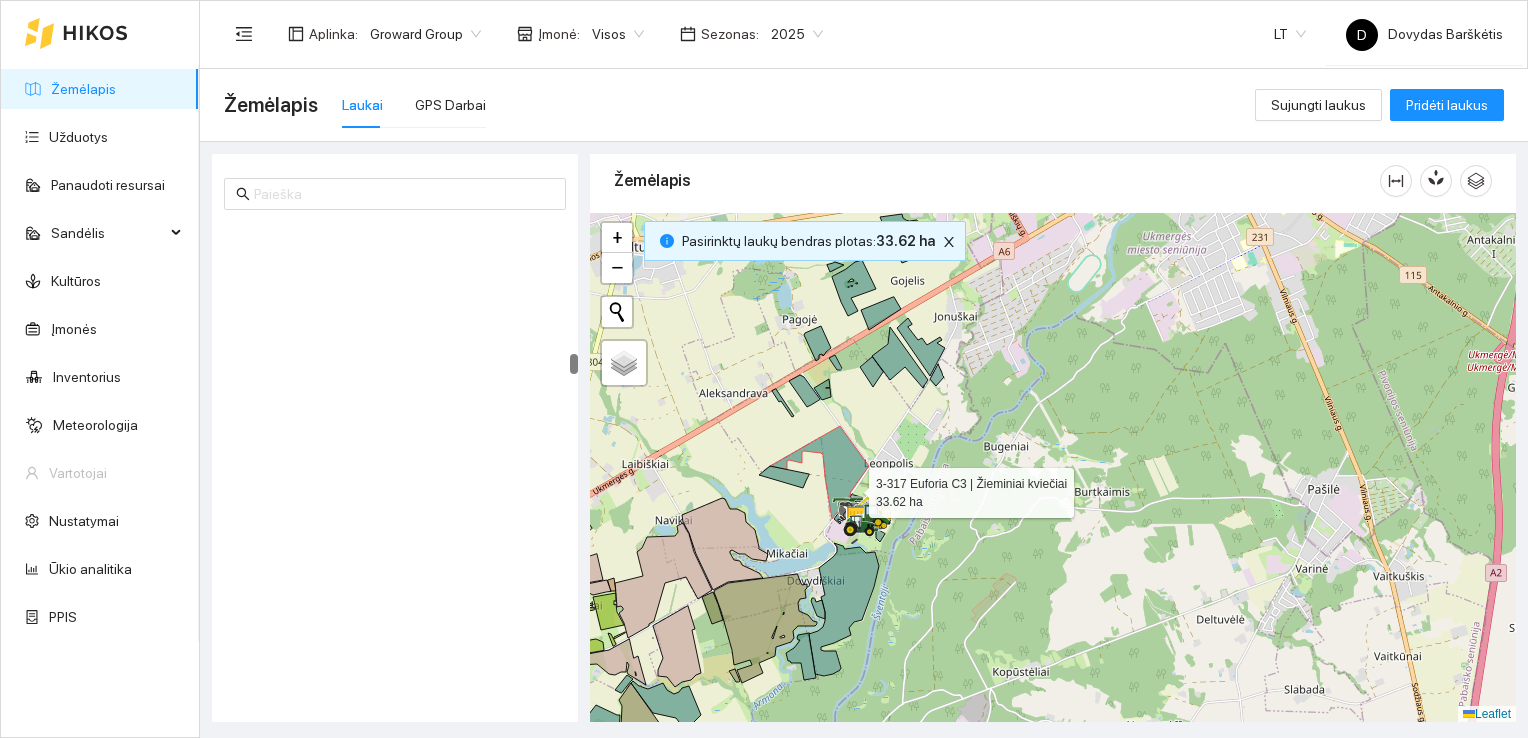 scroll, scrollTop: 3561, scrollLeft: 0, axis: vertical 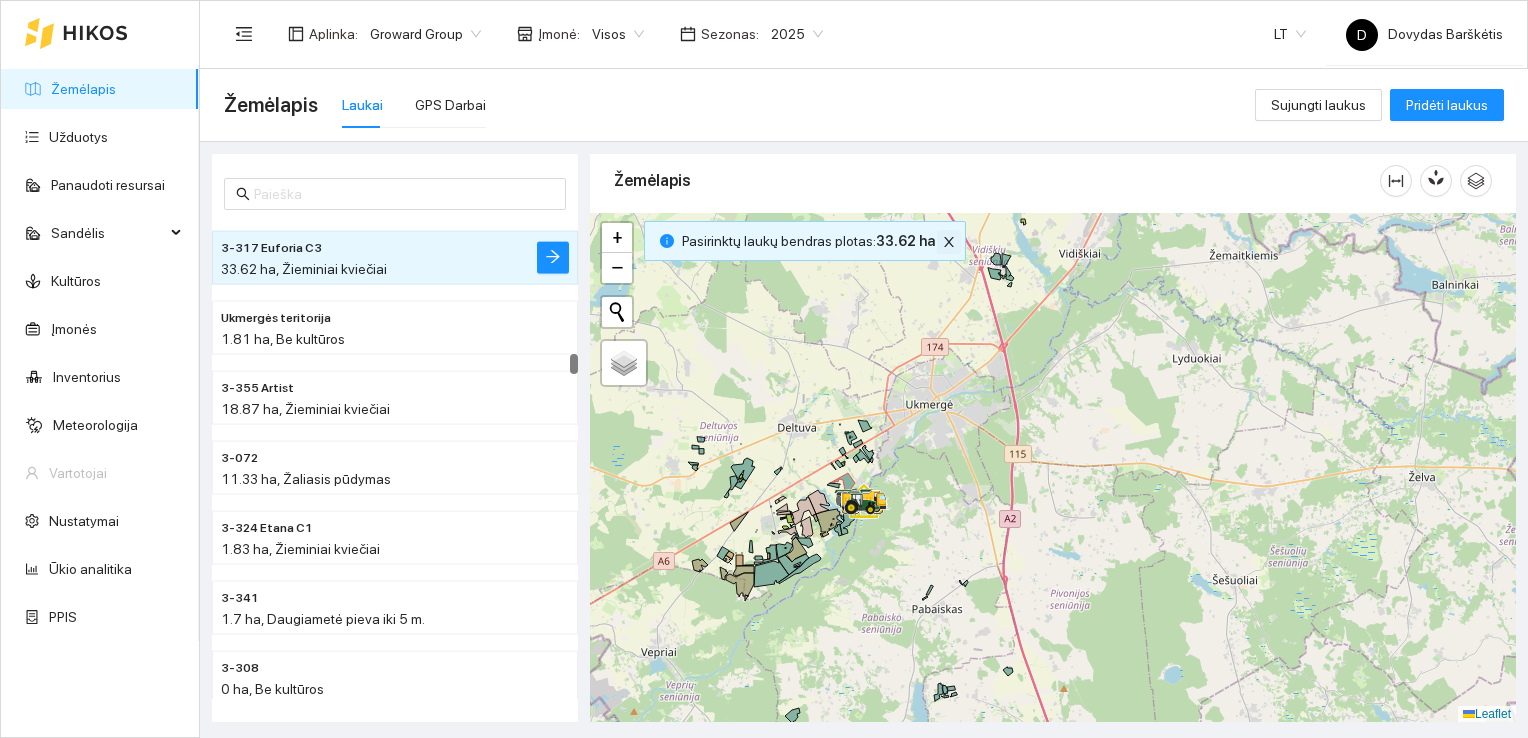 click at bounding box center [949, 242] 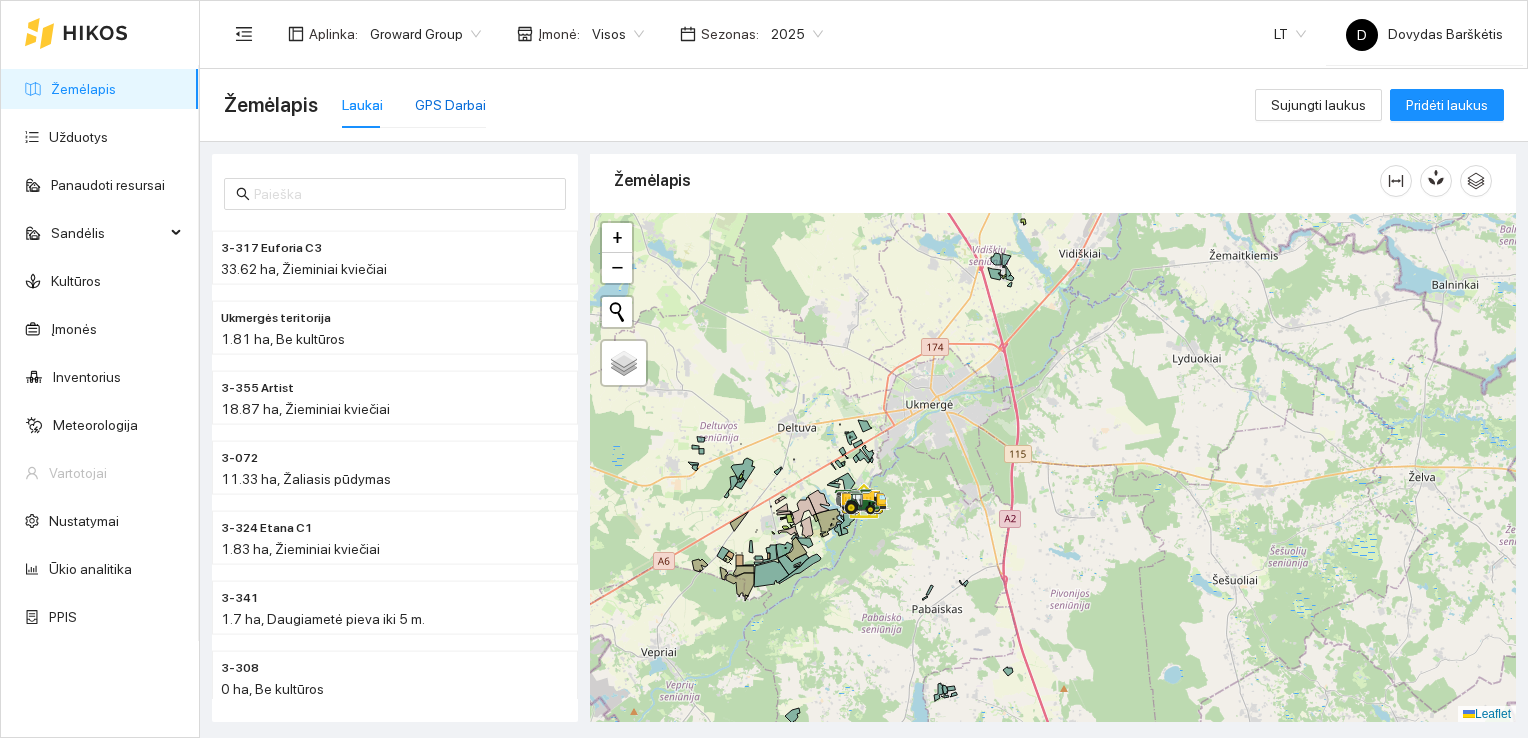 click on "GPS Darbai" at bounding box center (450, 105) 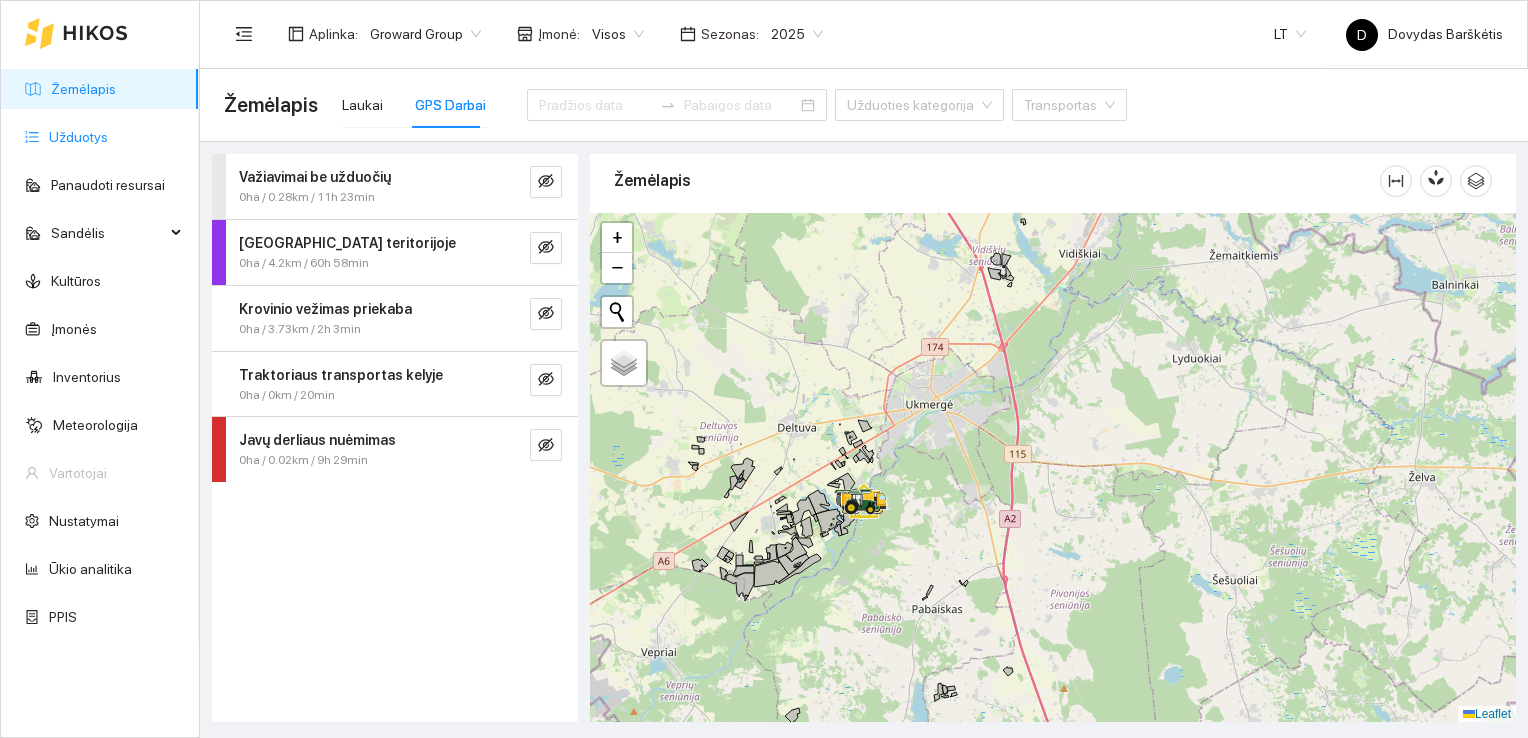 click on "Užduotys" at bounding box center (78, 137) 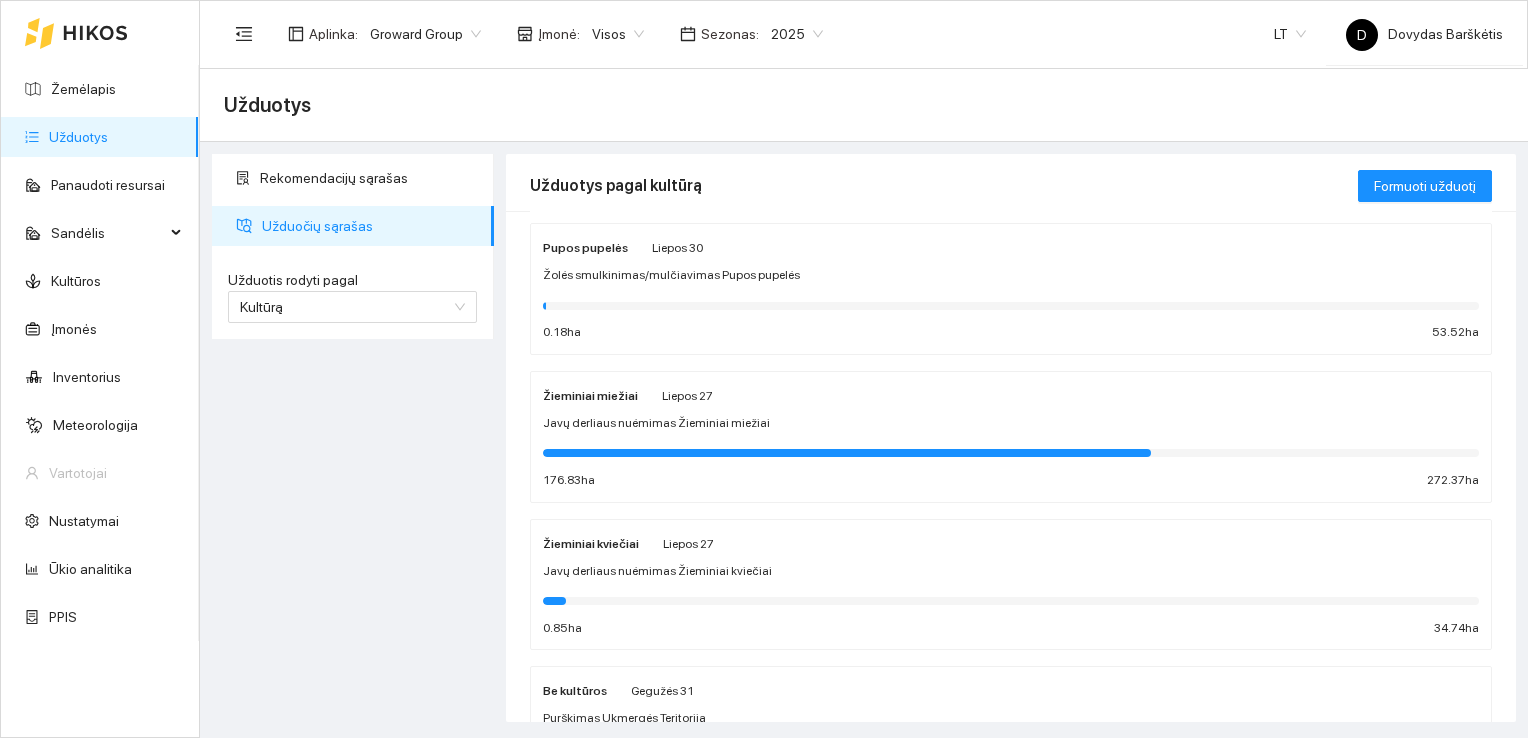 scroll, scrollTop: 328, scrollLeft: 0, axis: vertical 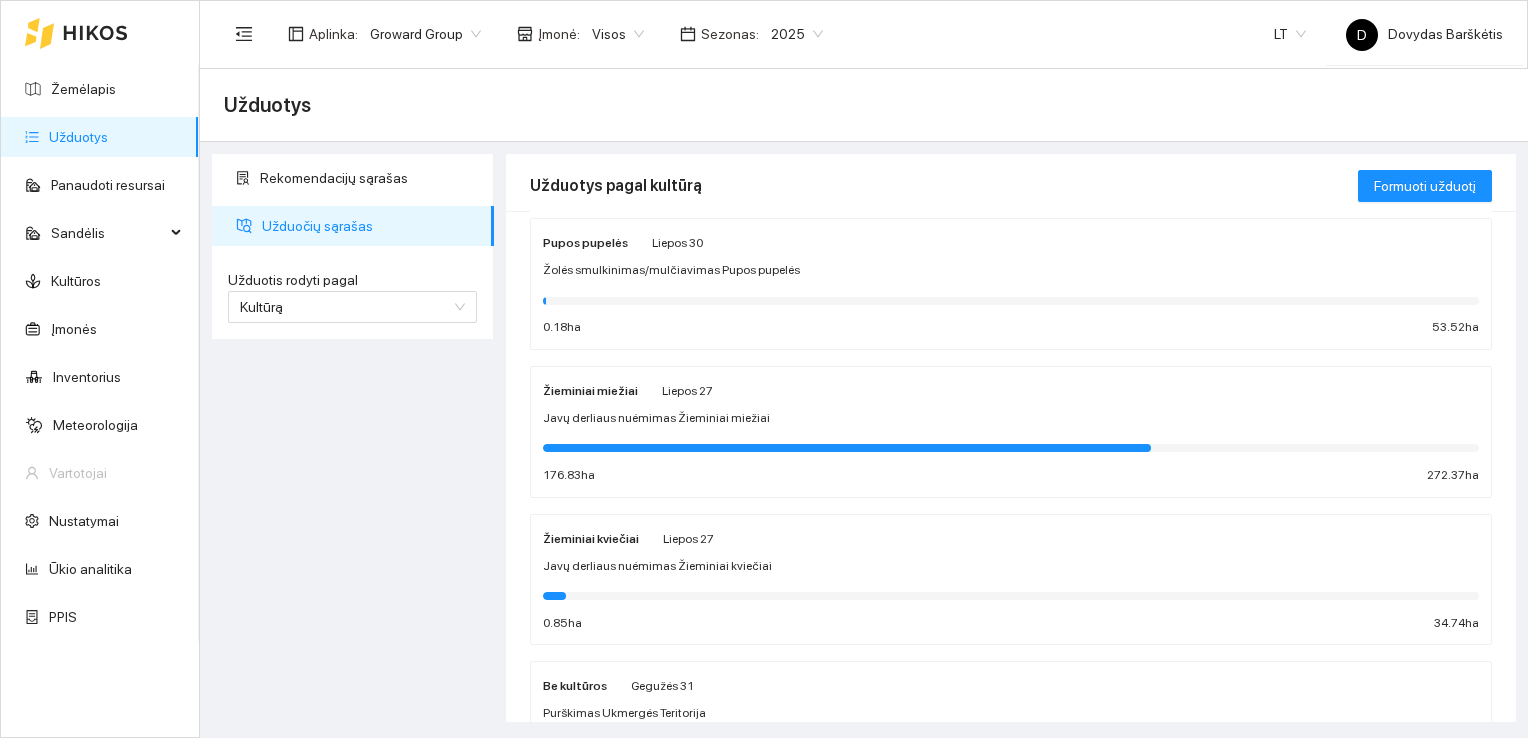 click on "Javų derliaus nuėmimas Žieminiai kviečiai" at bounding box center [657, 566] 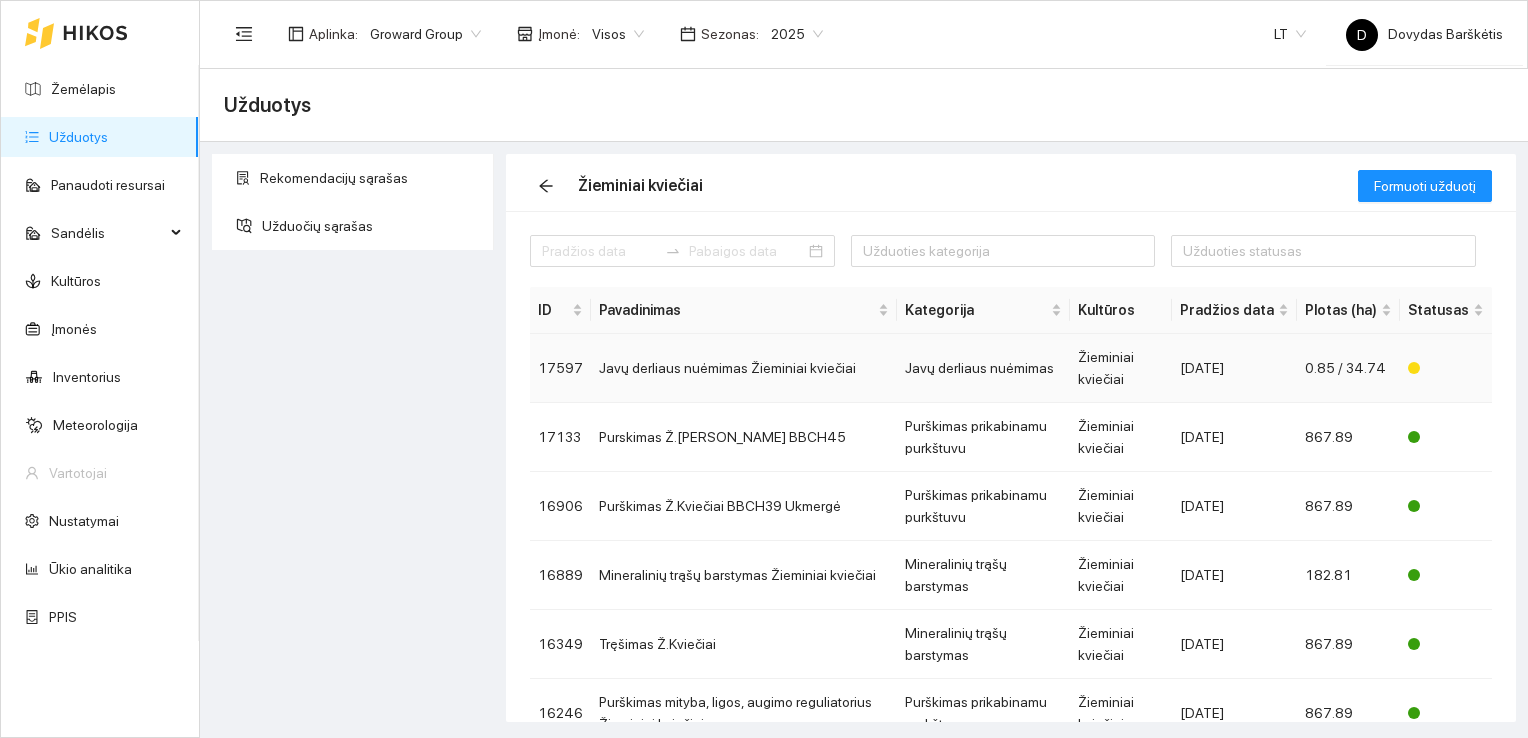 click on "Javų derliaus nuėmimas Žieminiai kviečiai" at bounding box center (744, 368) 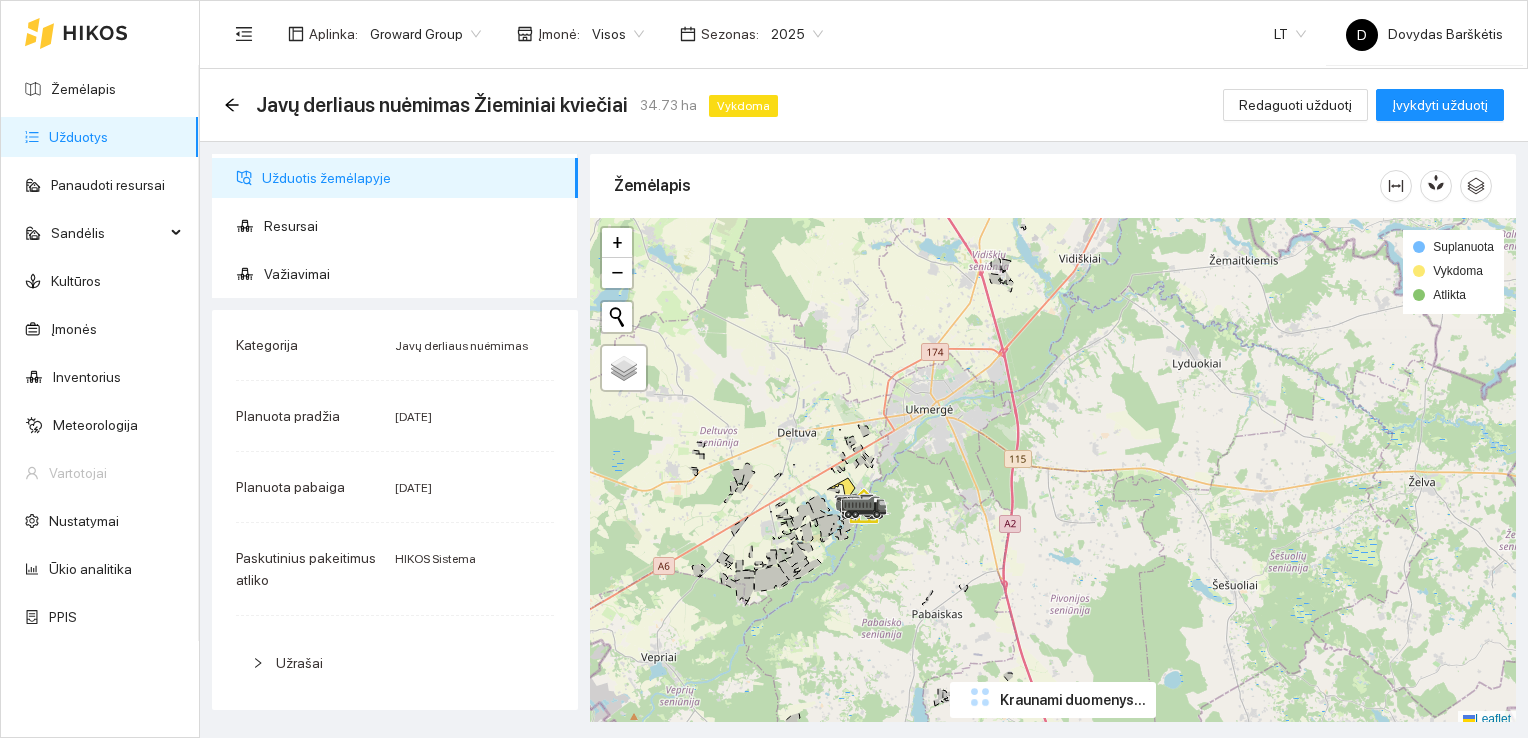 scroll, scrollTop: 5, scrollLeft: 0, axis: vertical 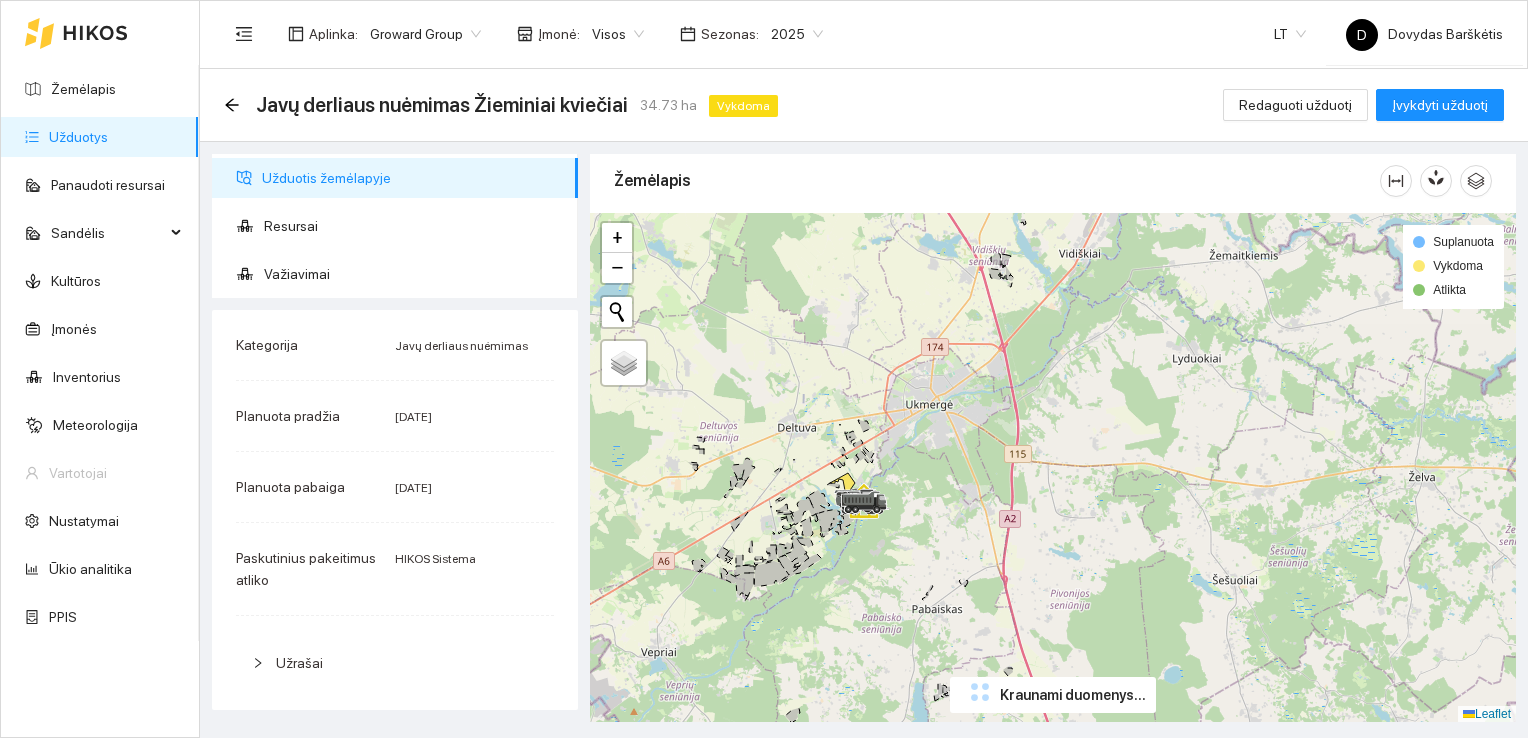click at bounding box center [1053, 468] 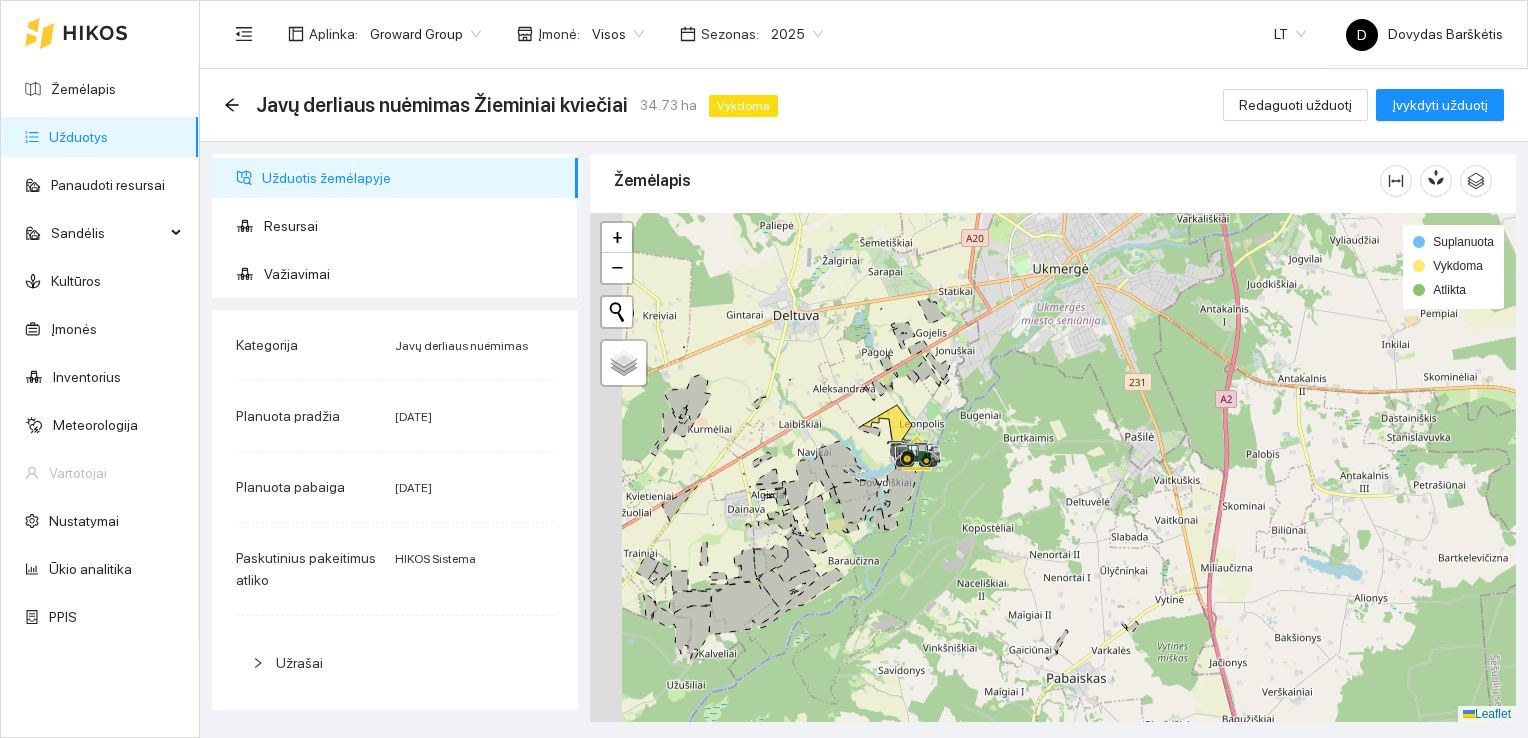 drag, startPoint x: 885, startPoint y: 476, endPoint x: 1018, endPoint y: 426, distance: 142.088 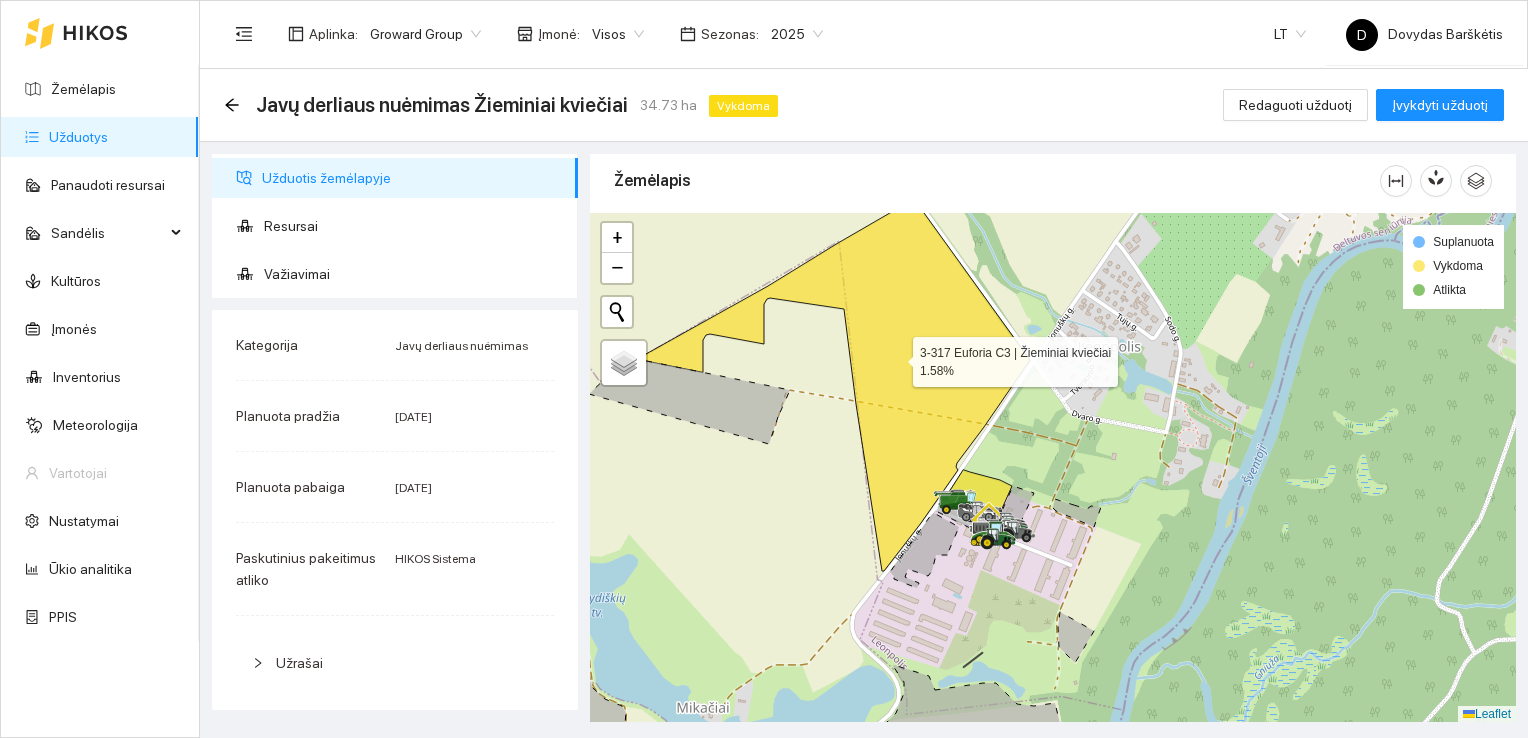 click 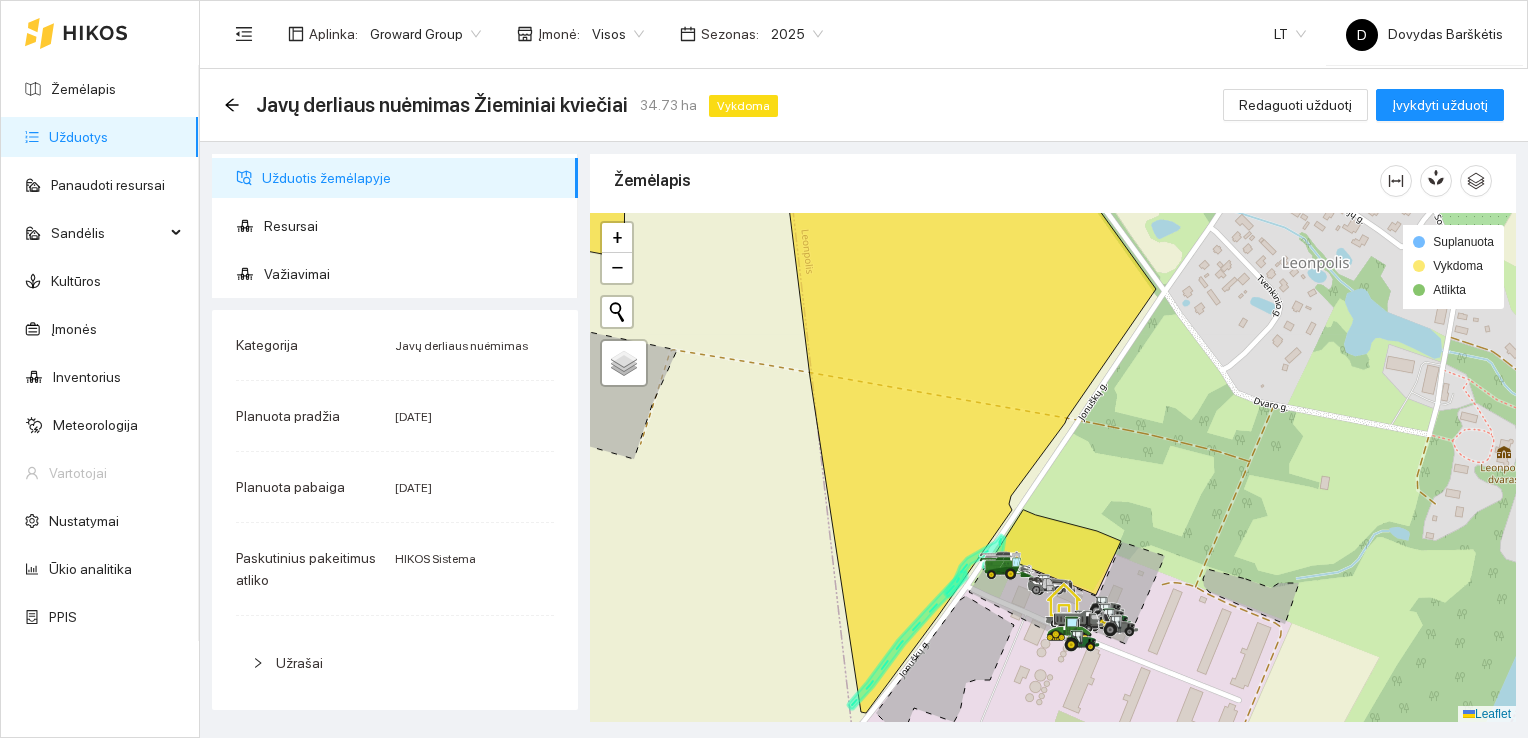 click at bounding box center (1053, 468) 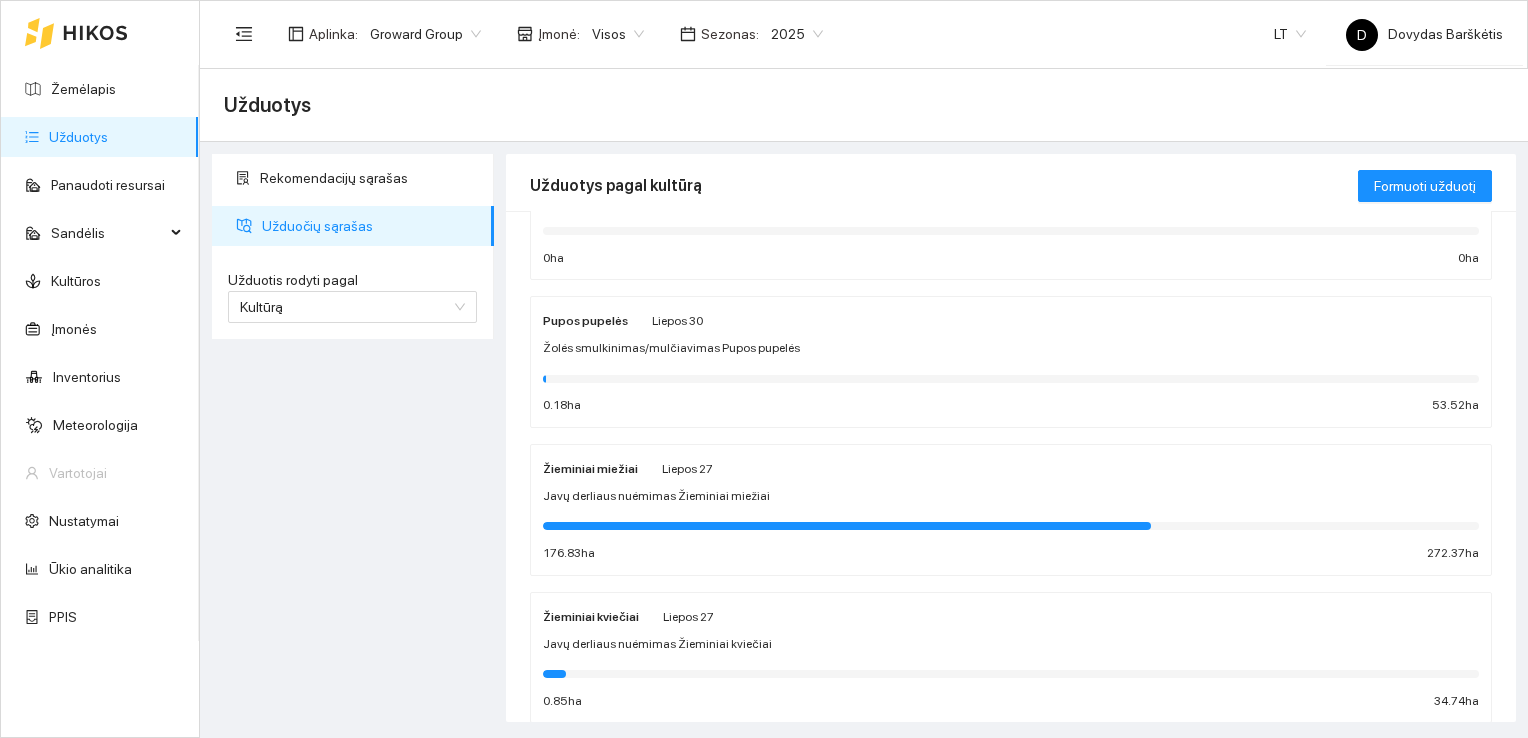 scroll, scrollTop: 251, scrollLeft: 0, axis: vertical 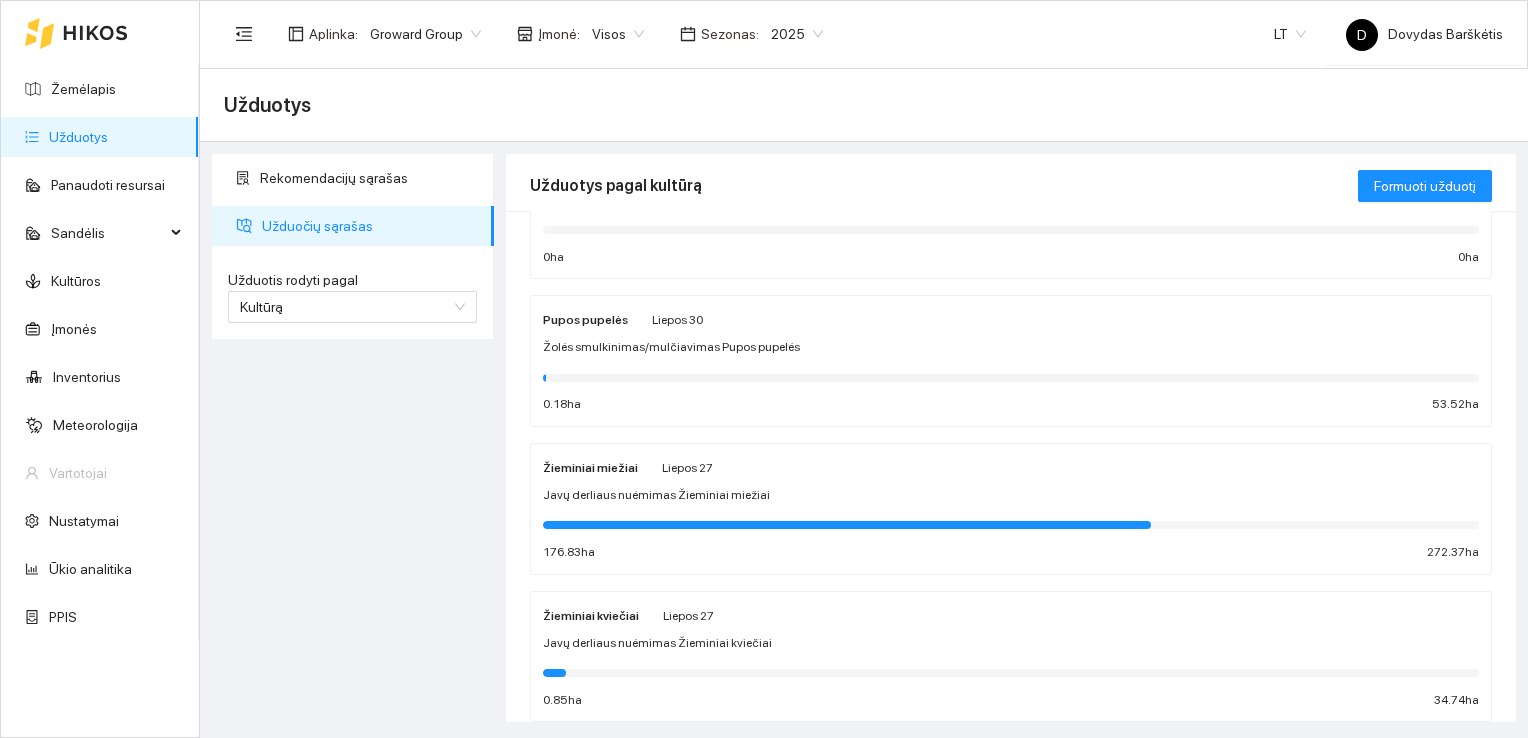 click on "Liepos 27" at bounding box center [687, 468] 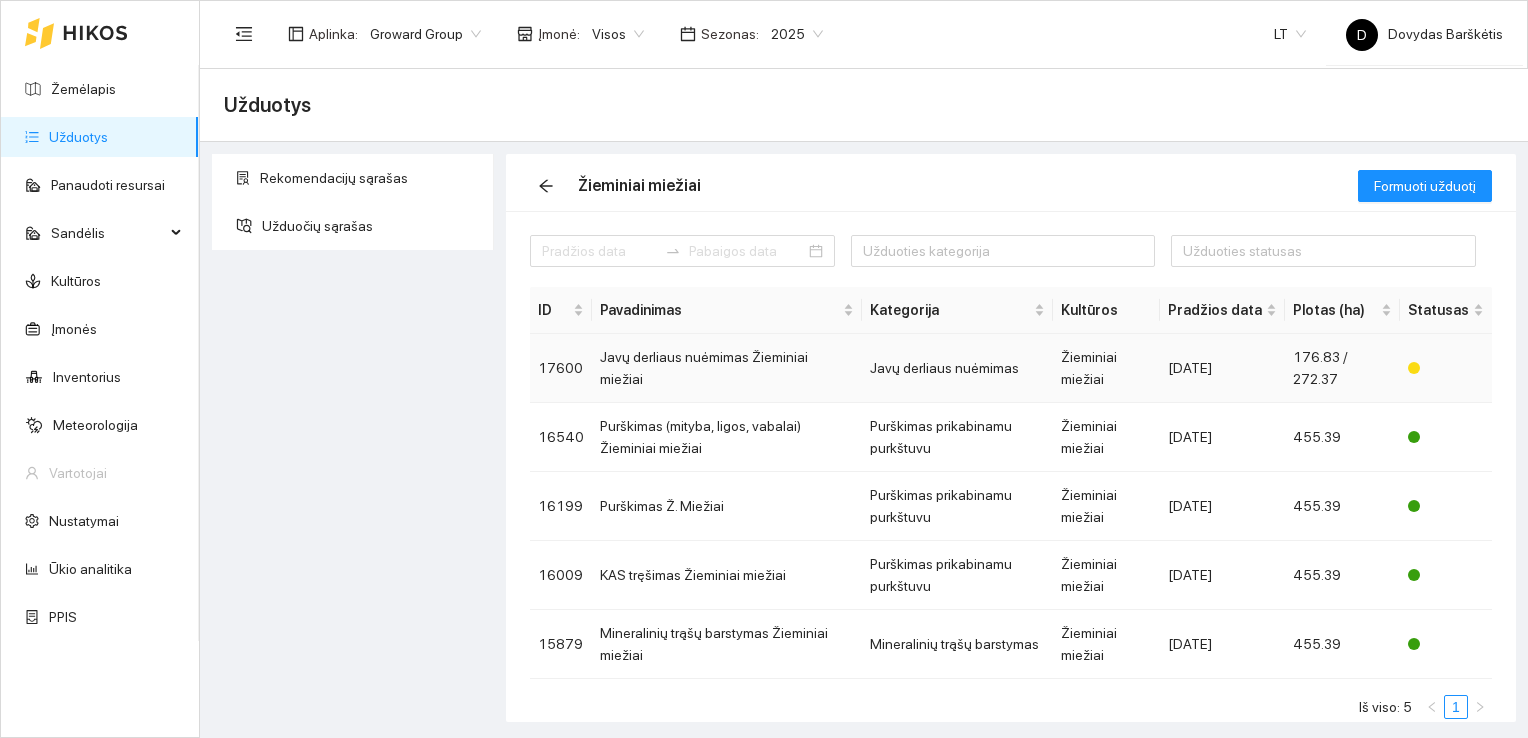 click on "Javų derliaus nuėmimas Žieminiai miežiai" at bounding box center [727, 368] 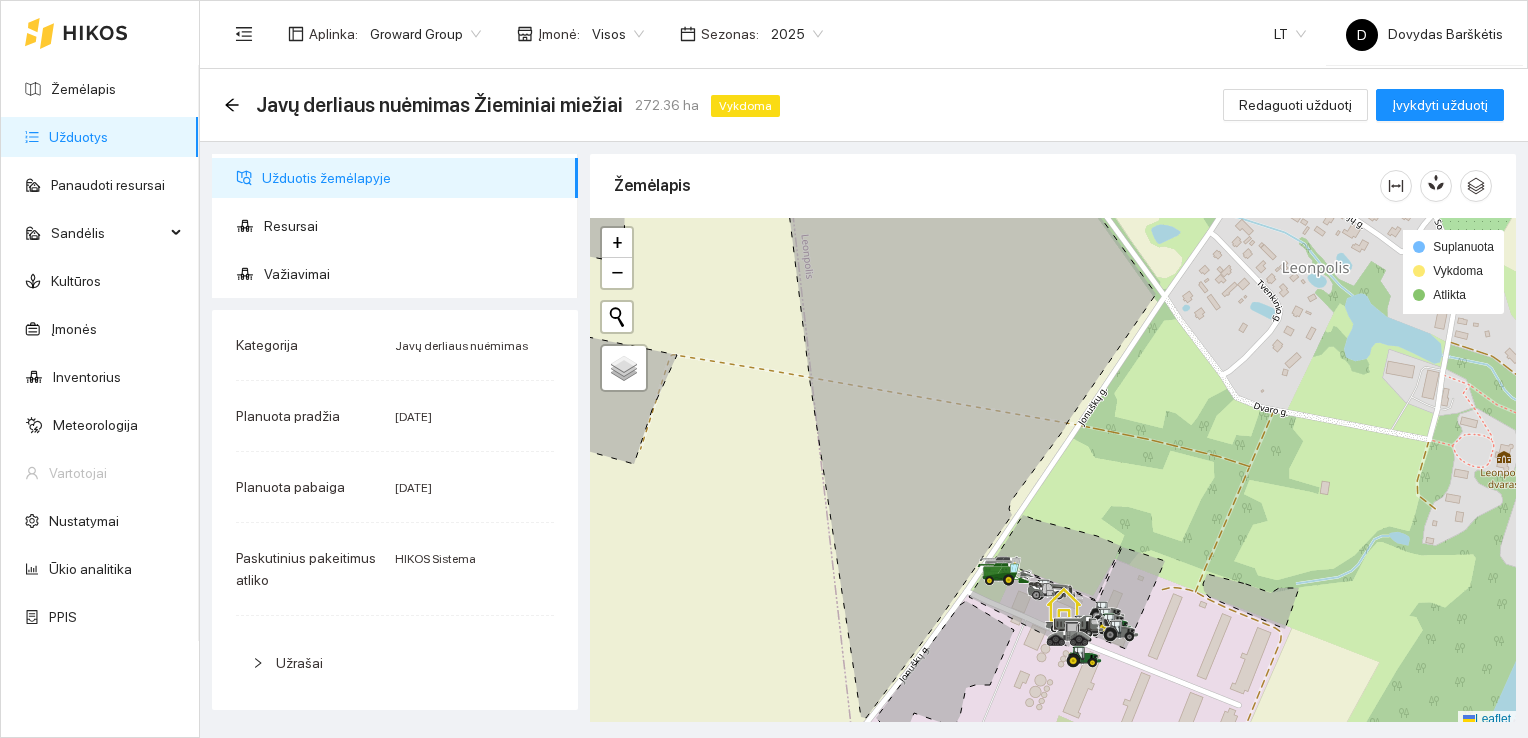 scroll, scrollTop: 5, scrollLeft: 0, axis: vertical 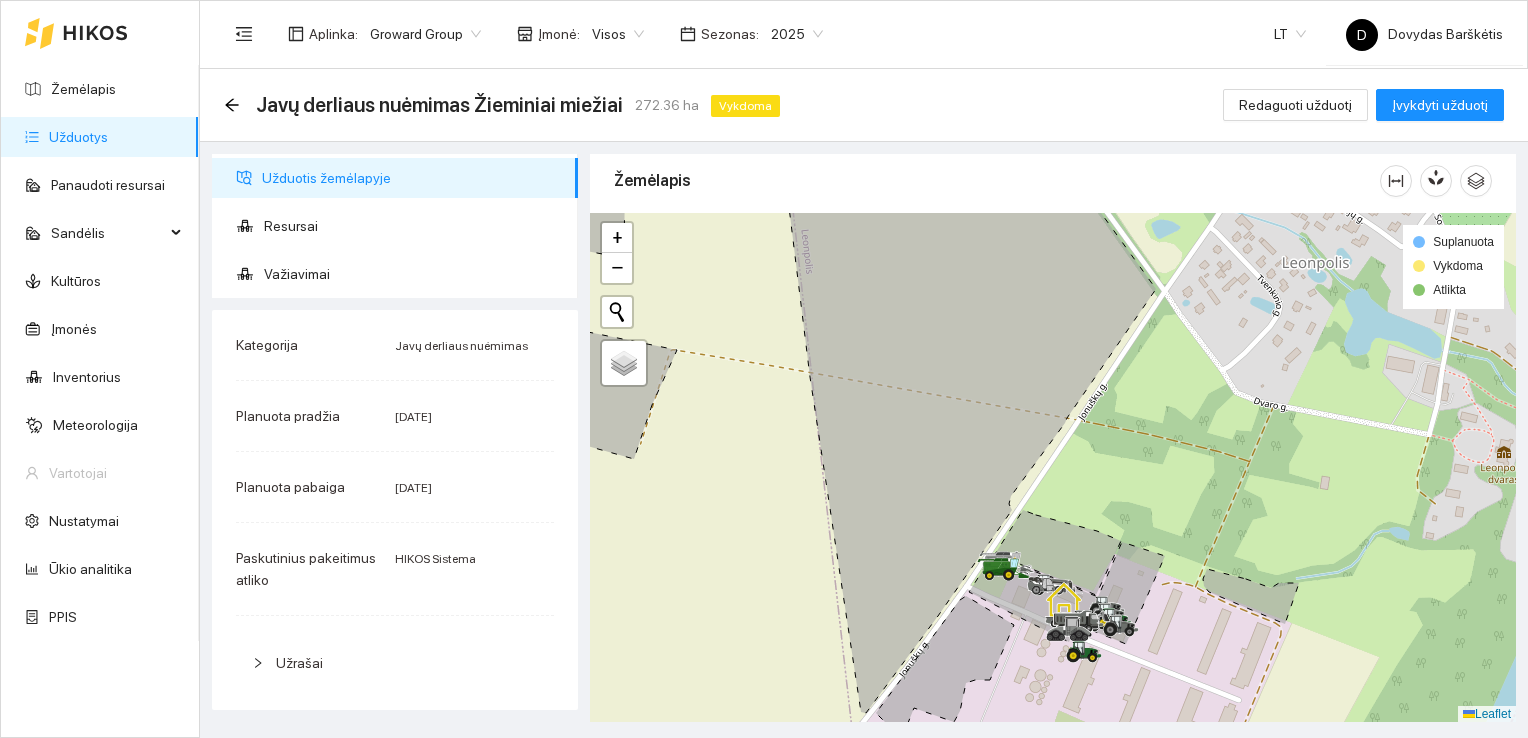 click at bounding box center (1053, 468) 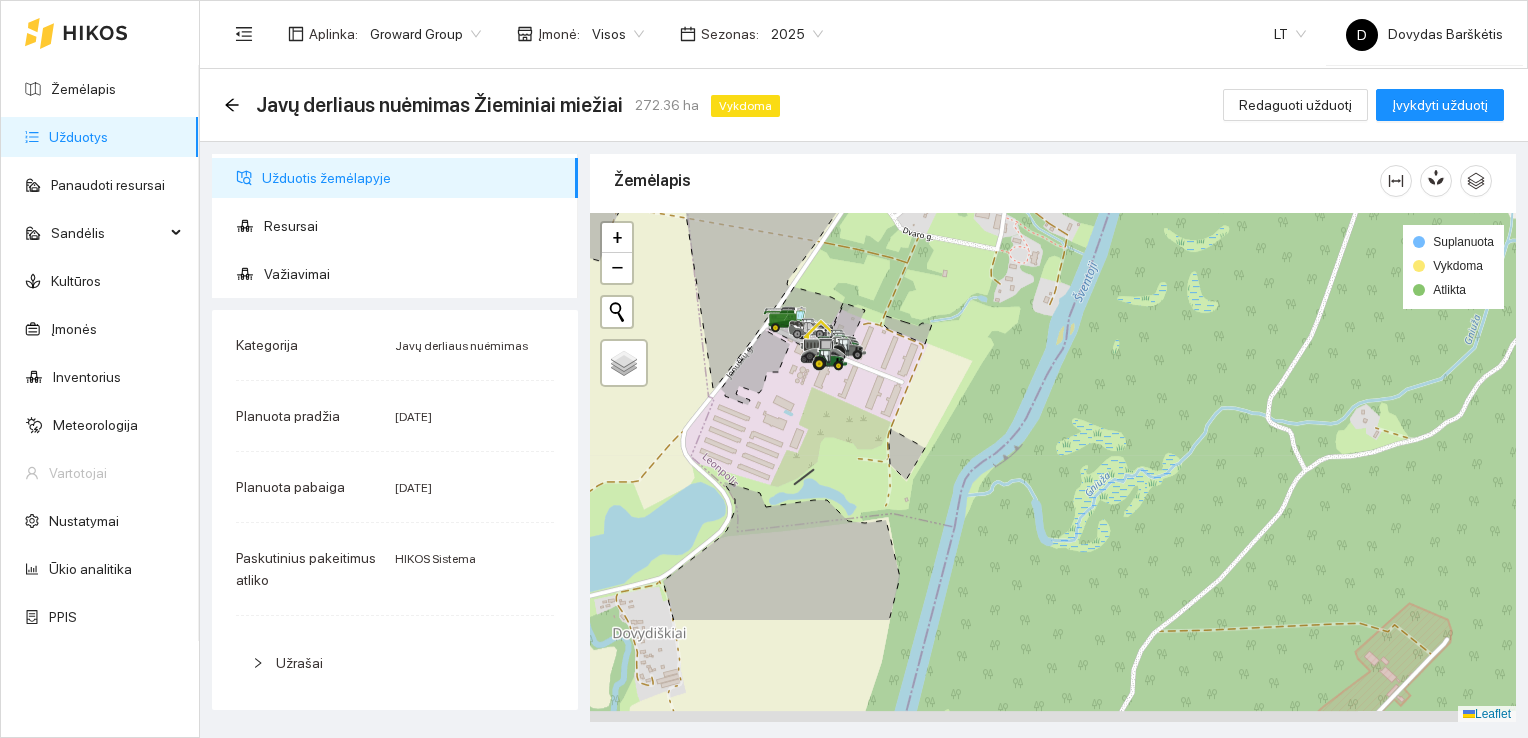 drag, startPoint x: 1029, startPoint y: 394, endPoint x: 922, endPoint y: 240, distance: 187.52333 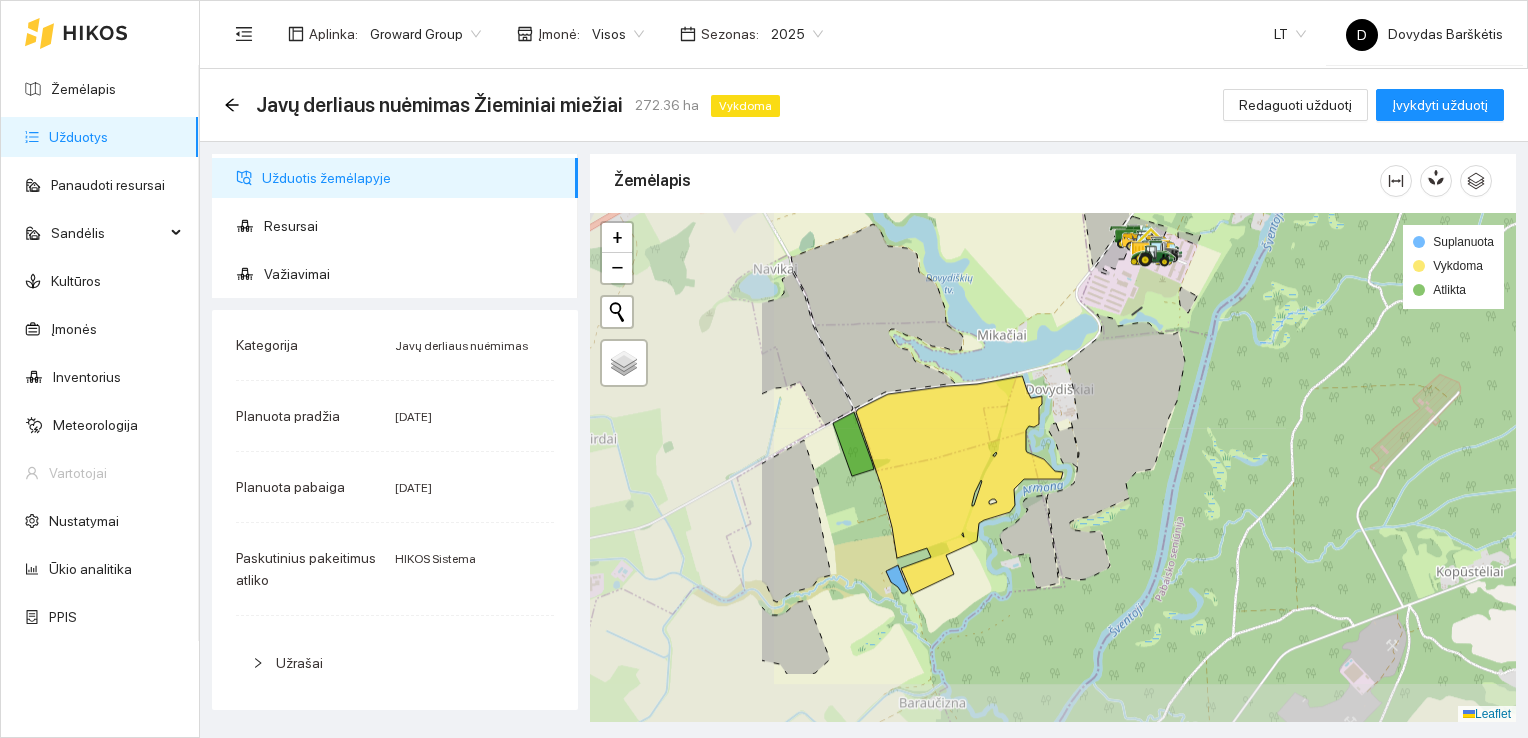 drag, startPoint x: 819, startPoint y: 506, endPoint x: 1084, endPoint y: 406, distance: 283.24017 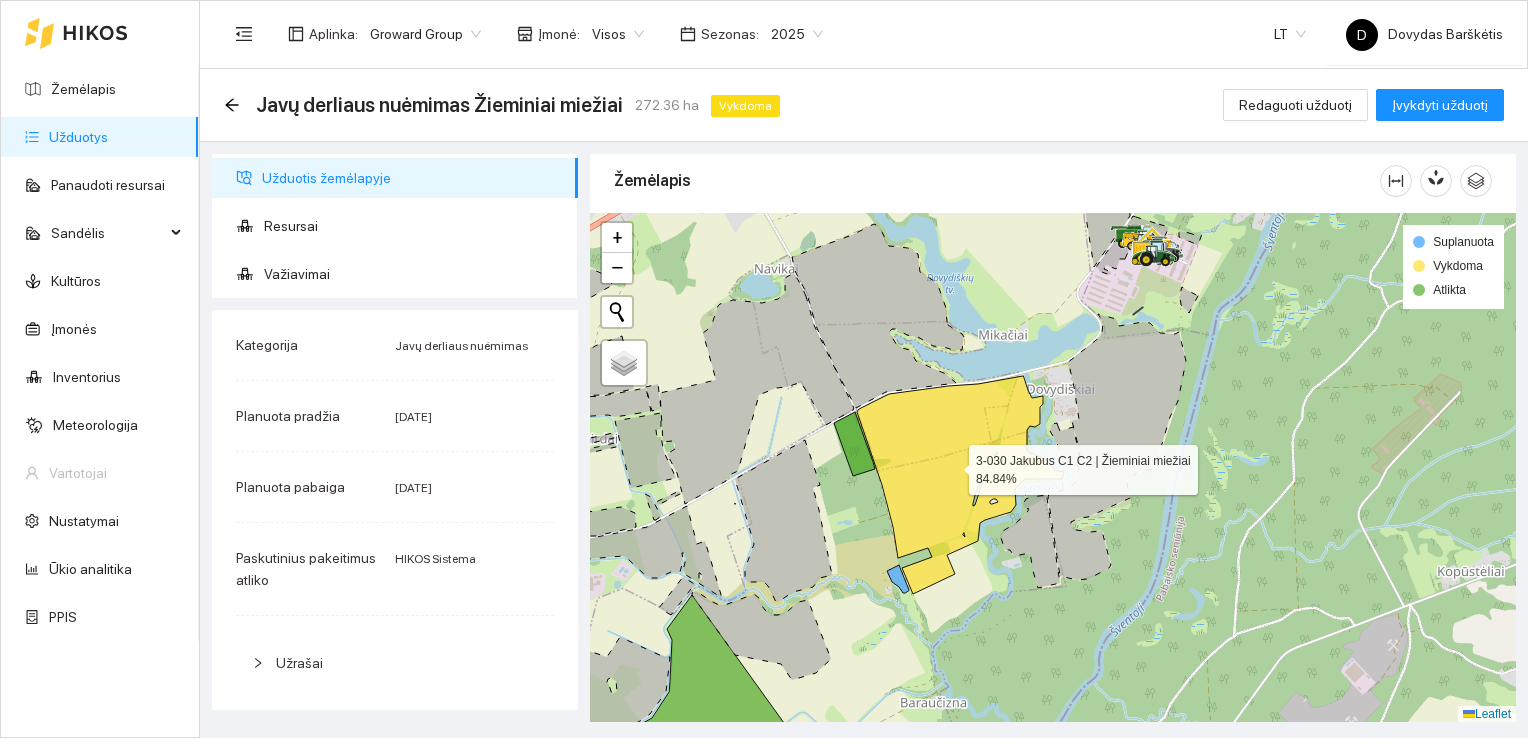 click 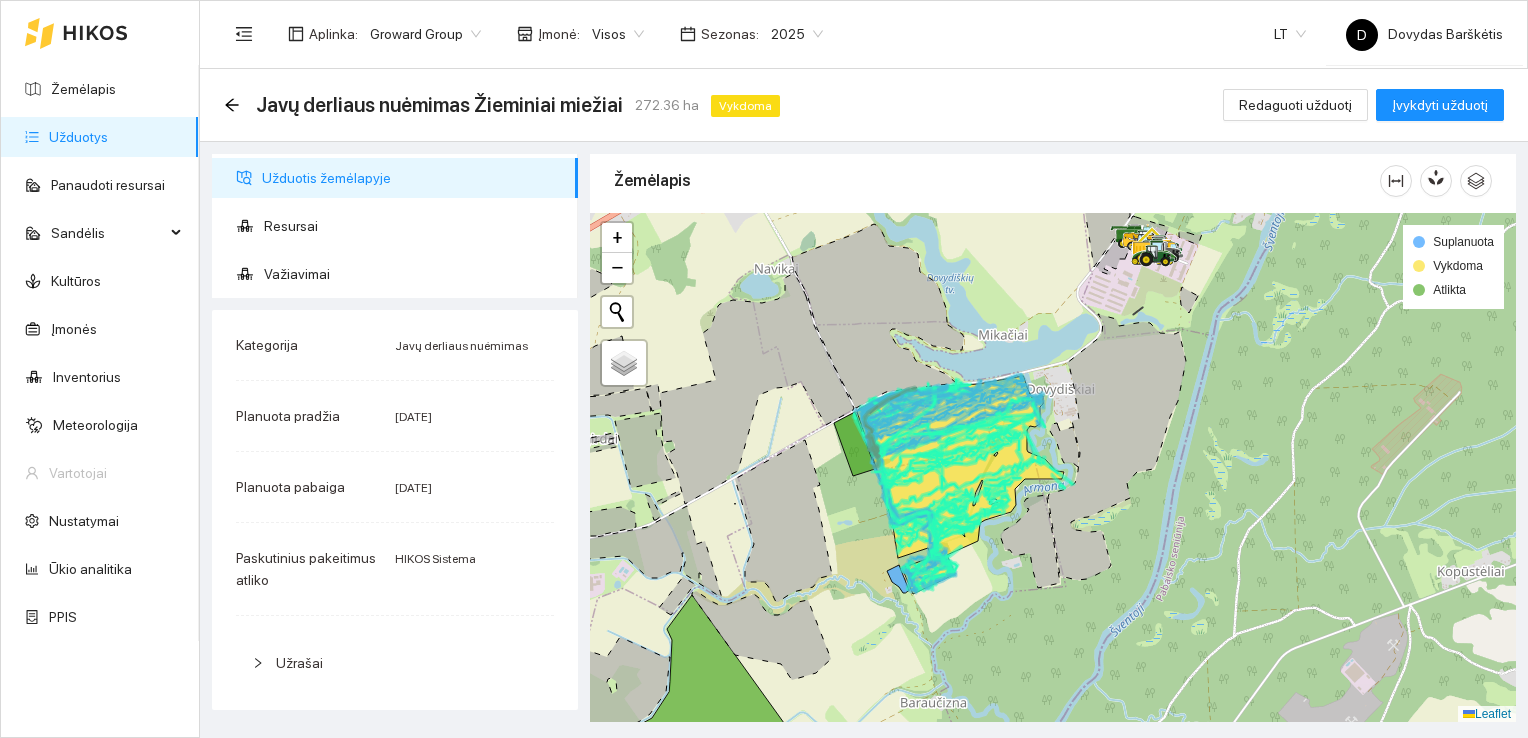 click 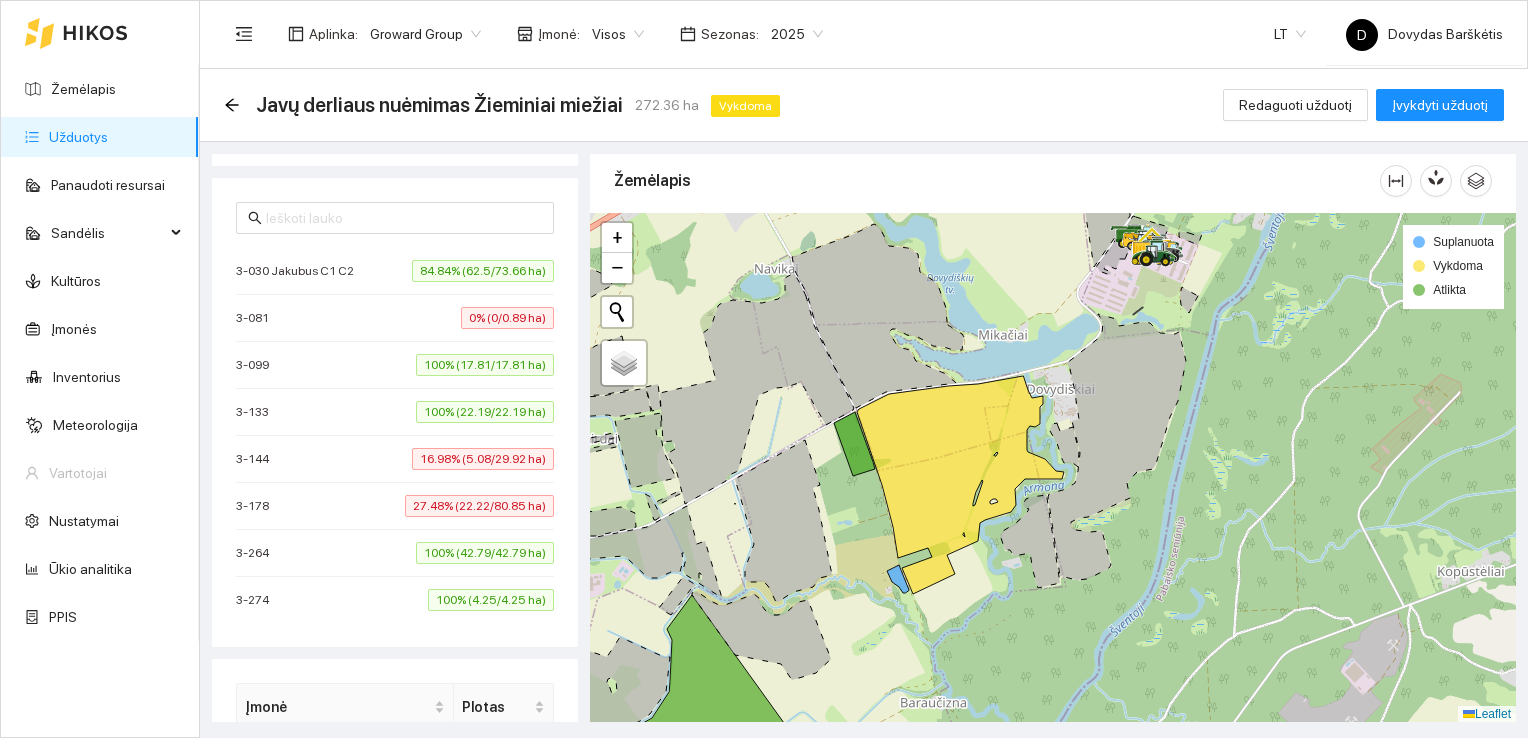 scroll, scrollTop: 531, scrollLeft: 0, axis: vertical 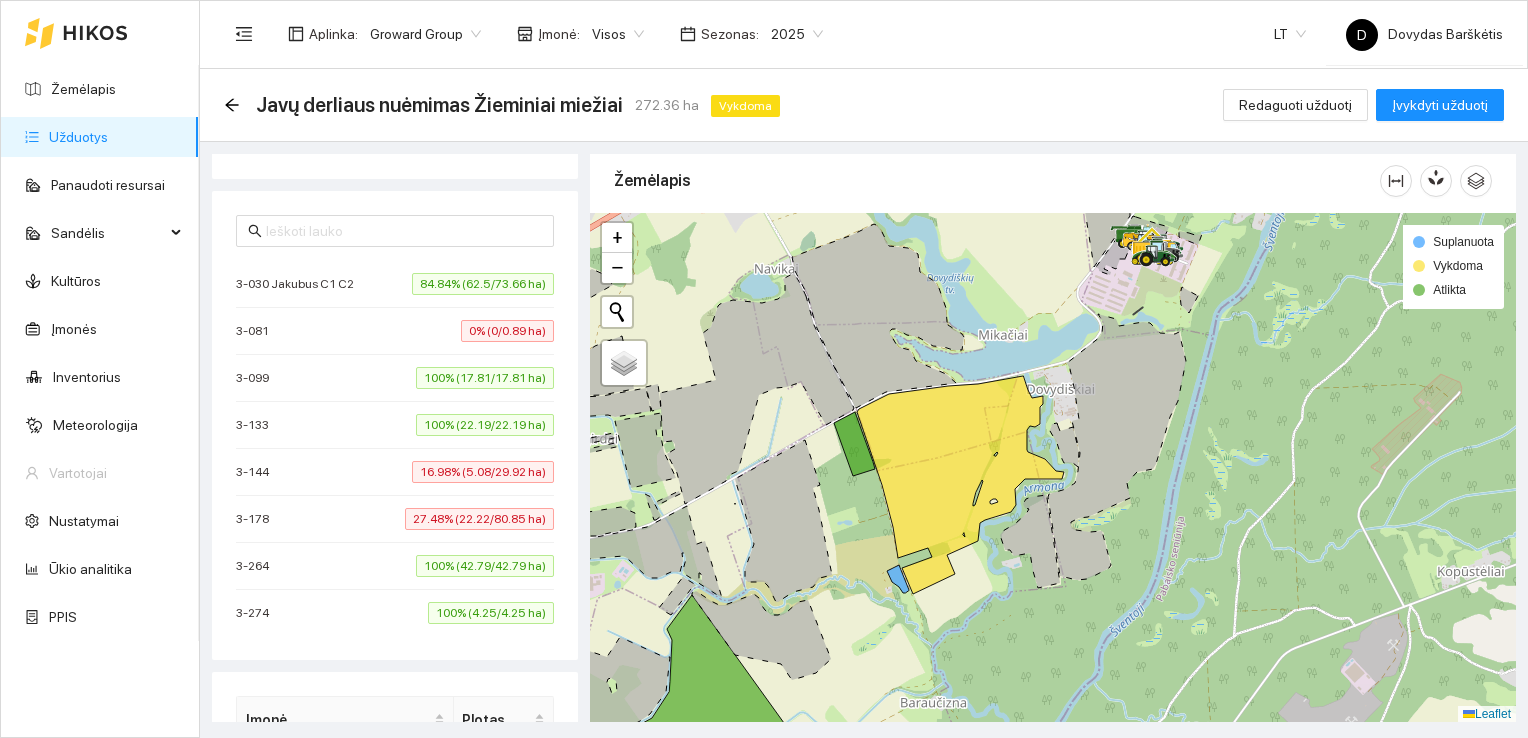 click on "84.84% (62.5/73.66 ha)" at bounding box center (483, 284) 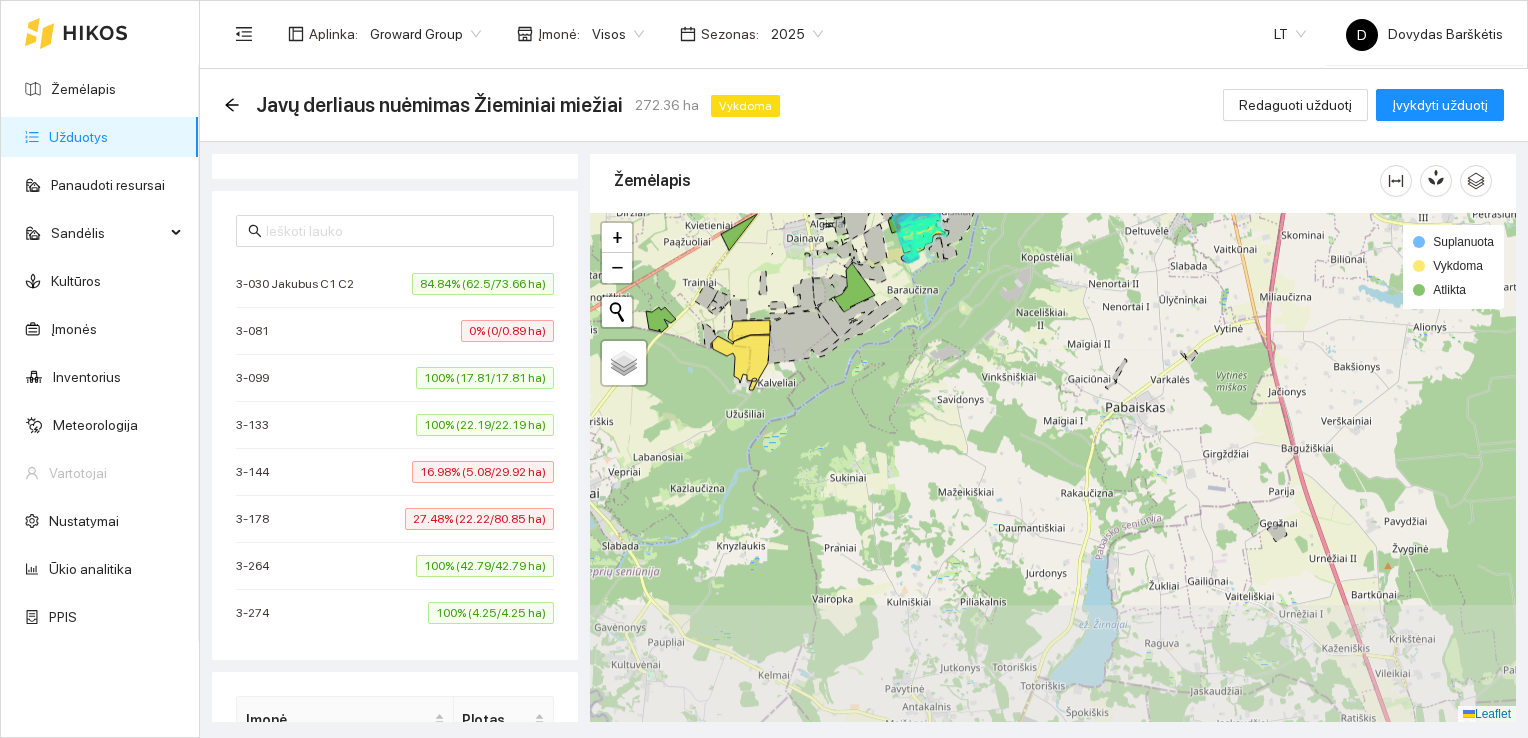 drag, startPoint x: 998, startPoint y: 470, endPoint x: 1060, endPoint y: 238, distance: 240.14163 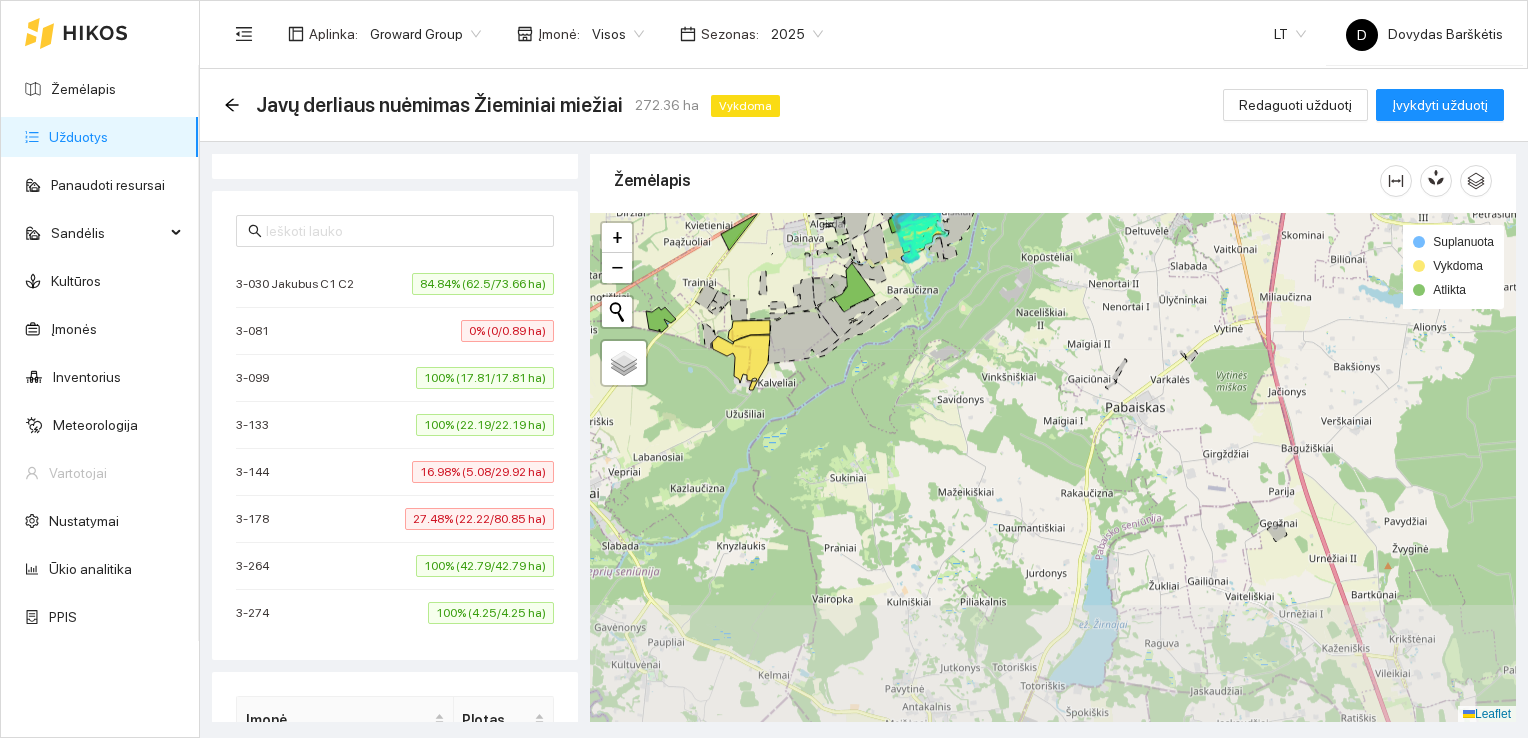 click at bounding box center (1053, 468) 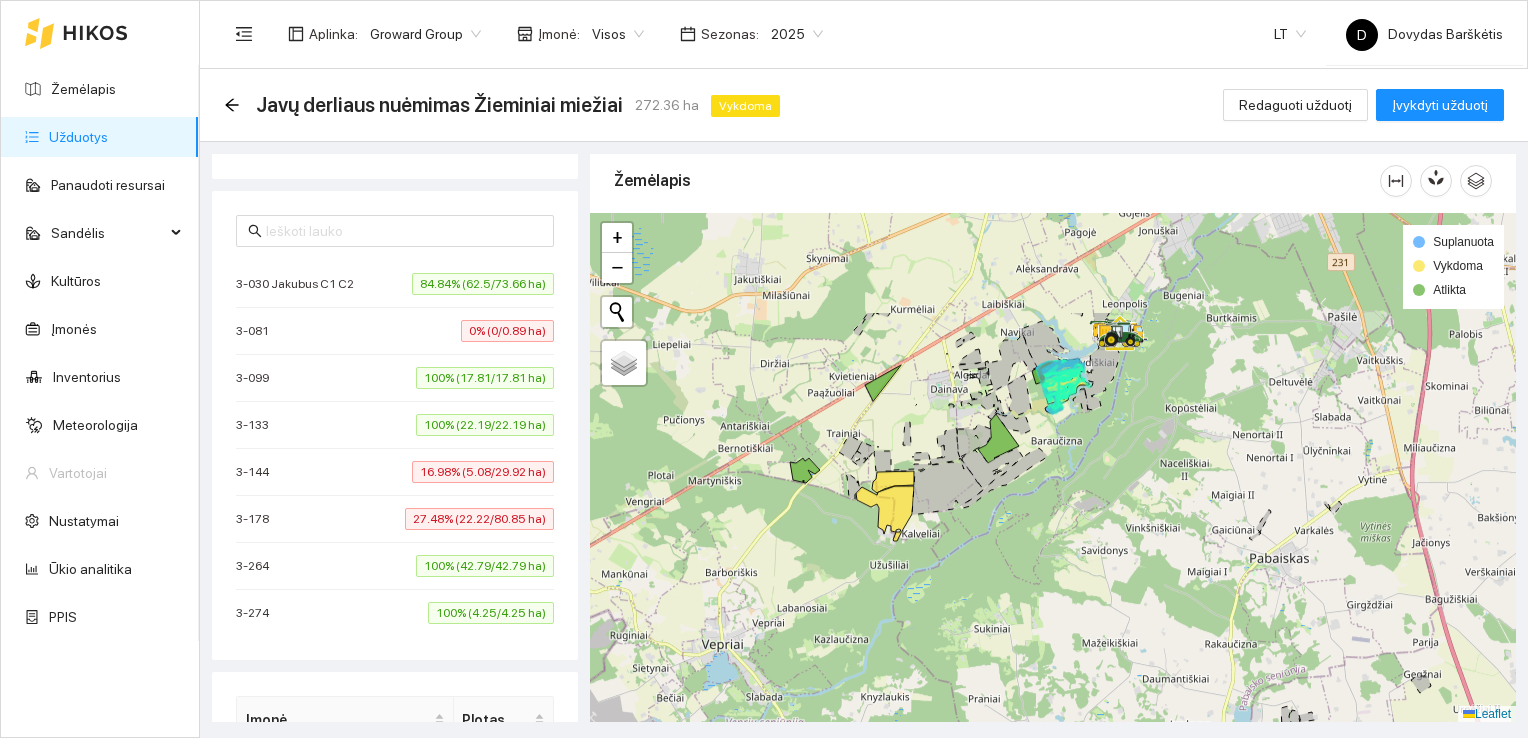 drag, startPoint x: 907, startPoint y: 426, endPoint x: 1051, endPoint y: 577, distance: 208.65521 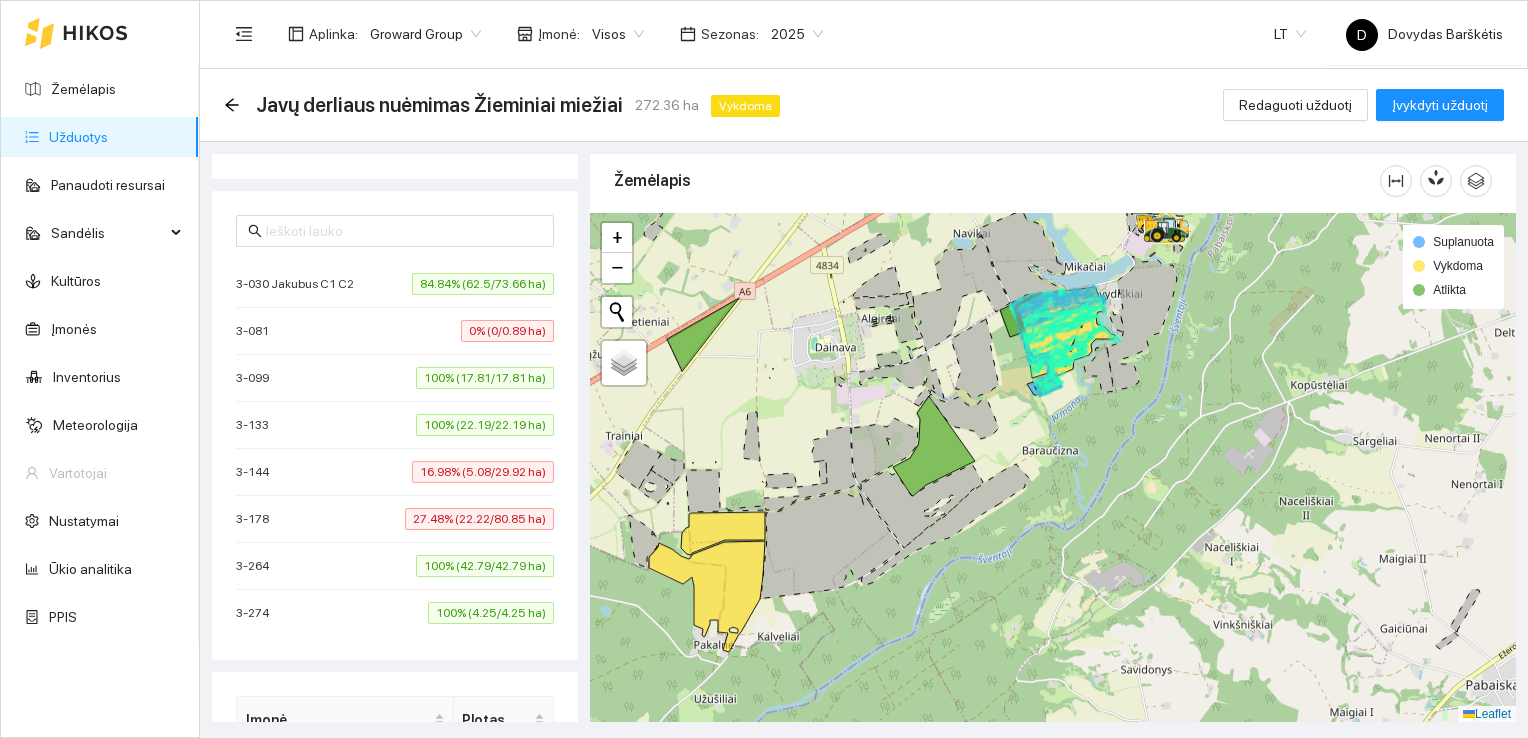 drag, startPoint x: 1008, startPoint y: 429, endPoint x: 1097, endPoint y: 407, distance: 91.67879 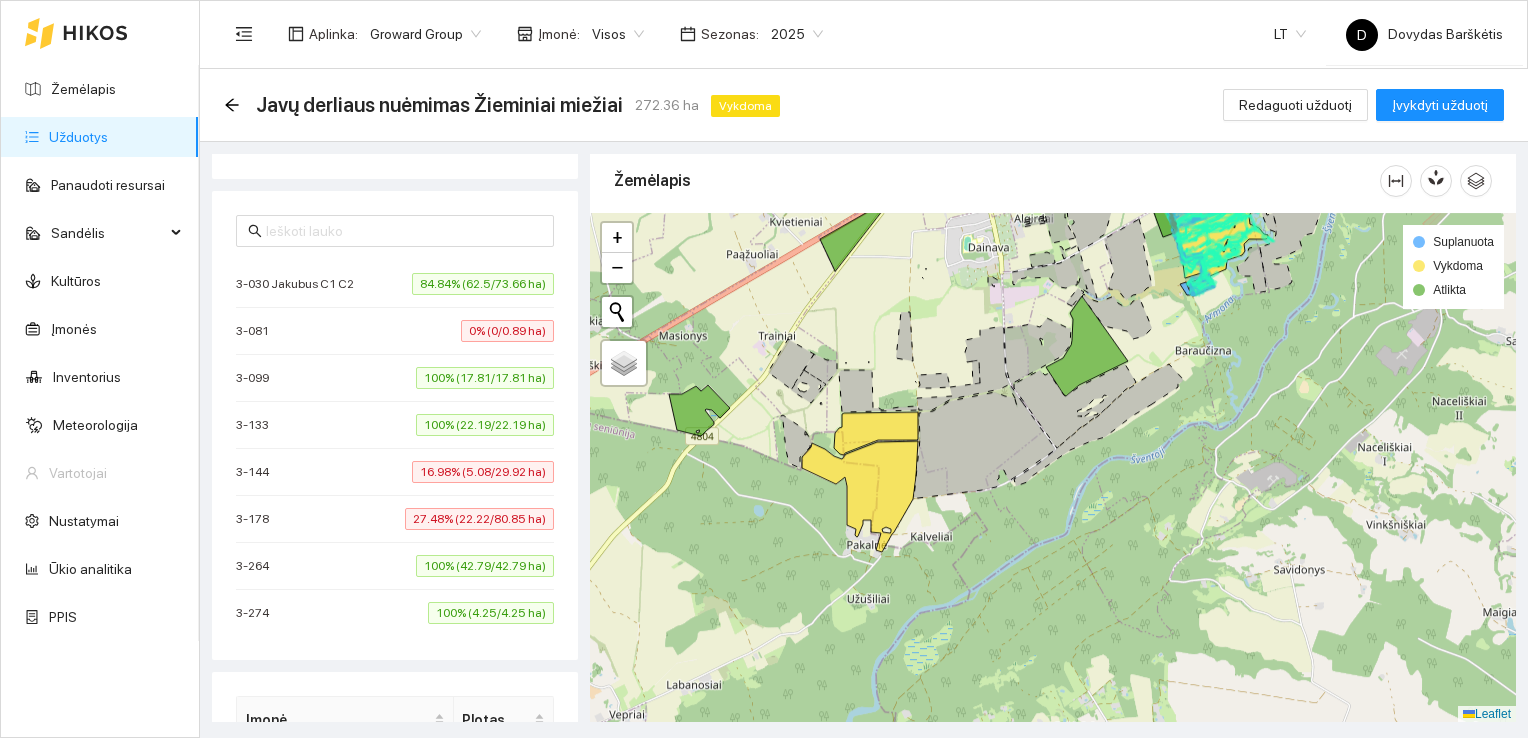drag, startPoint x: 716, startPoint y: 426, endPoint x: 785, endPoint y: 342, distance: 108.706024 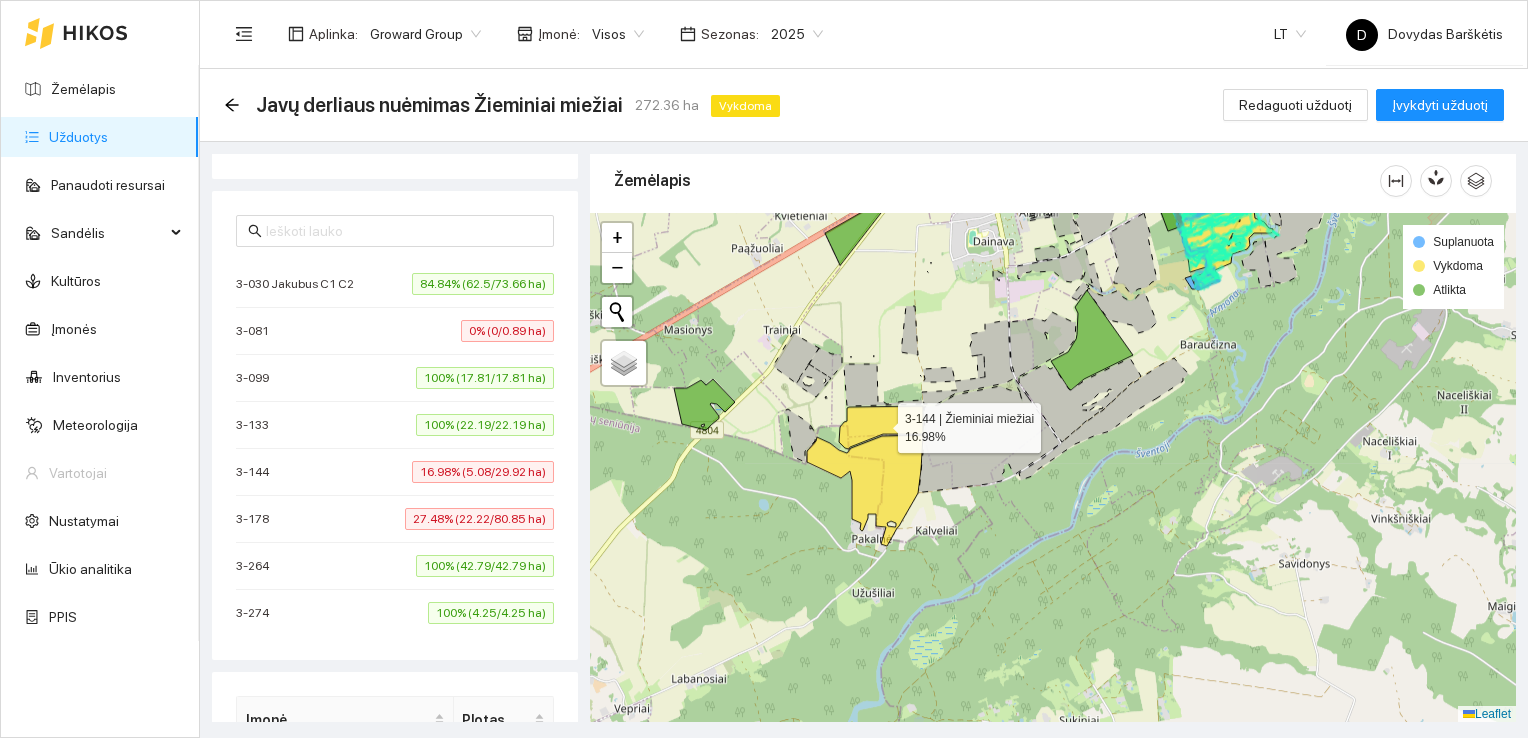click 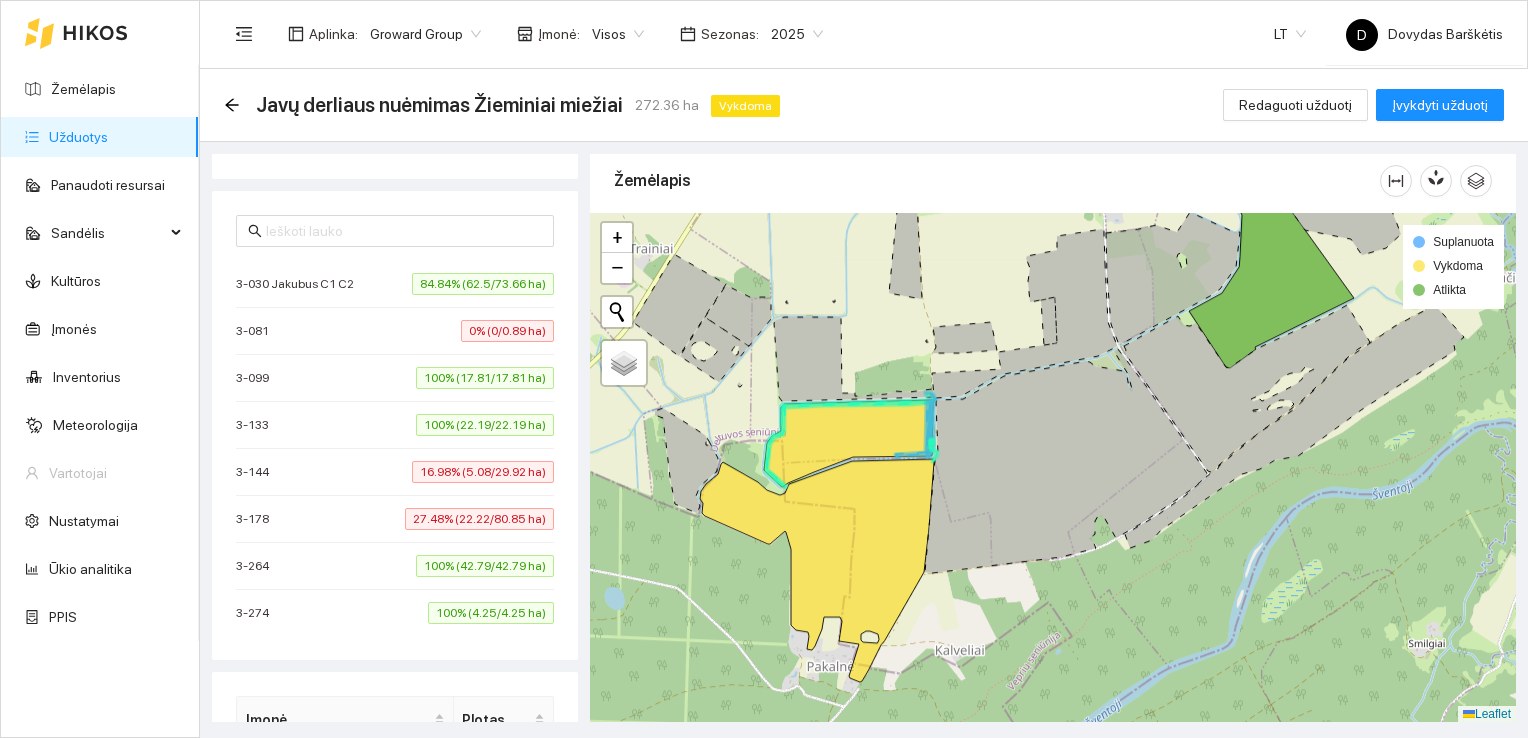 click at bounding box center (1053, 468) 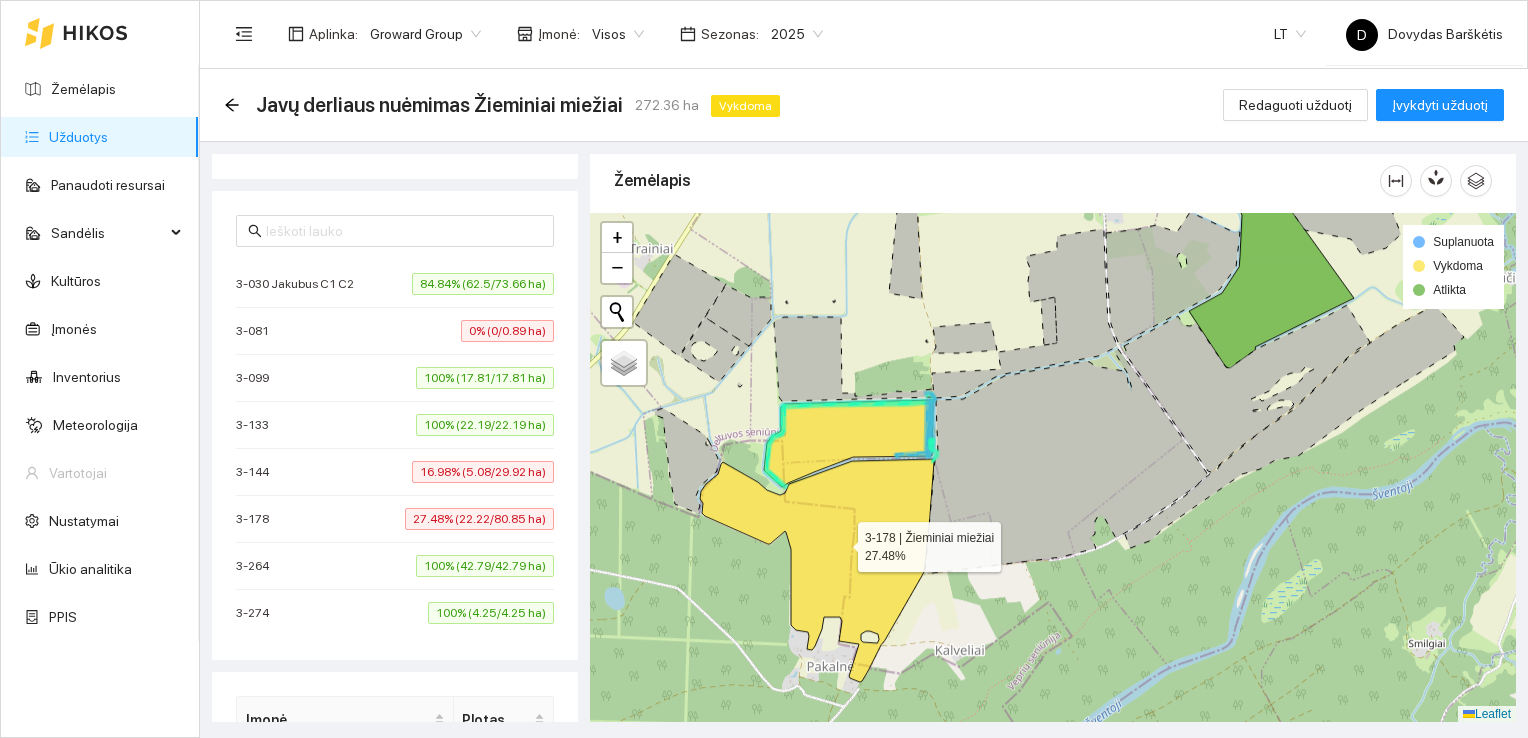 click 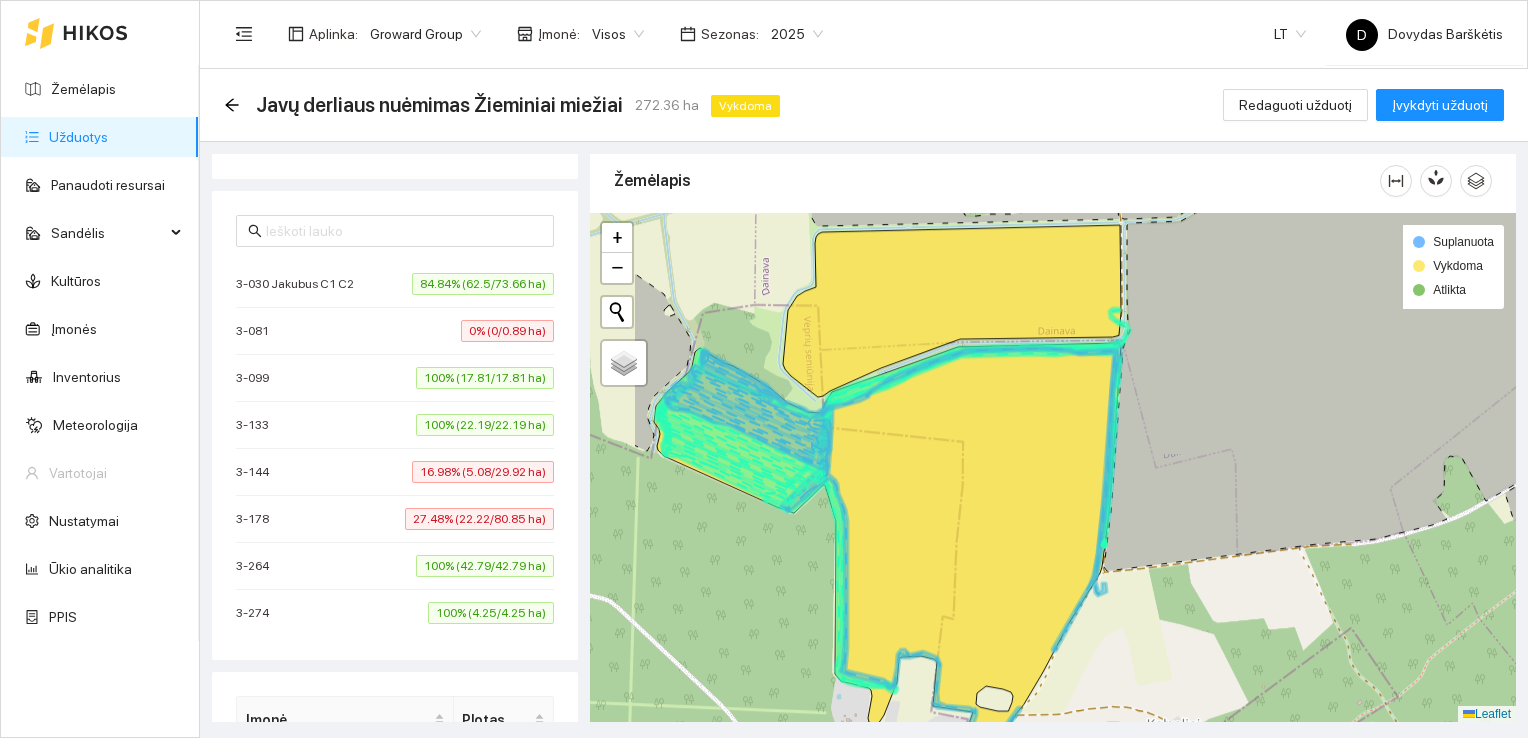 drag, startPoint x: 612, startPoint y: 597, endPoint x: 762, endPoint y: 602, distance: 150.08331 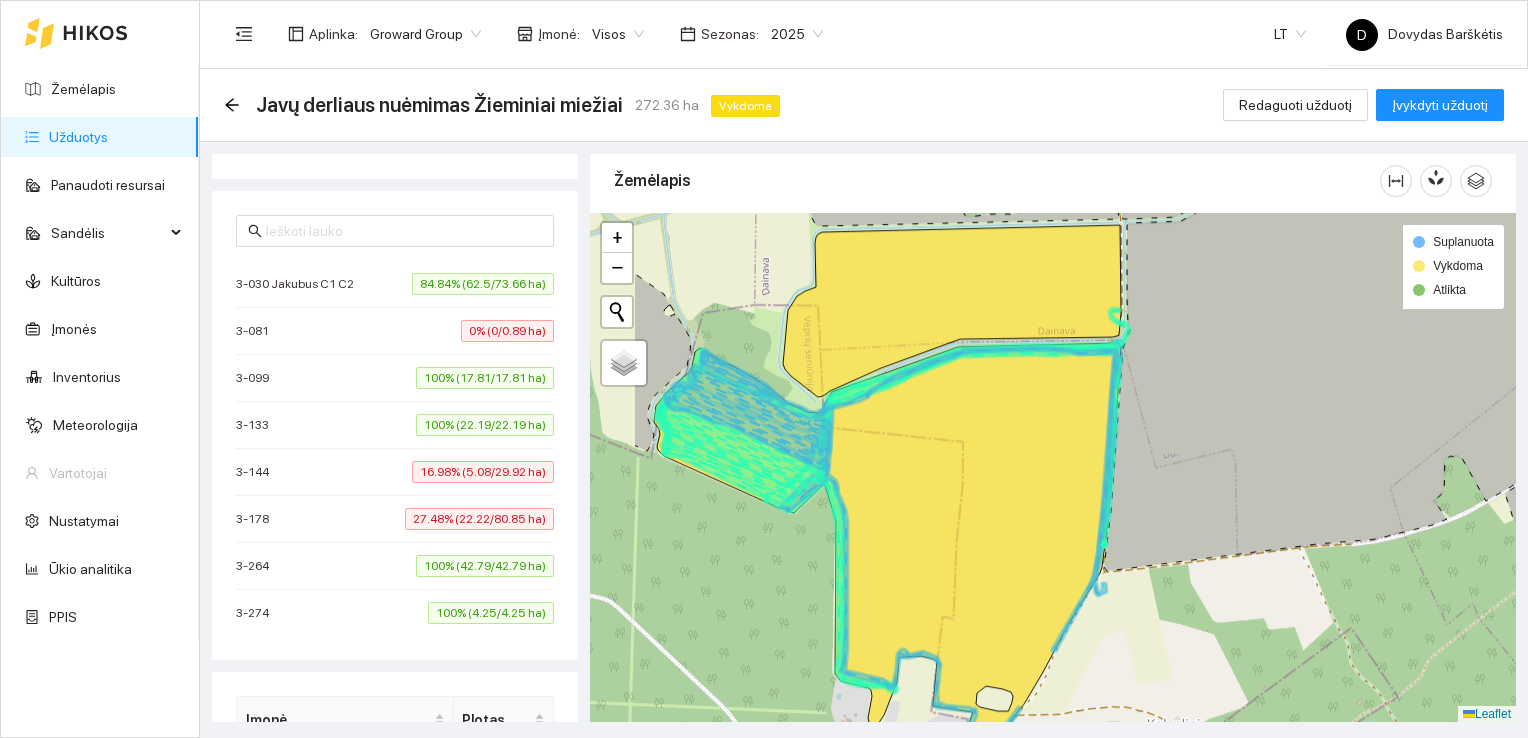 click at bounding box center [1053, 468] 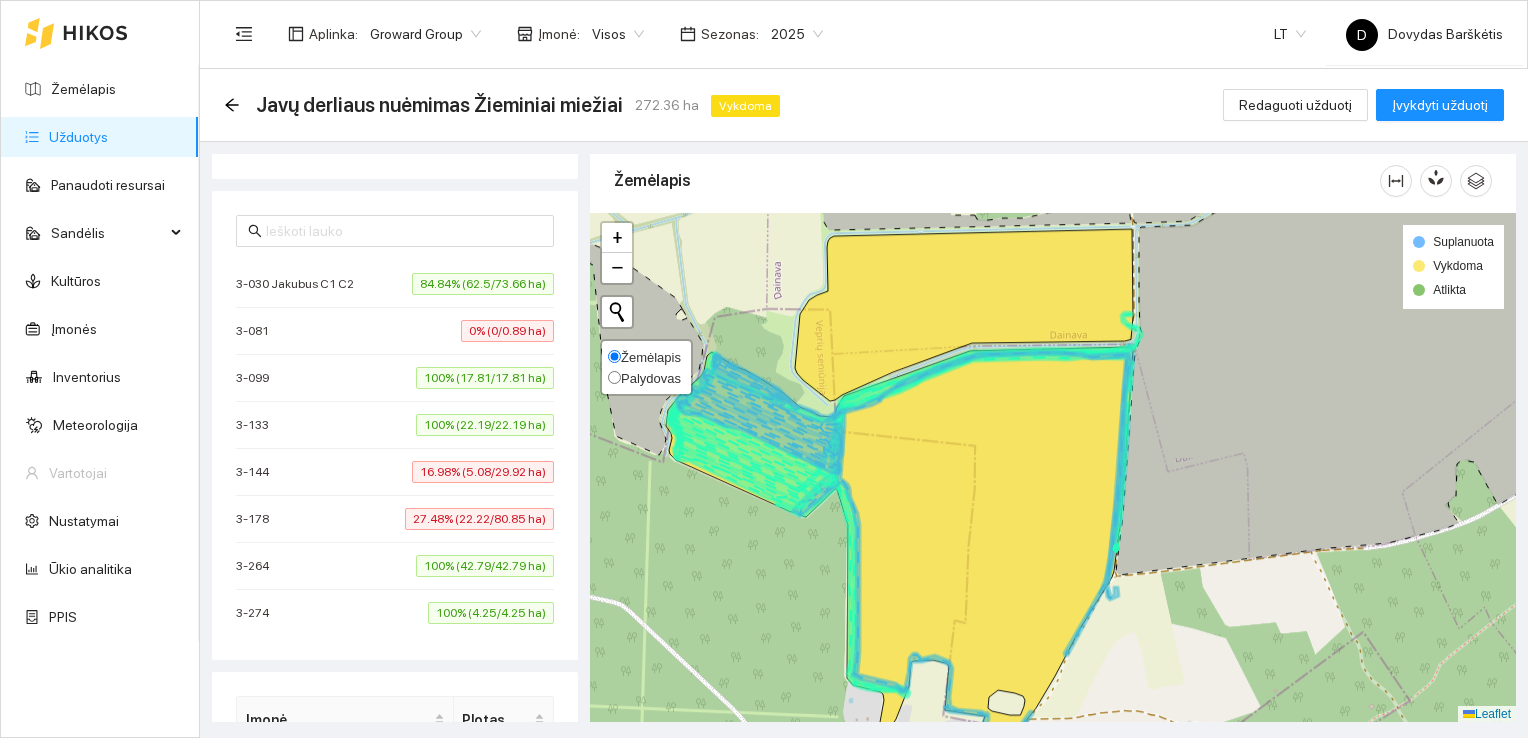 click on "Palydovas" at bounding box center (651, 378) 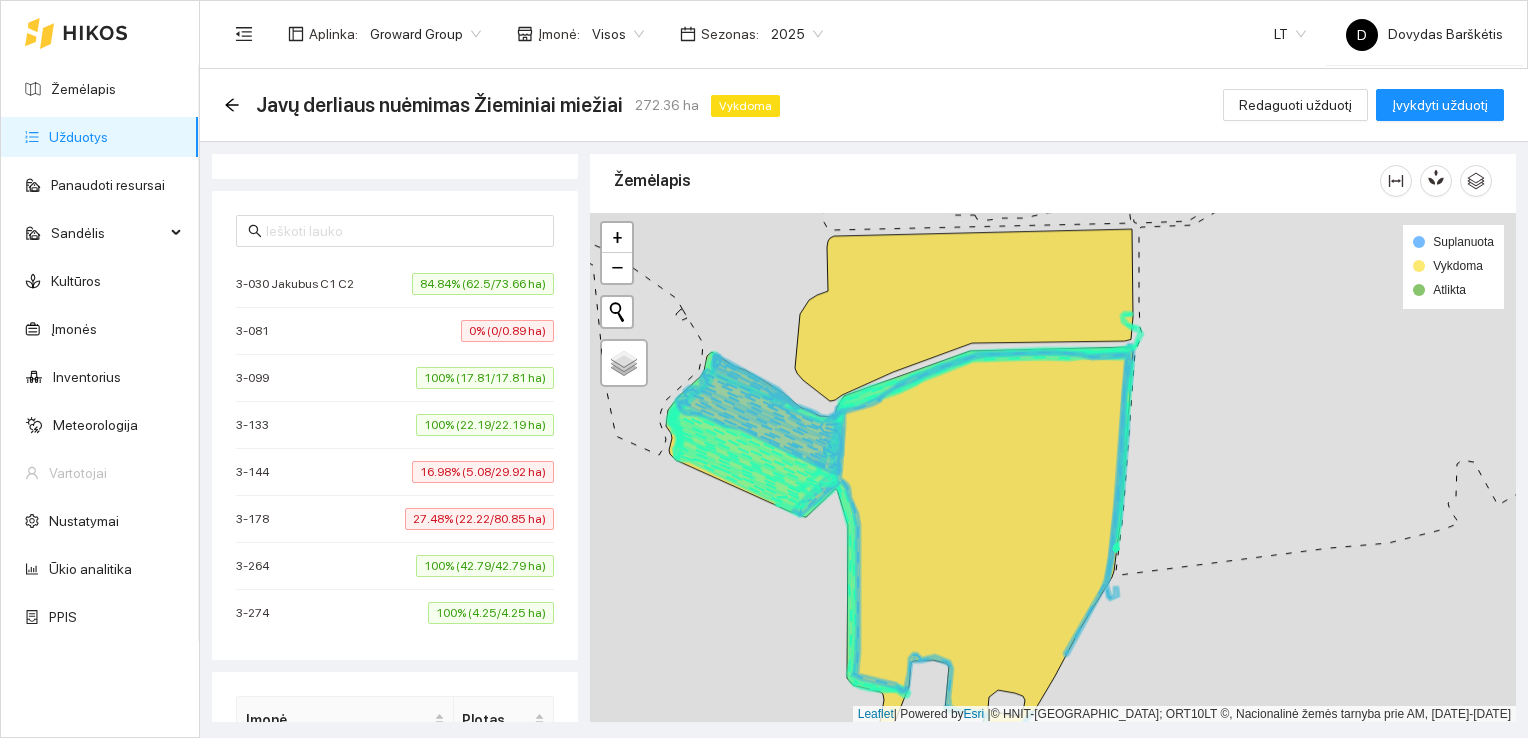 click at bounding box center [1053, 468] 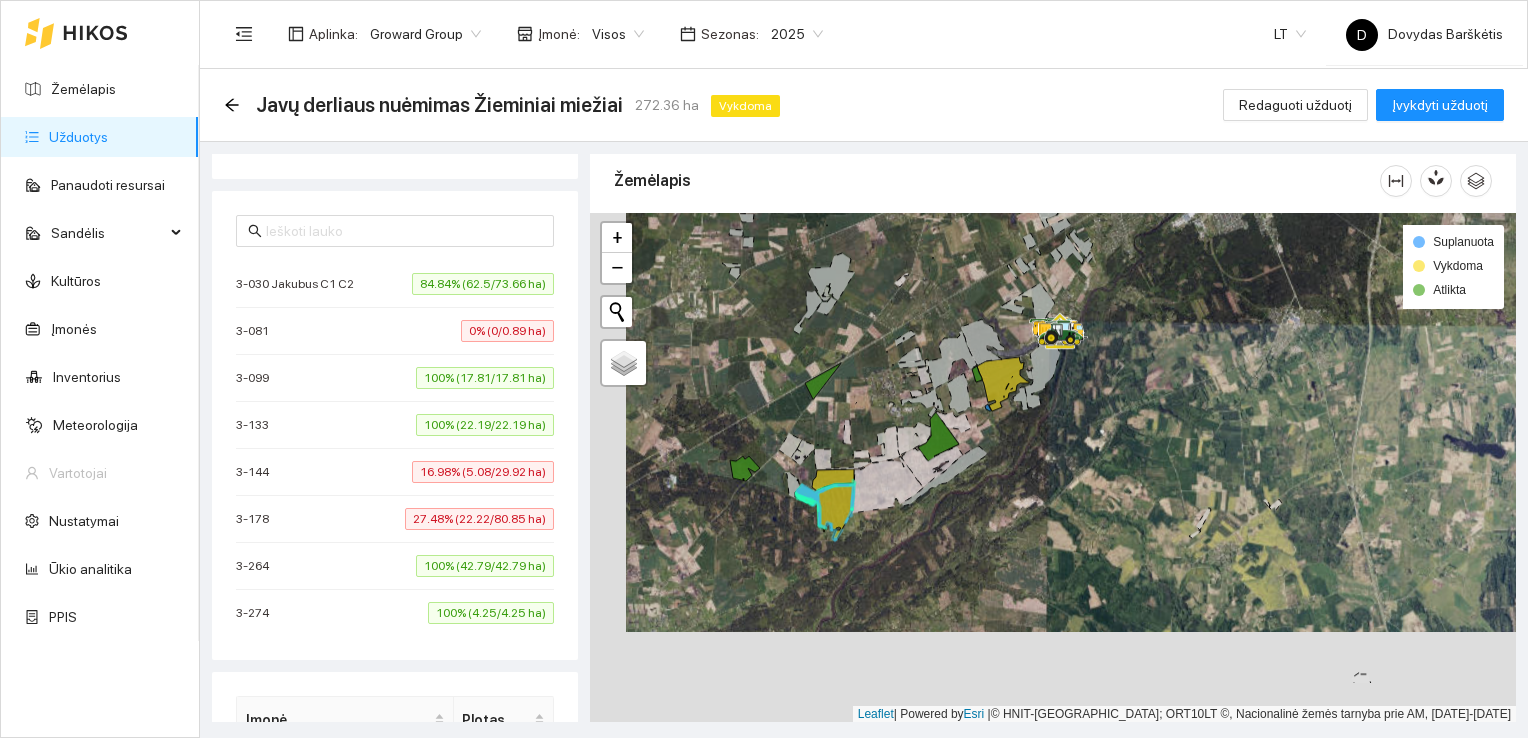 drag, startPoint x: 741, startPoint y: 484, endPoint x: 779, endPoint y: 387, distance: 104.177734 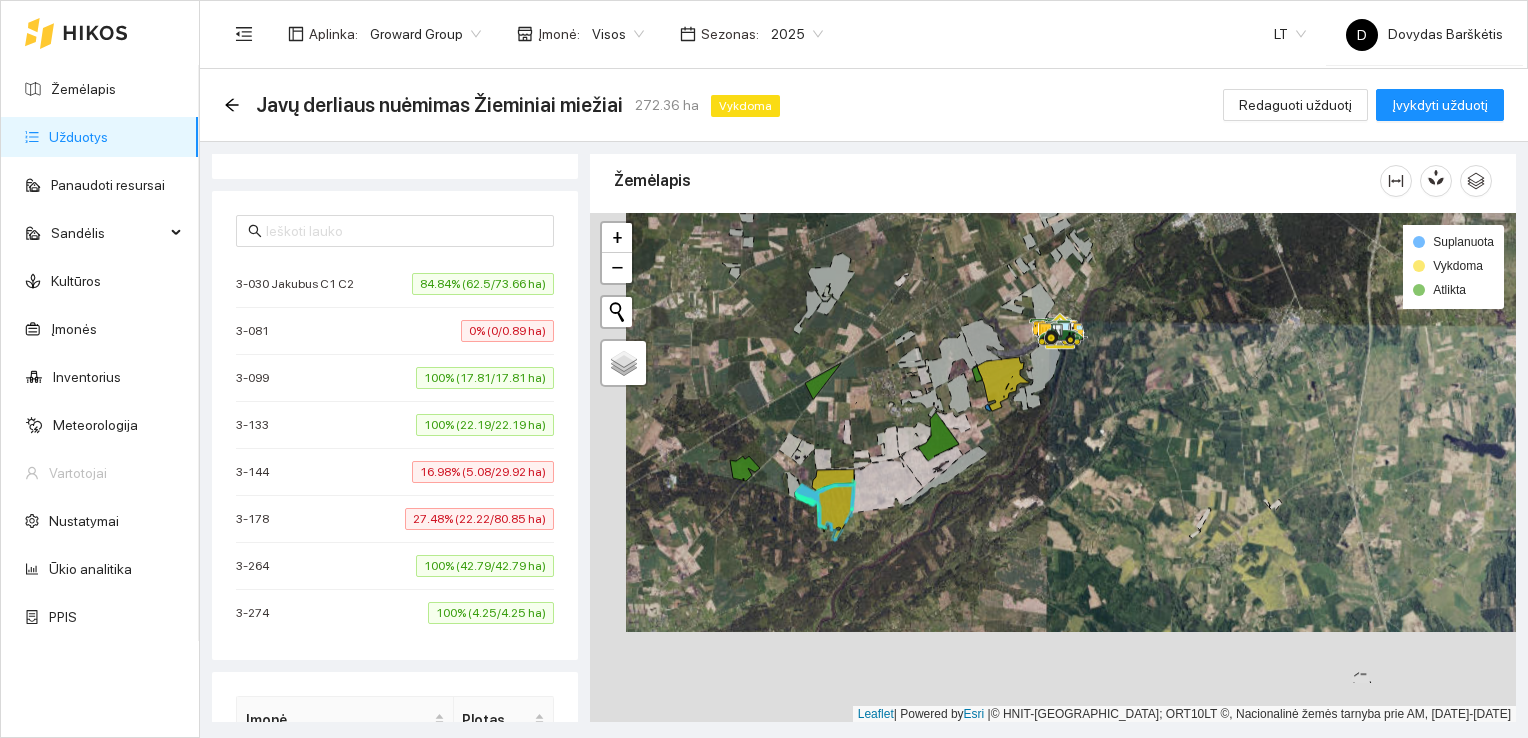 click at bounding box center [1053, 468] 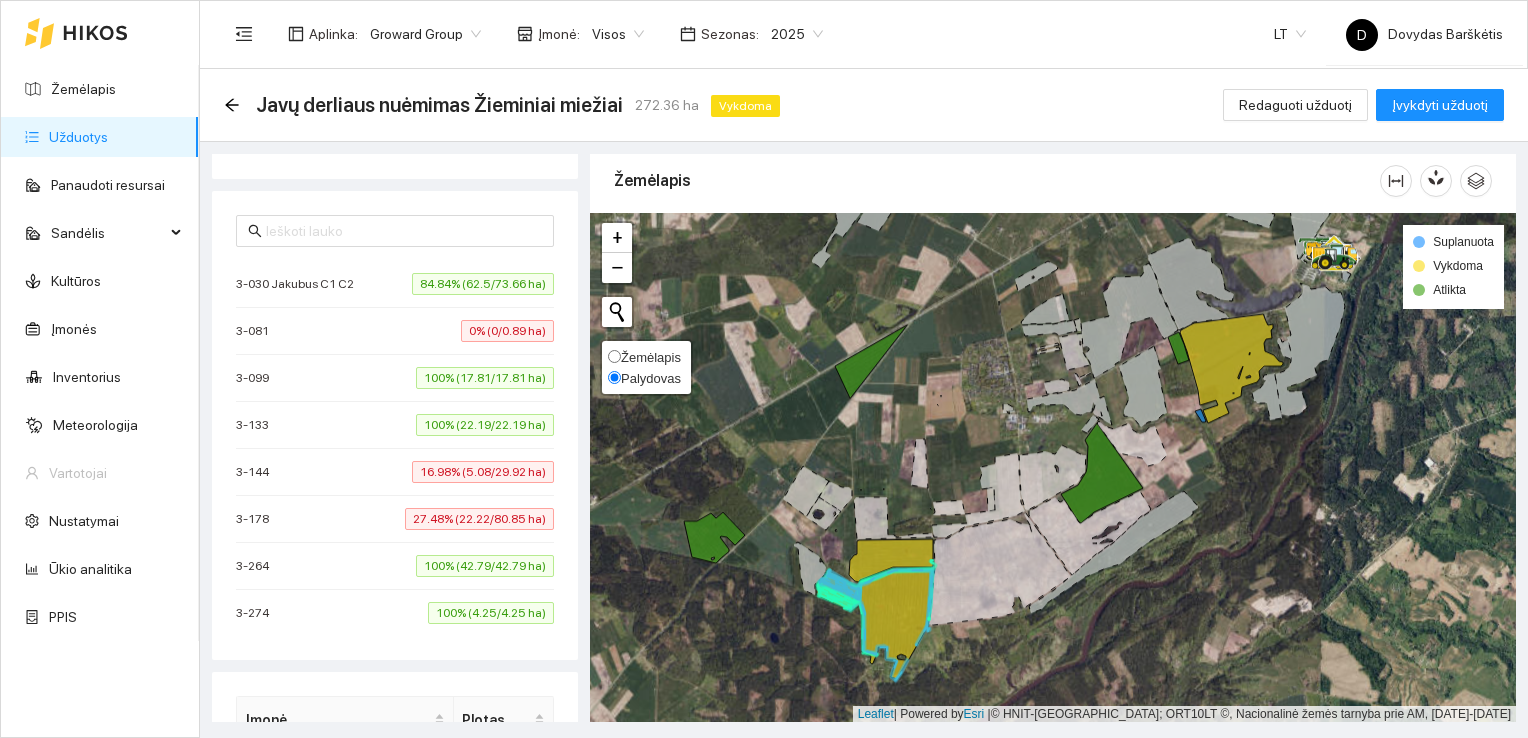click on "Palydovas" at bounding box center [614, 377] 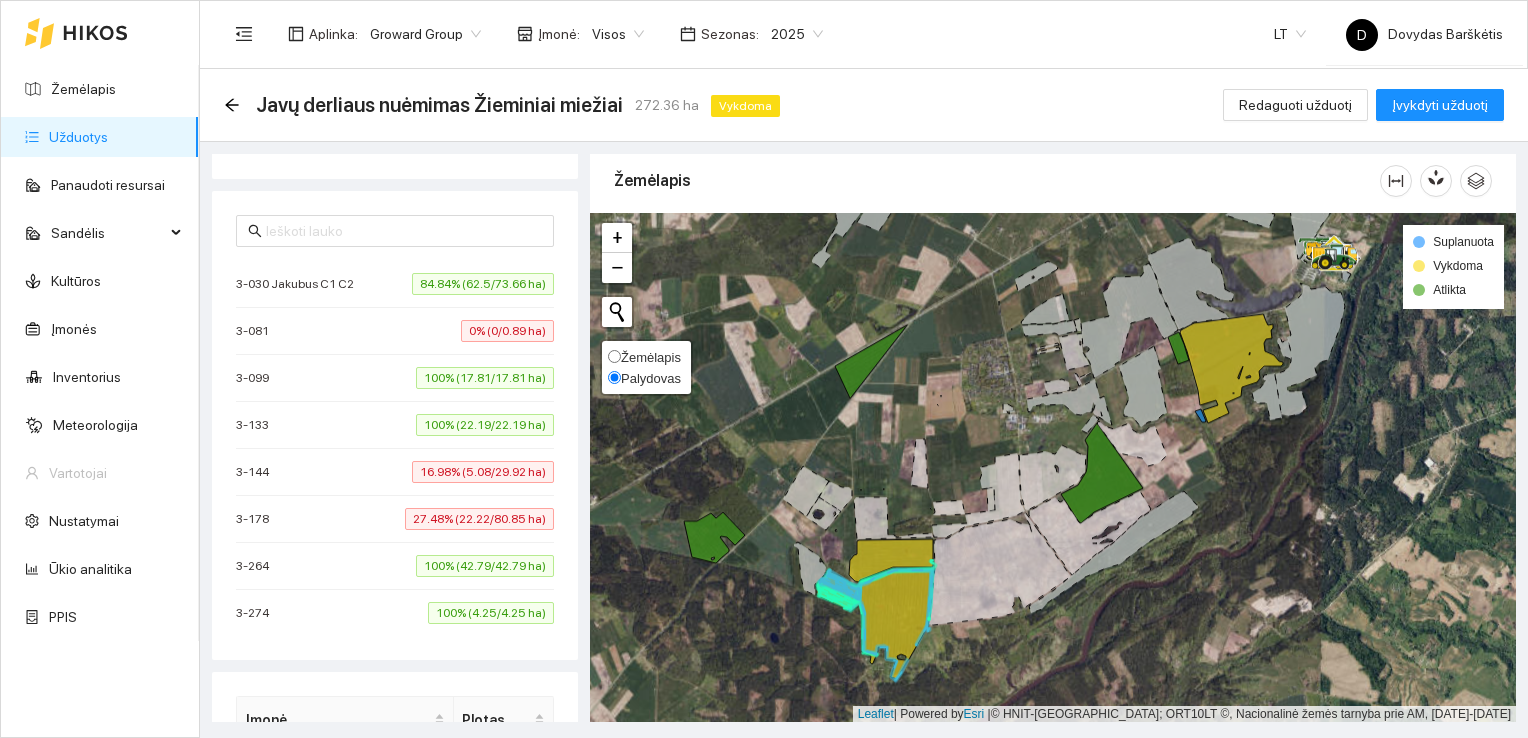 click on "Žemėlapis" at bounding box center (651, 357) 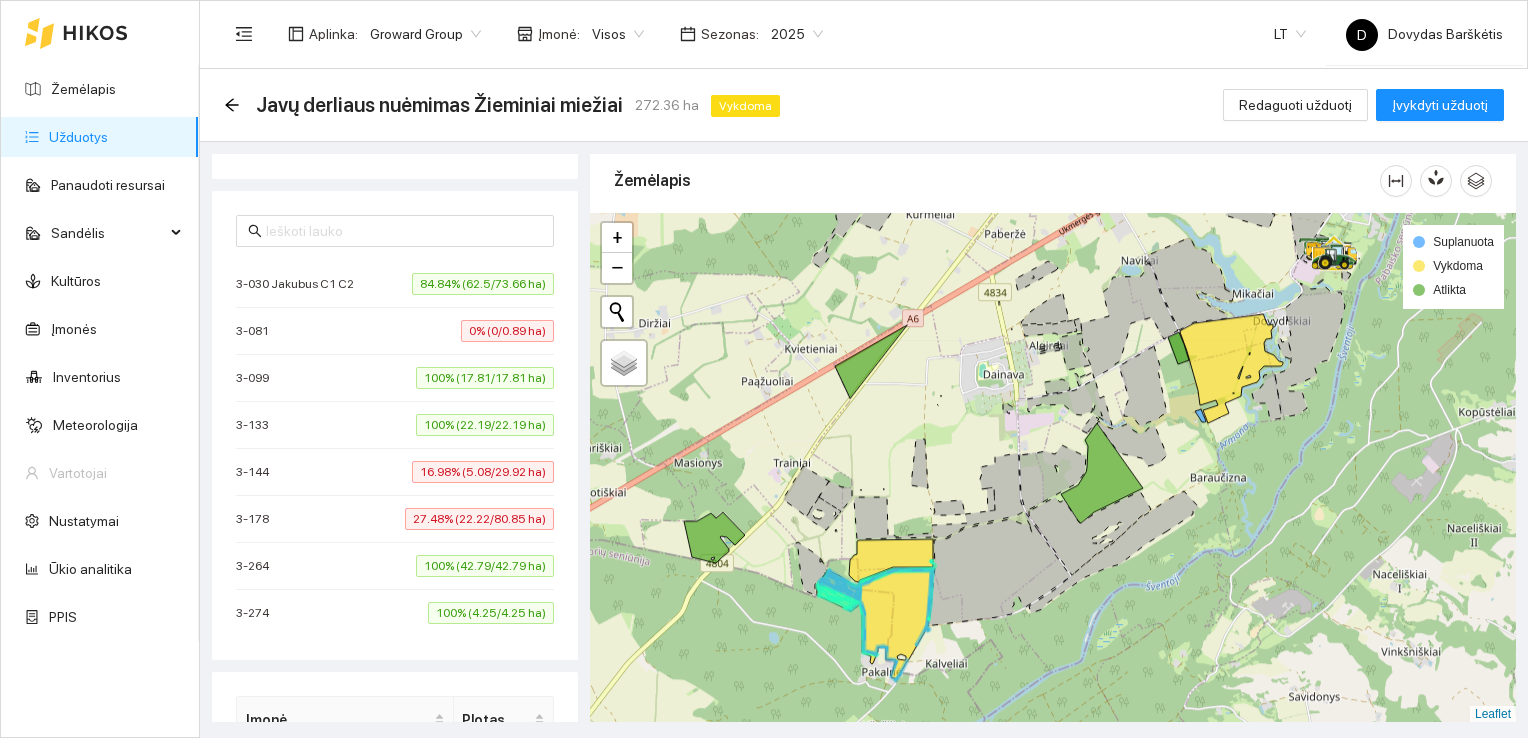 click at bounding box center (1053, 468) 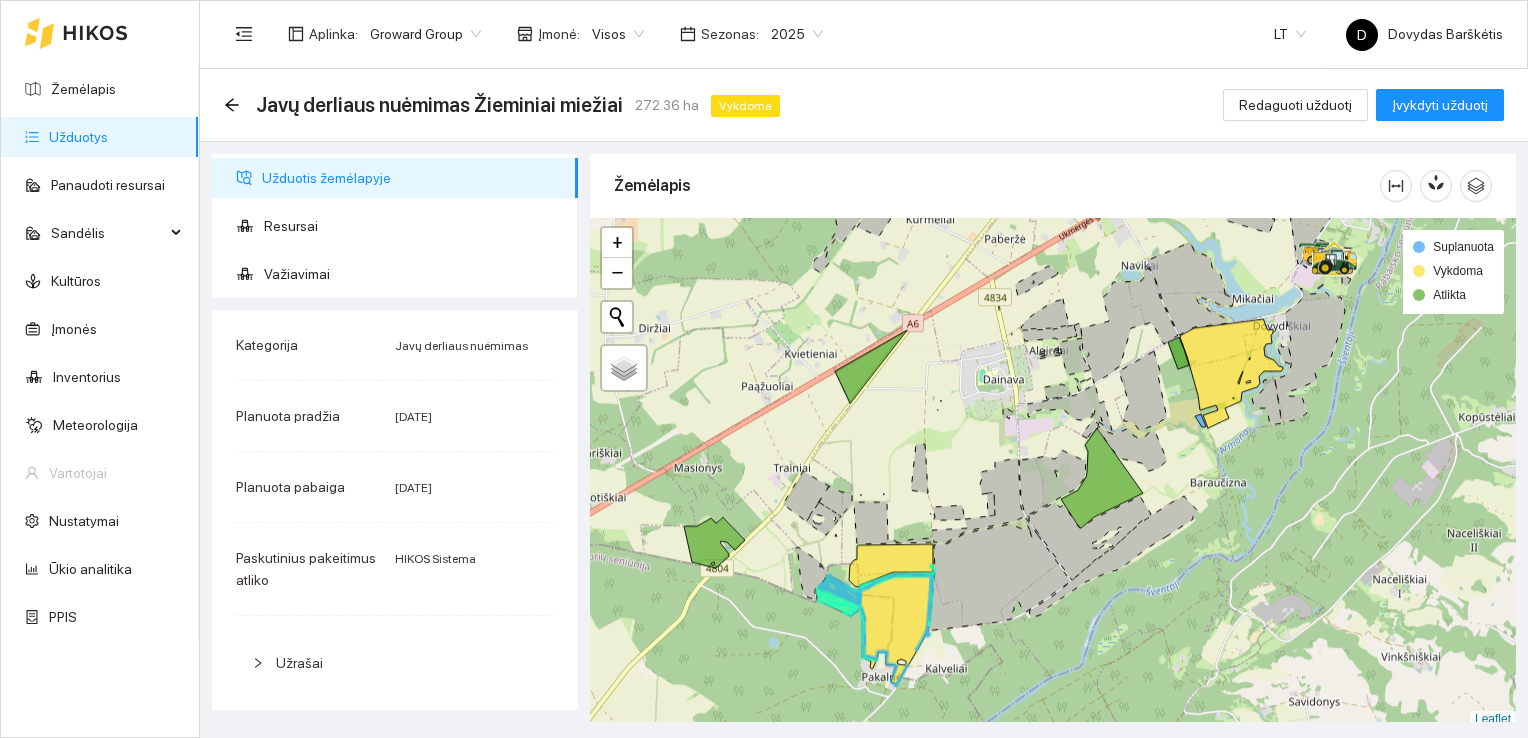 scroll, scrollTop: 0, scrollLeft: 0, axis: both 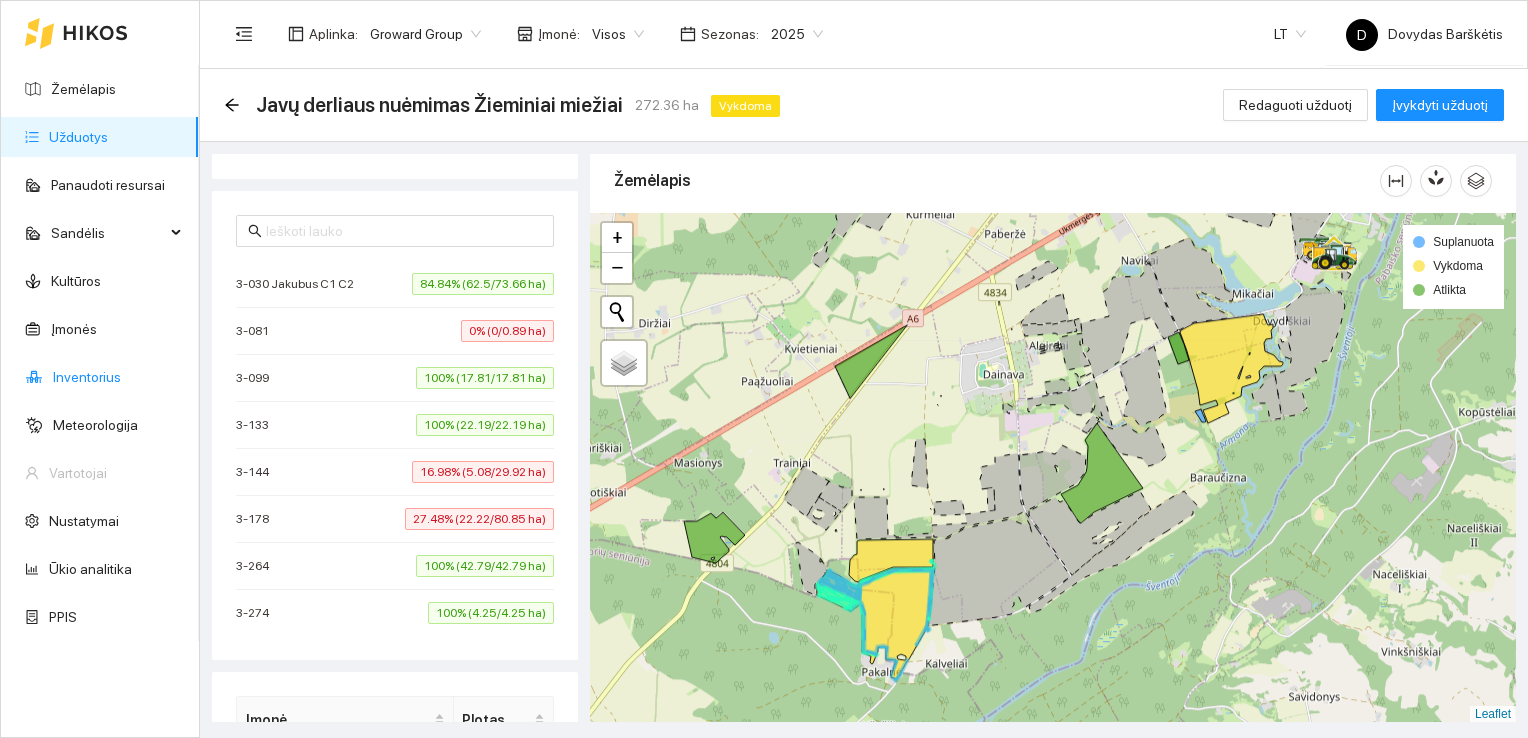 click on "Inventorius" at bounding box center [87, 377] 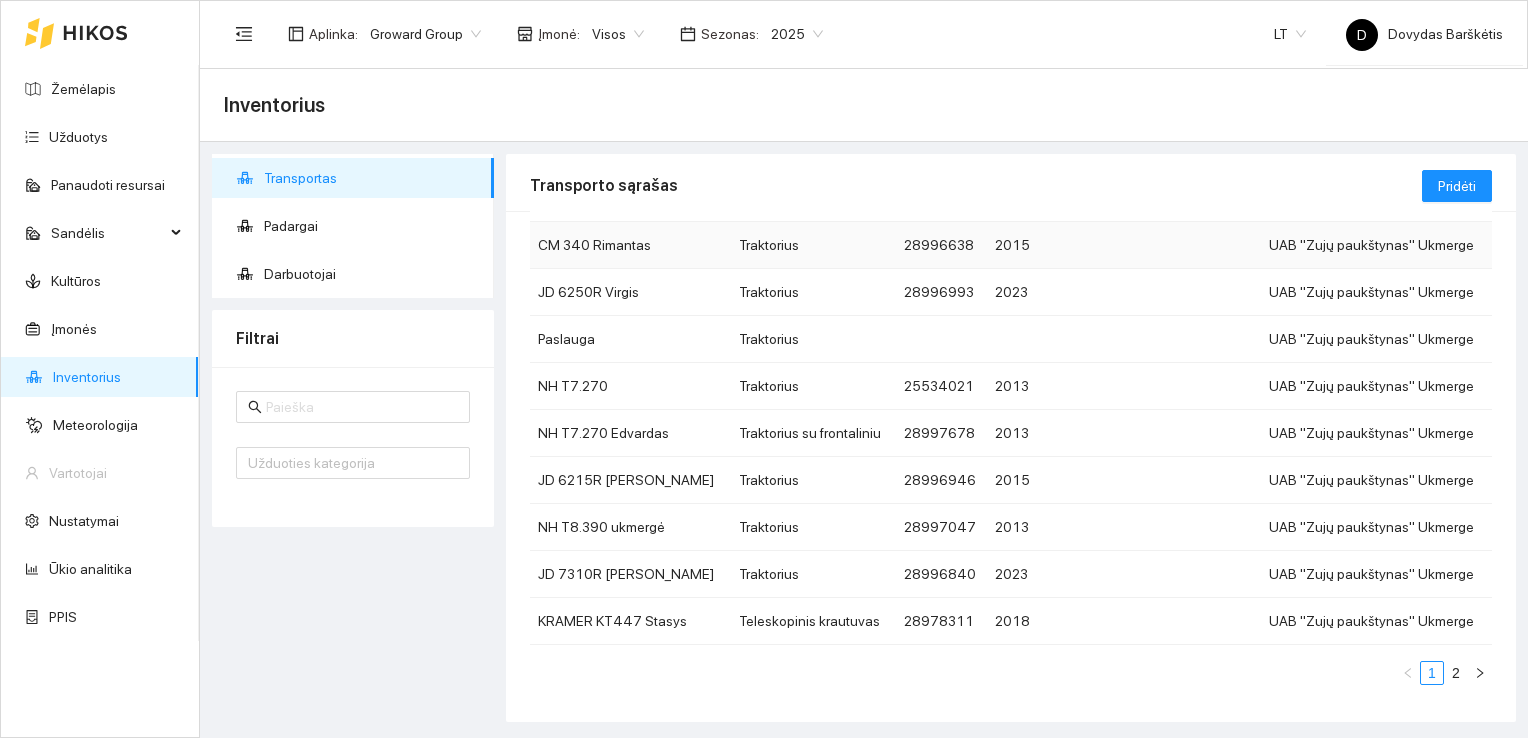 scroll, scrollTop: 0, scrollLeft: 0, axis: both 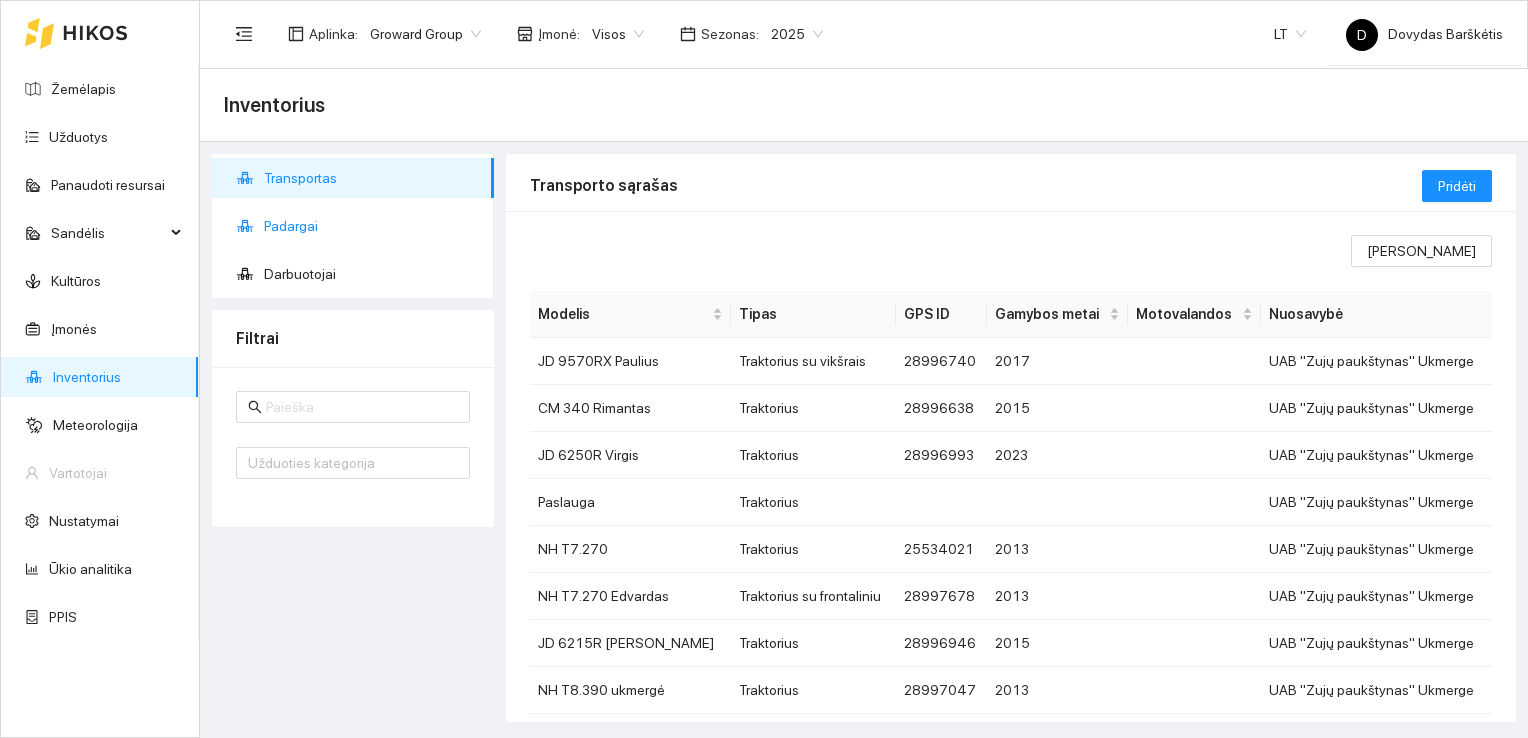 click on "Padargai" at bounding box center [371, 226] 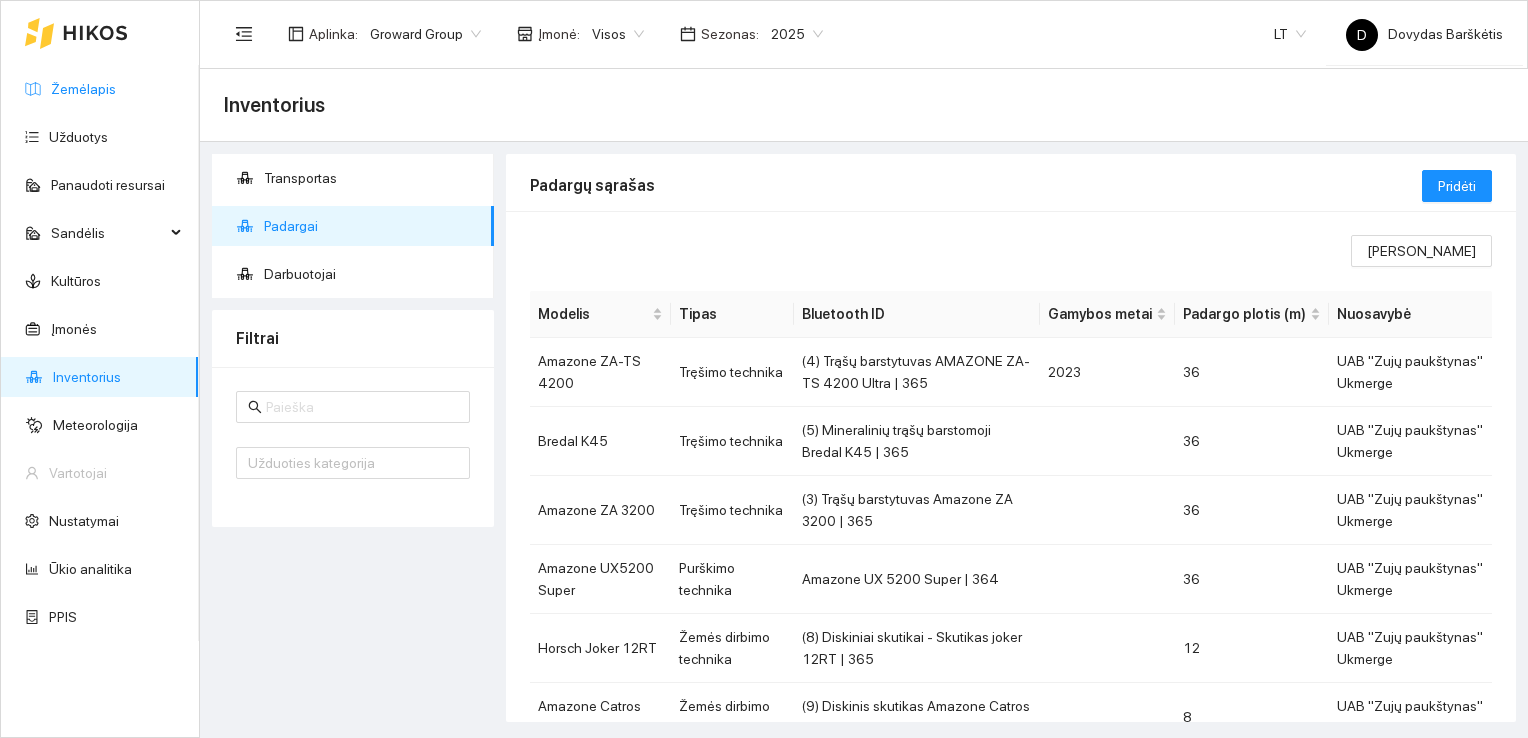 click on "Žemėlapis" at bounding box center (83, 89) 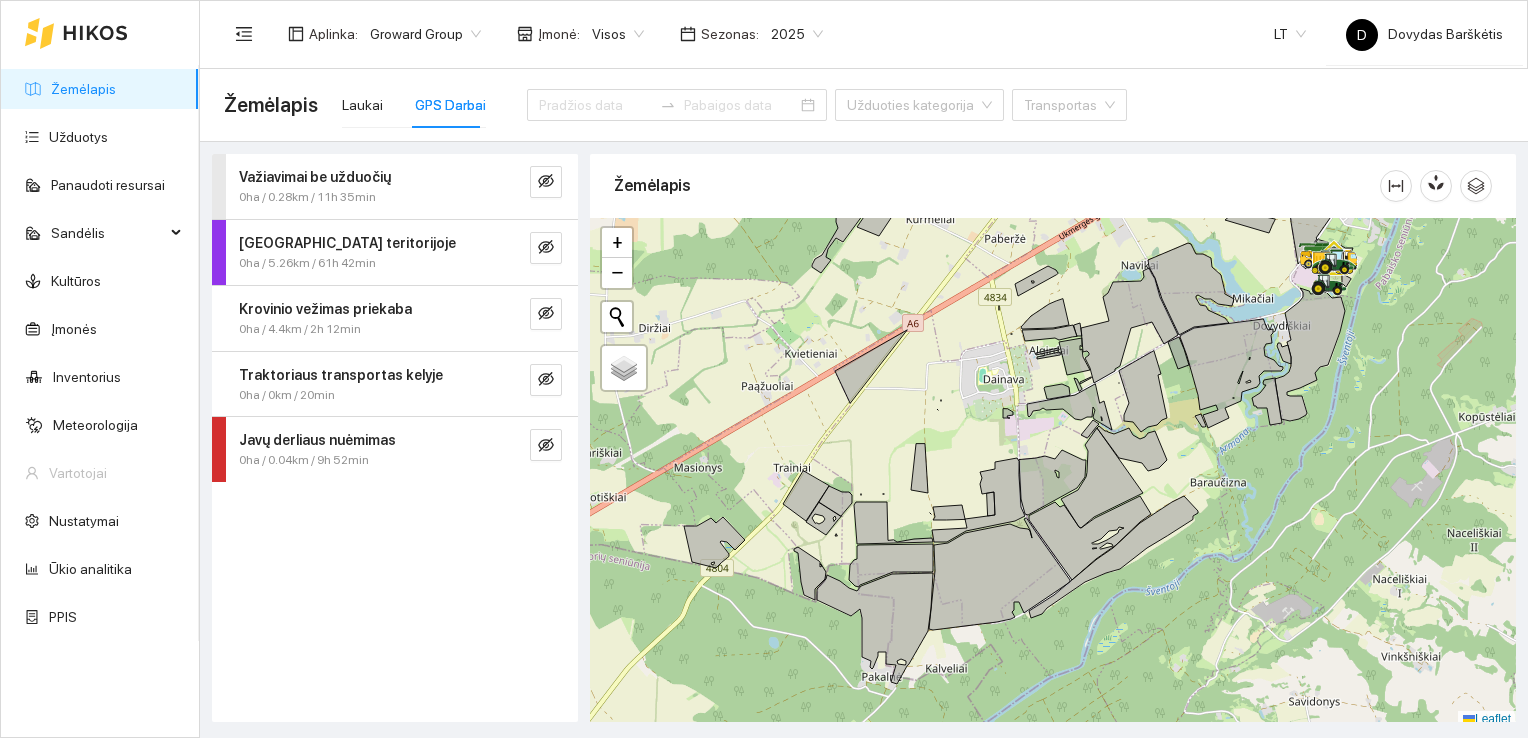 scroll, scrollTop: 5, scrollLeft: 0, axis: vertical 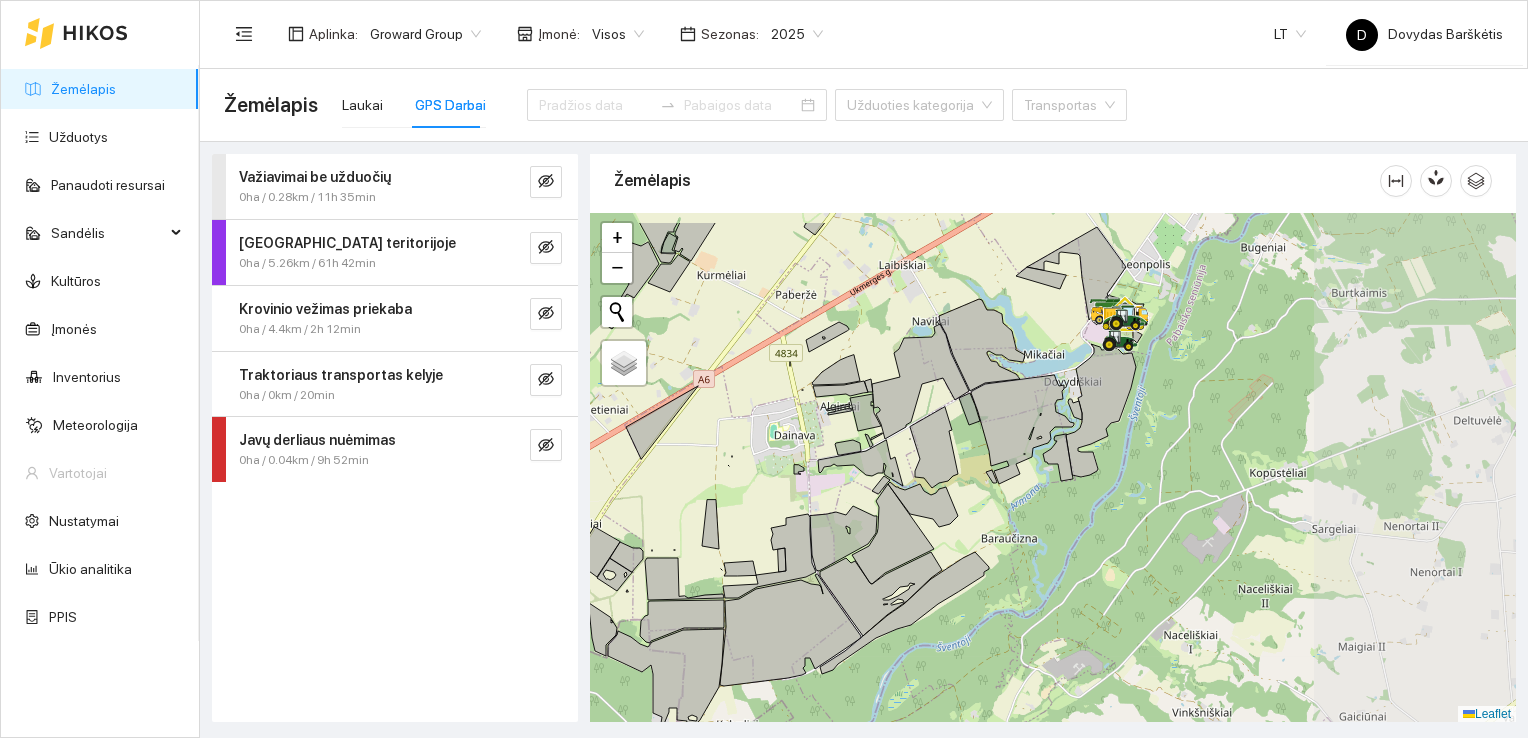 drag, startPoint x: 892, startPoint y: 356, endPoint x: 679, endPoint y: 420, distance: 222.40729 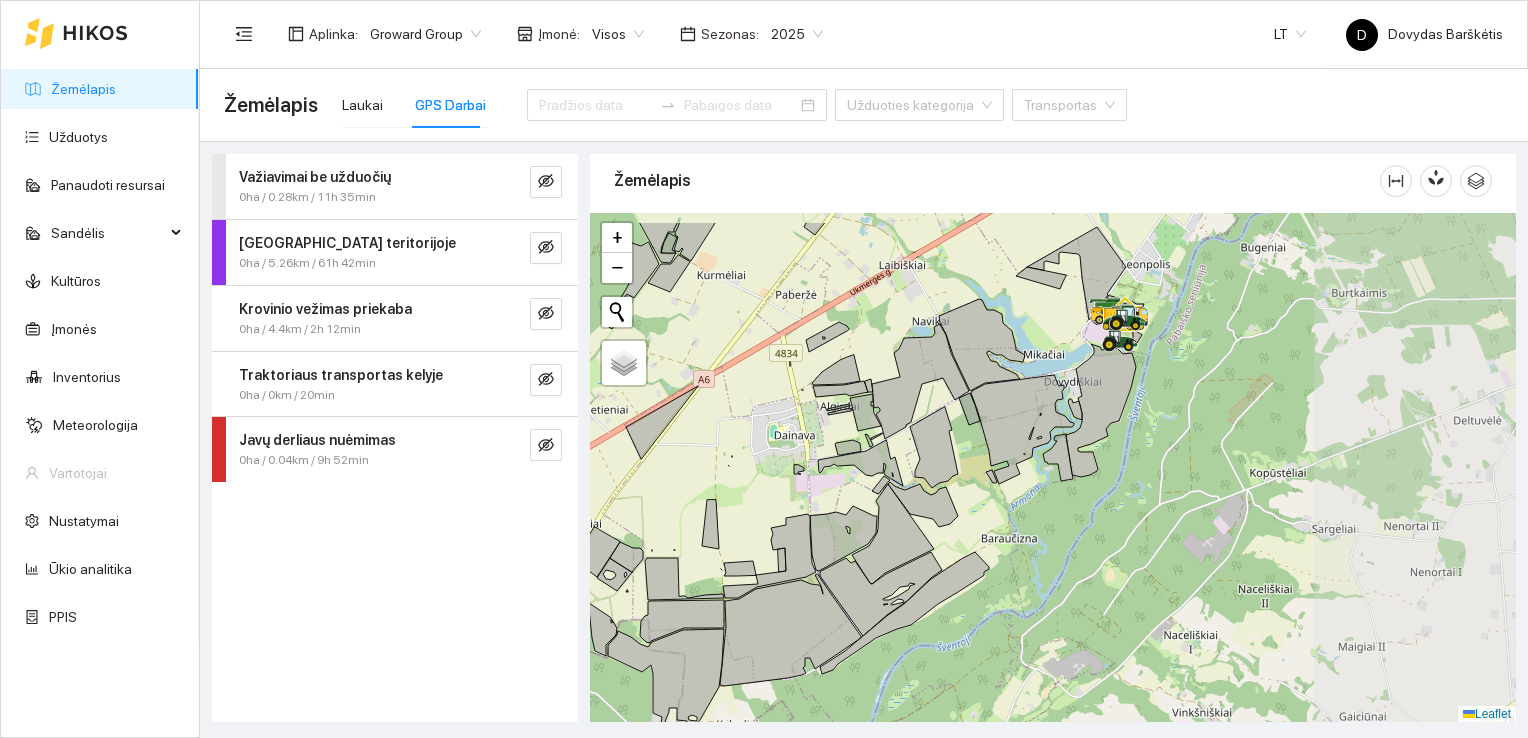 click at bounding box center [1053, 468] 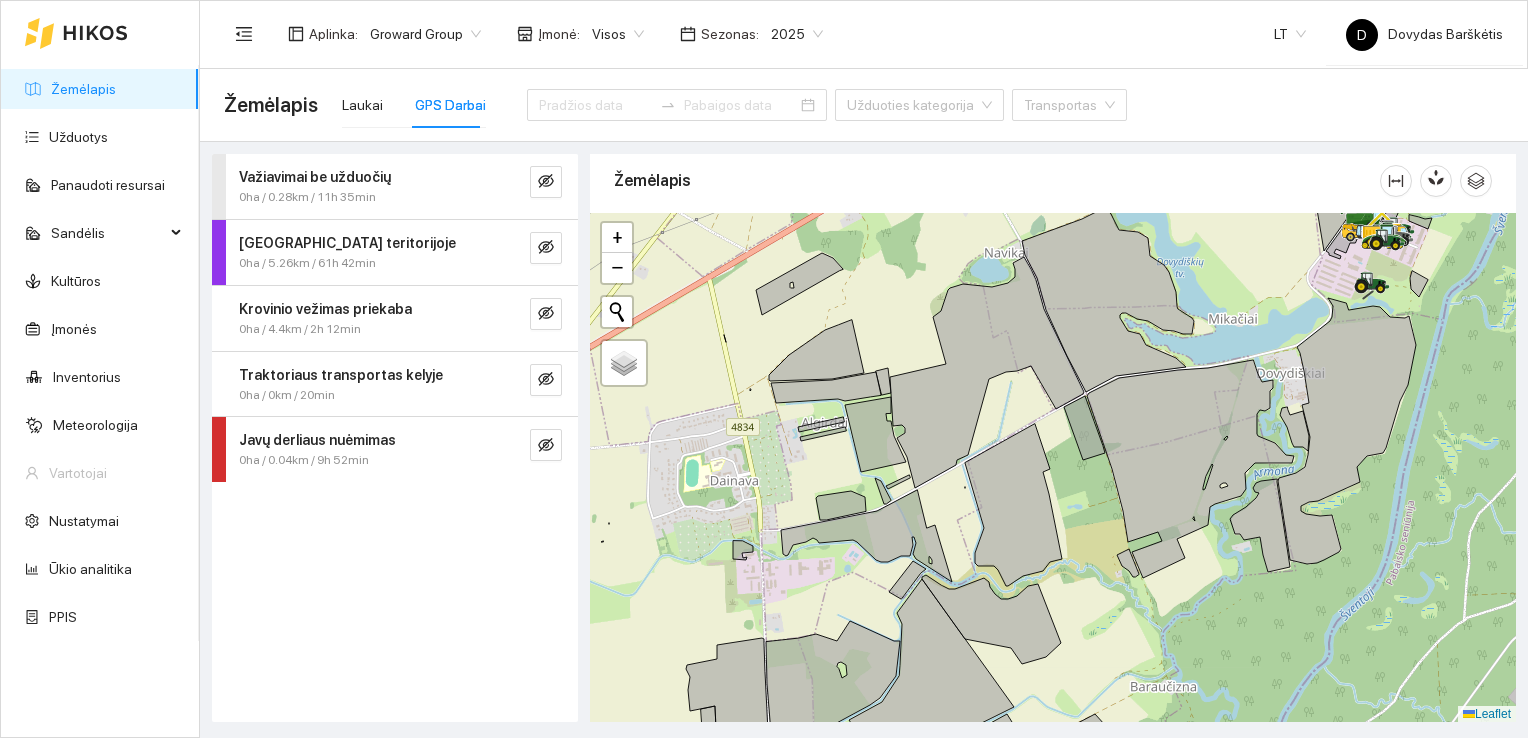 drag, startPoint x: 854, startPoint y: 301, endPoint x: 822, endPoint y: 300, distance: 32.01562 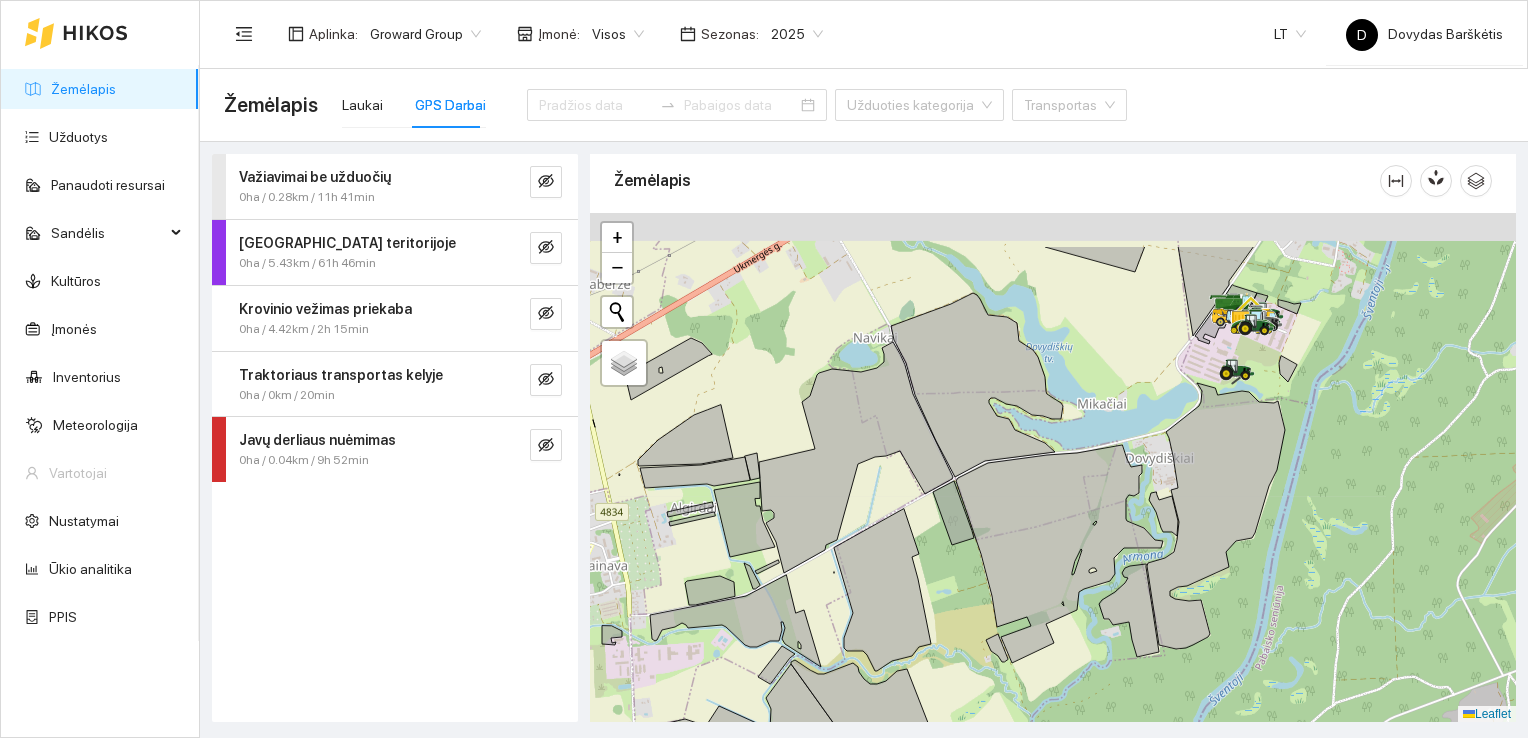 drag, startPoint x: 1121, startPoint y: 526, endPoint x: 940, endPoint y: 639, distance: 213.3776 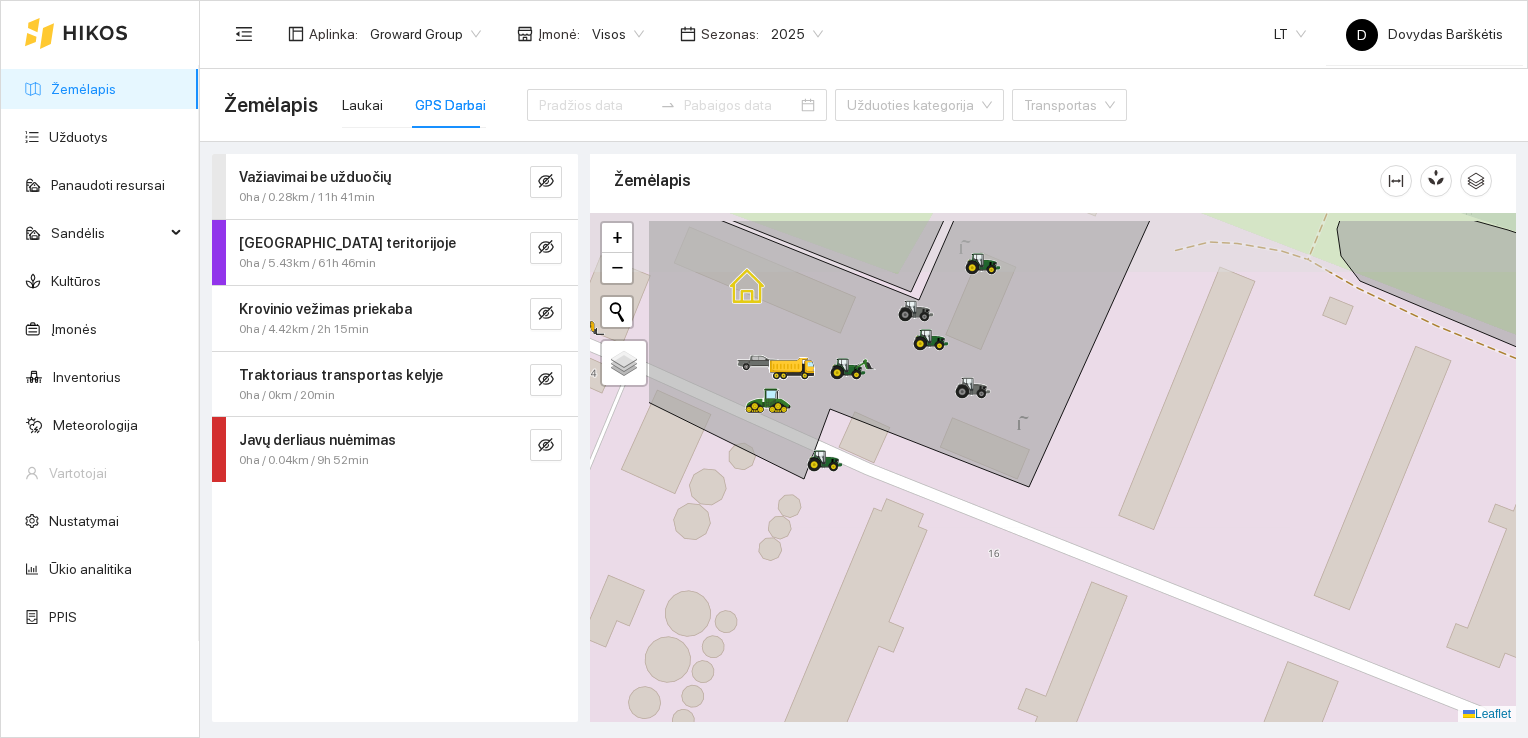 drag, startPoint x: 962, startPoint y: 371, endPoint x: 1124, endPoint y: 437, distance: 174.92856 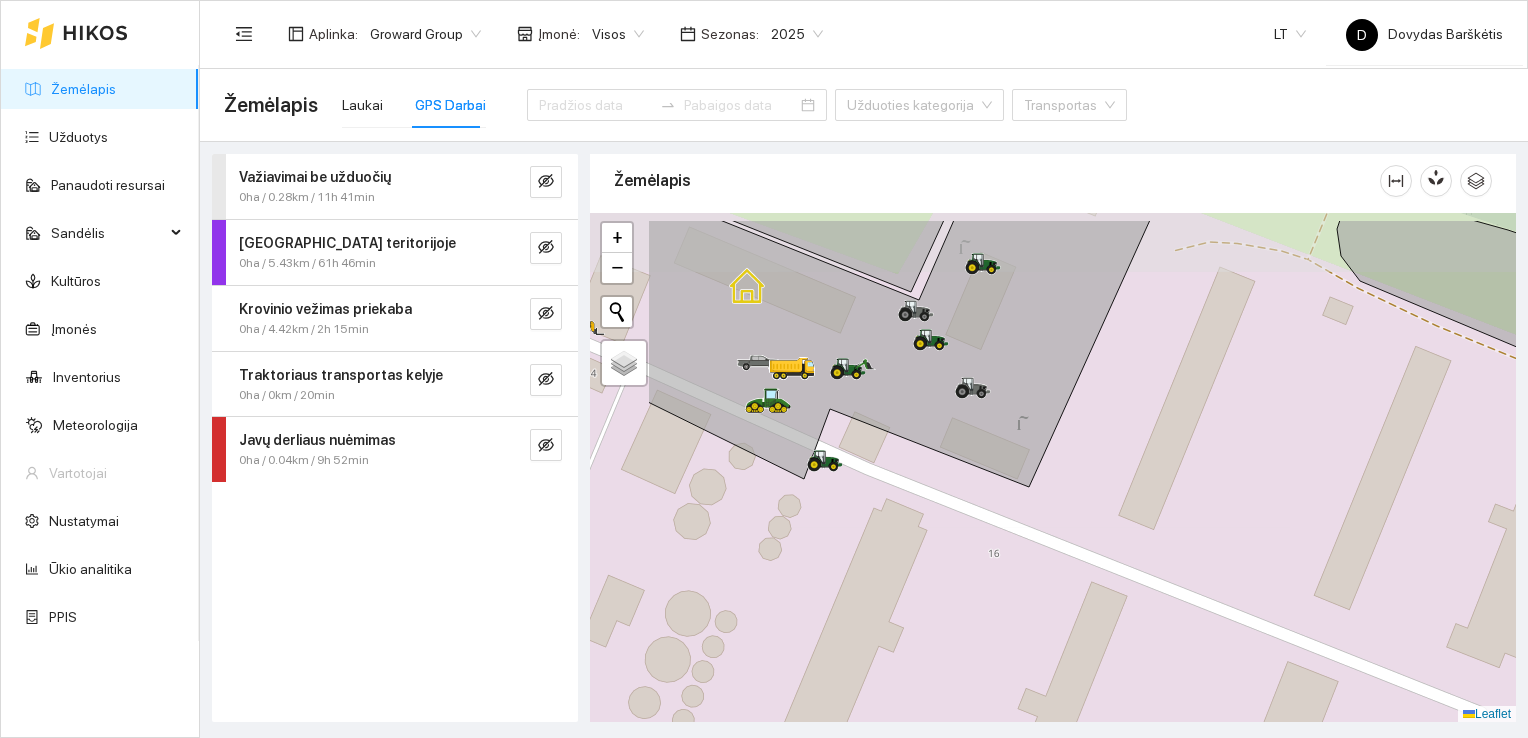 click at bounding box center (1053, 468) 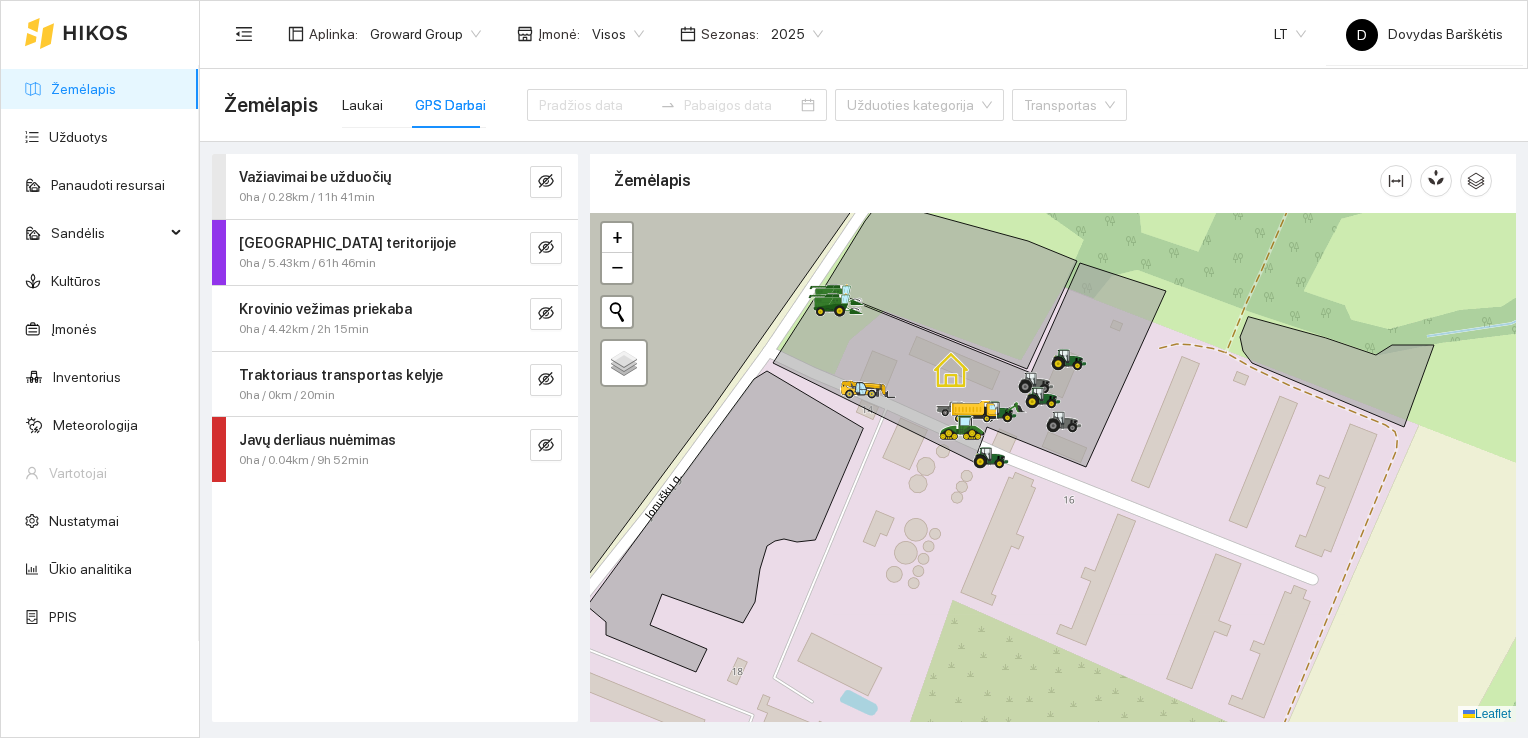 click at bounding box center [1053, 468] 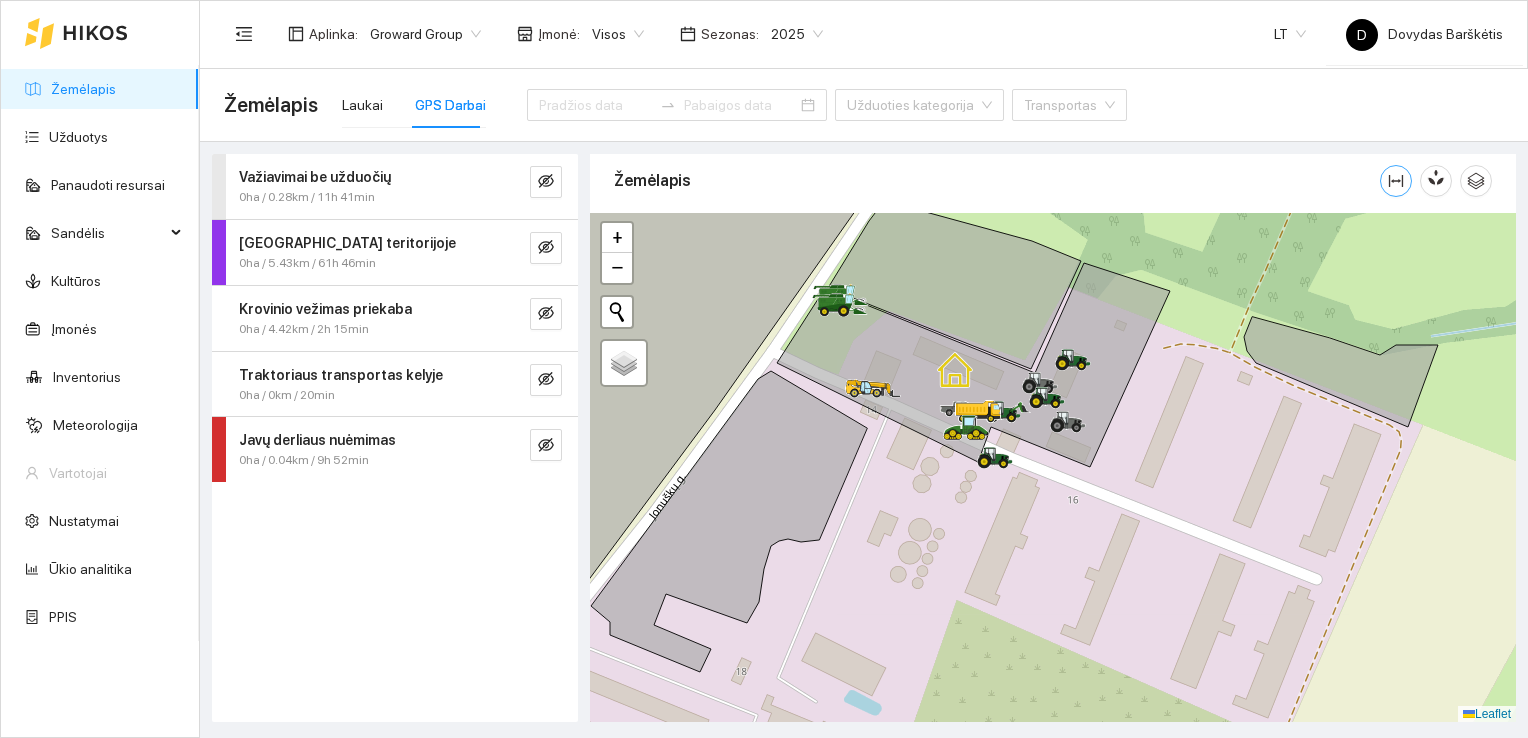 click at bounding box center (1396, 181) 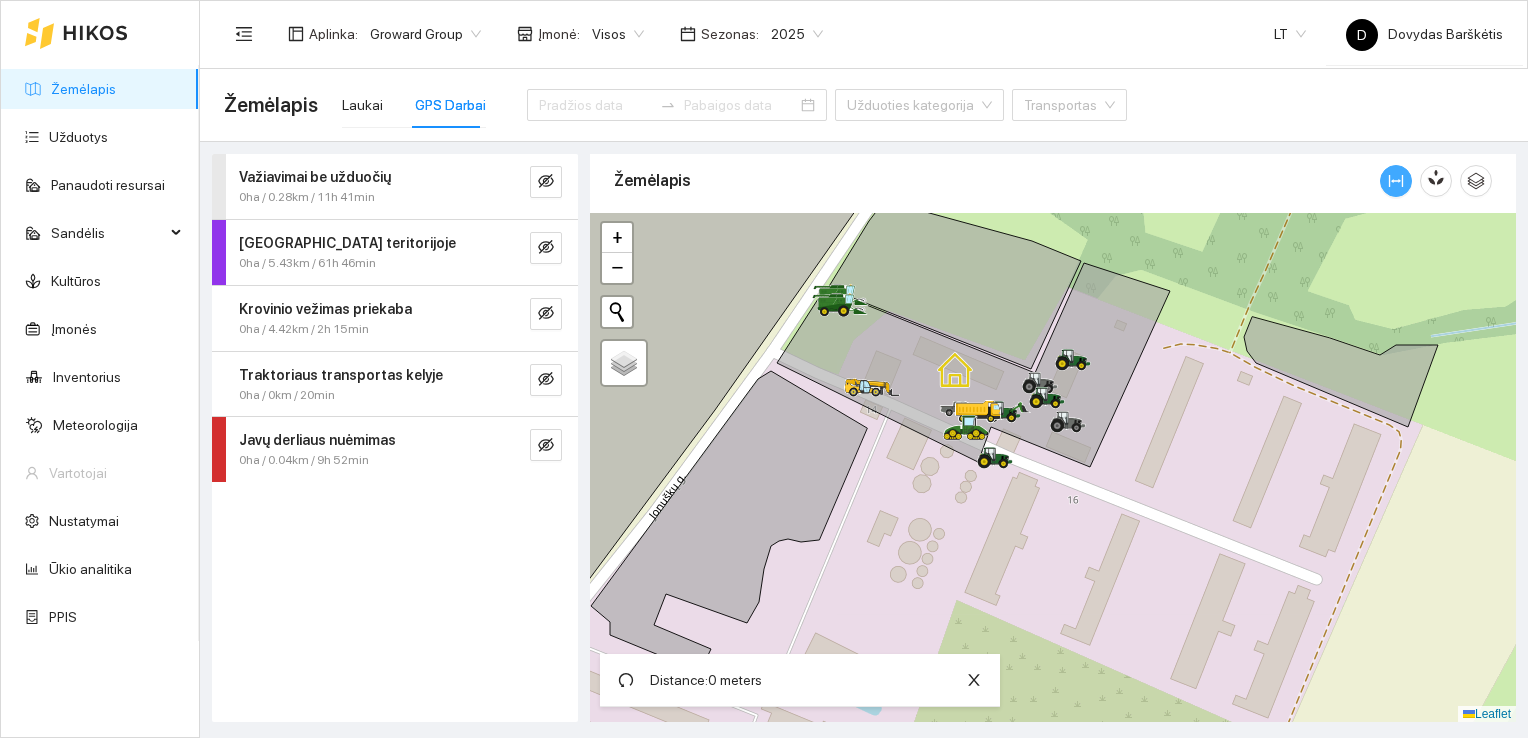 click at bounding box center [1396, 181] 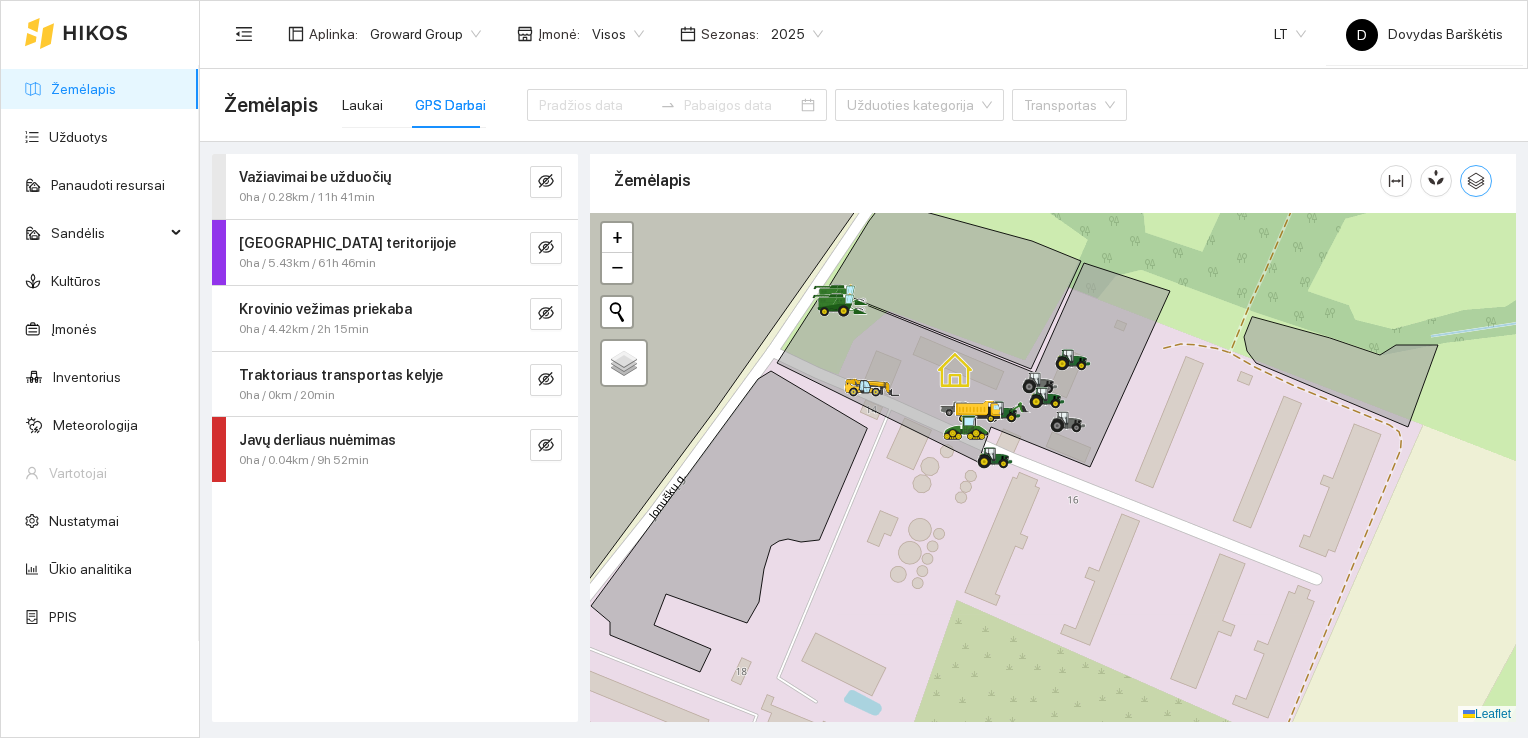 click 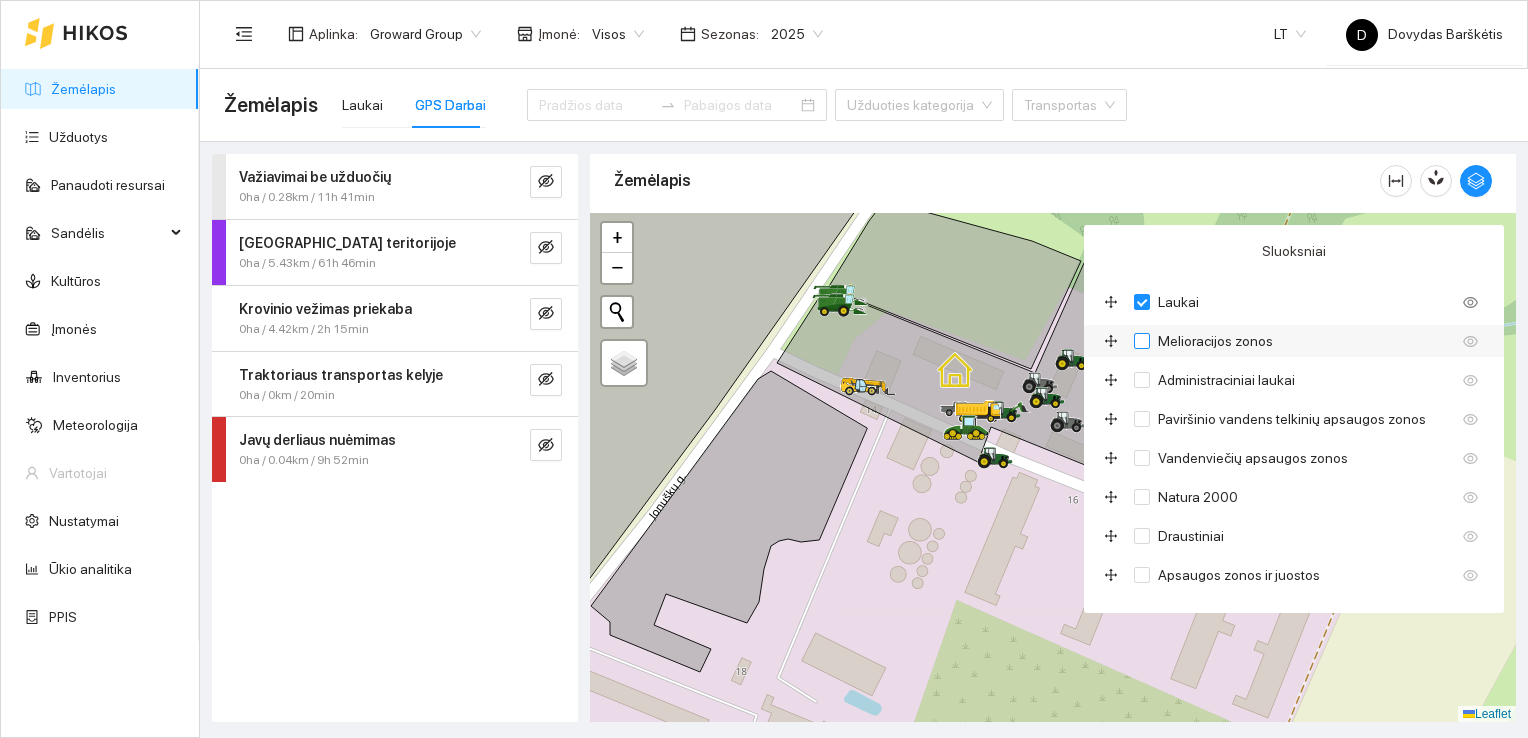 click on "Melioracijos zonos" at bounding box center [1215, 341] 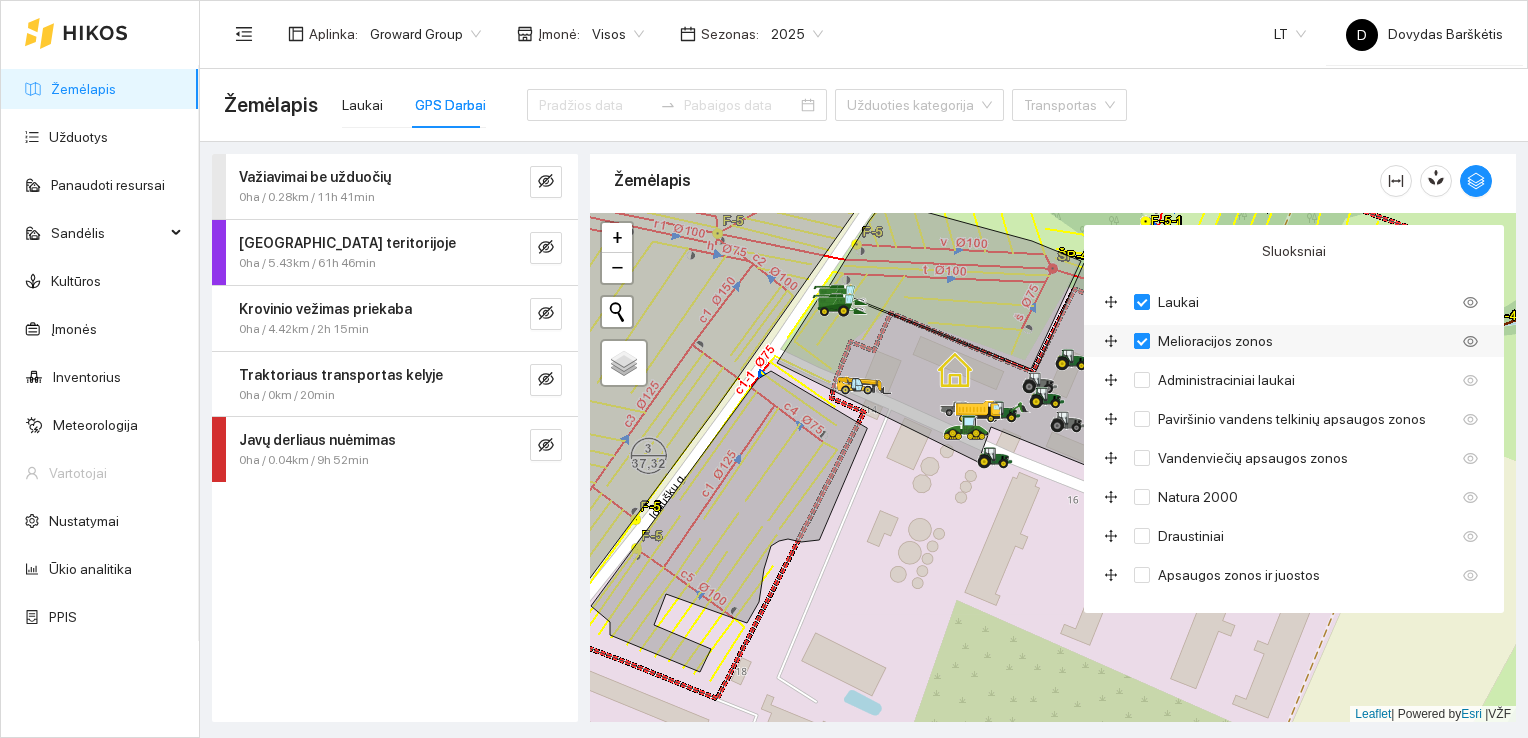 click on "Melioracijos zonos" at bounding box center [1215, 341] 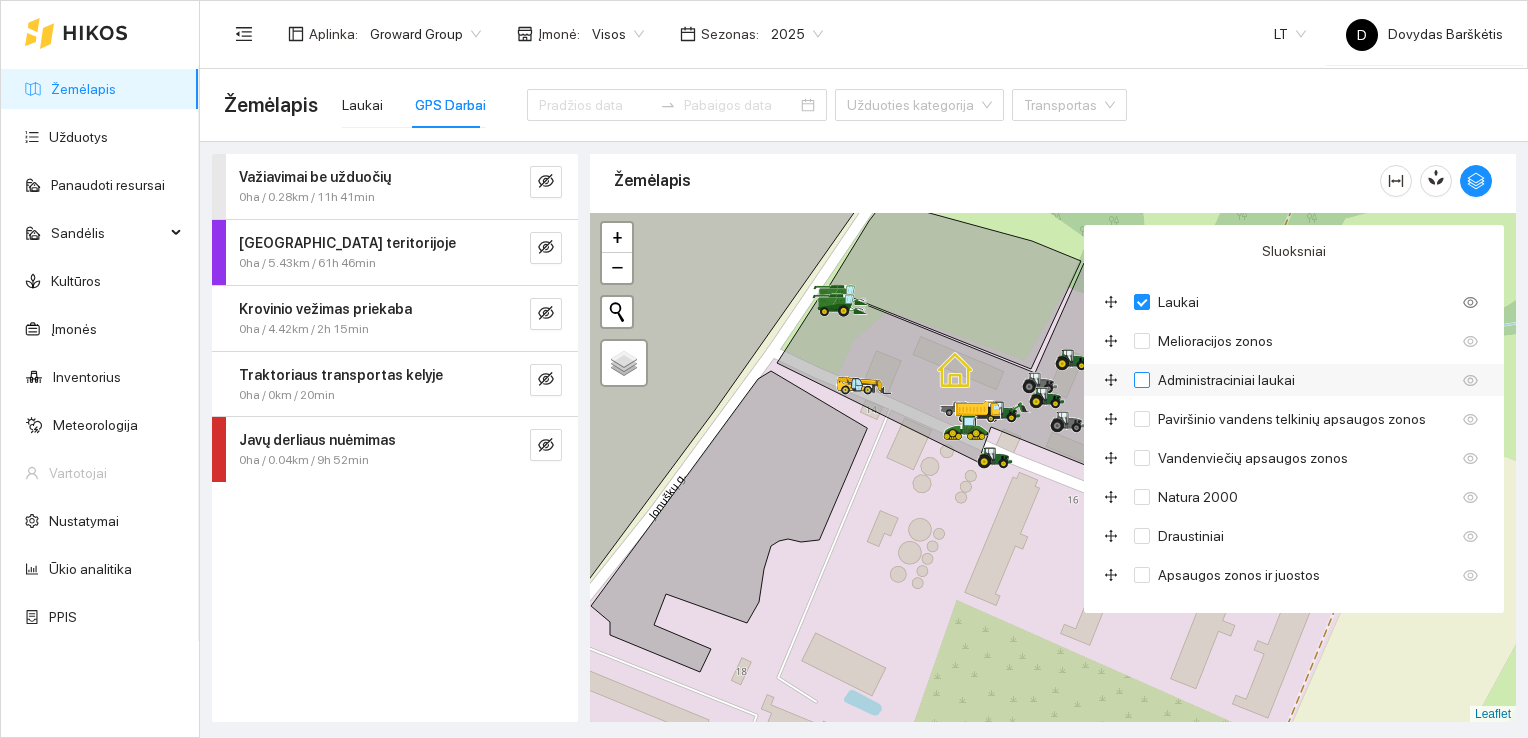 click on "Administraciniai laukai" at bounding box center [1226, 380] 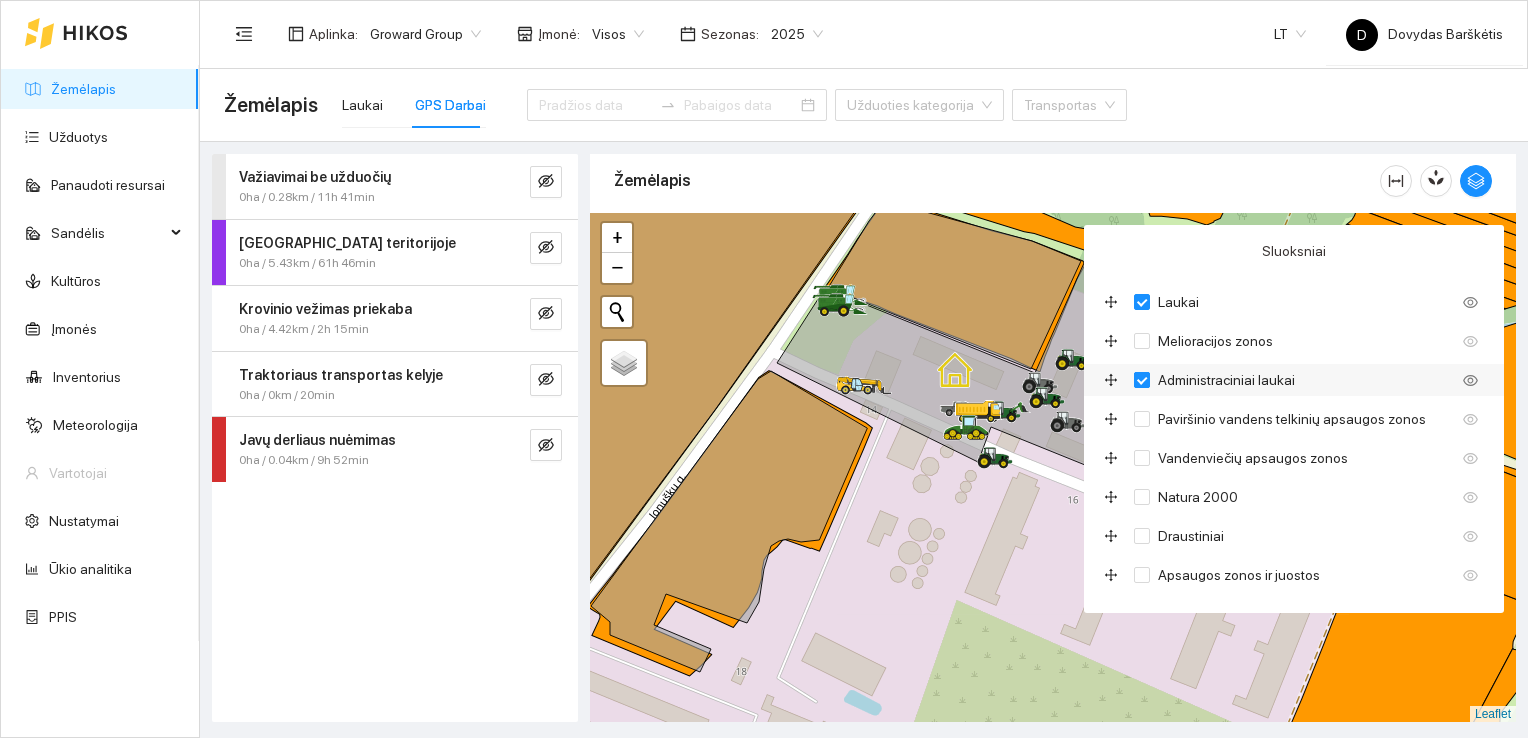 click on "Administraciniai laukai" at bounding box center [1226, 380] 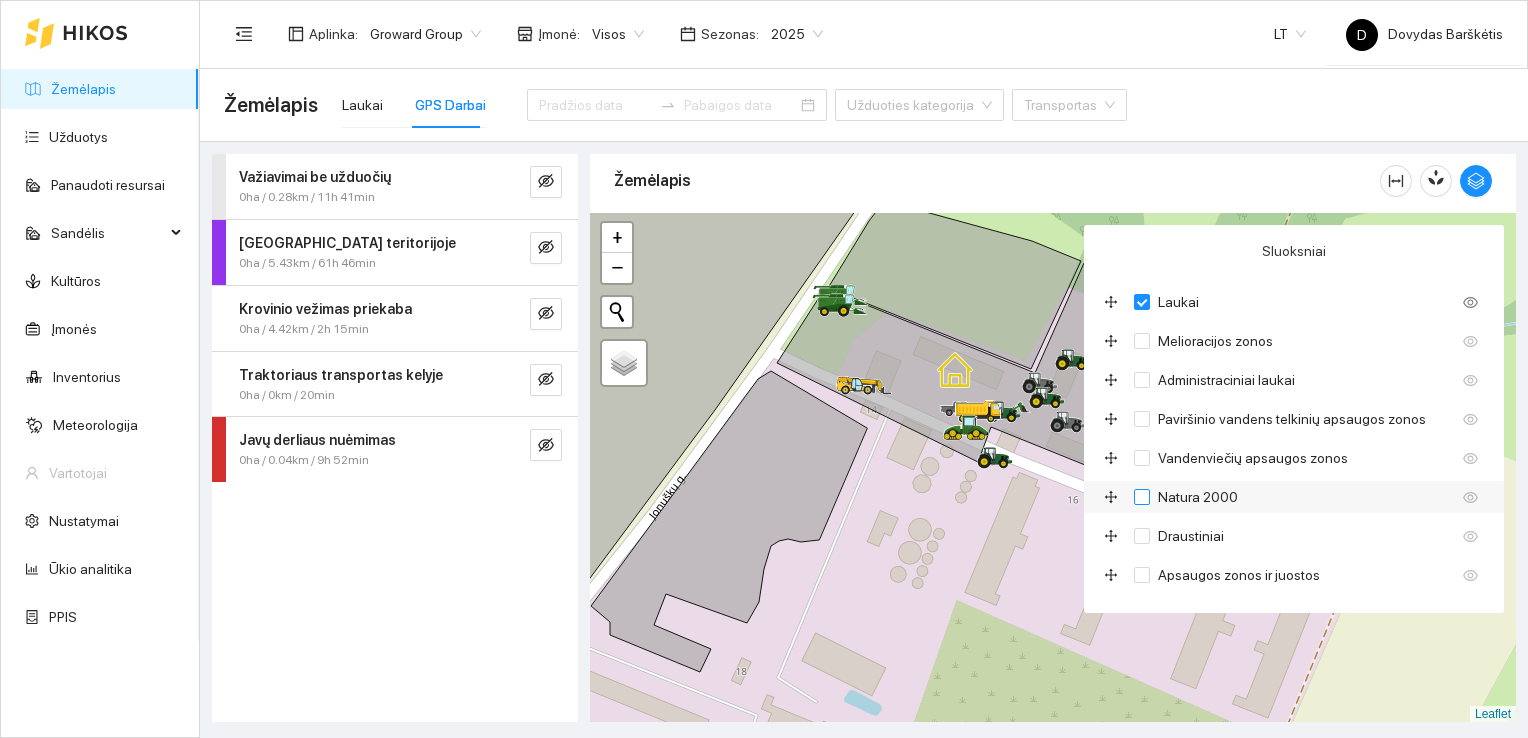 click on "Natura 2000" at bounding box center (1298, 497) 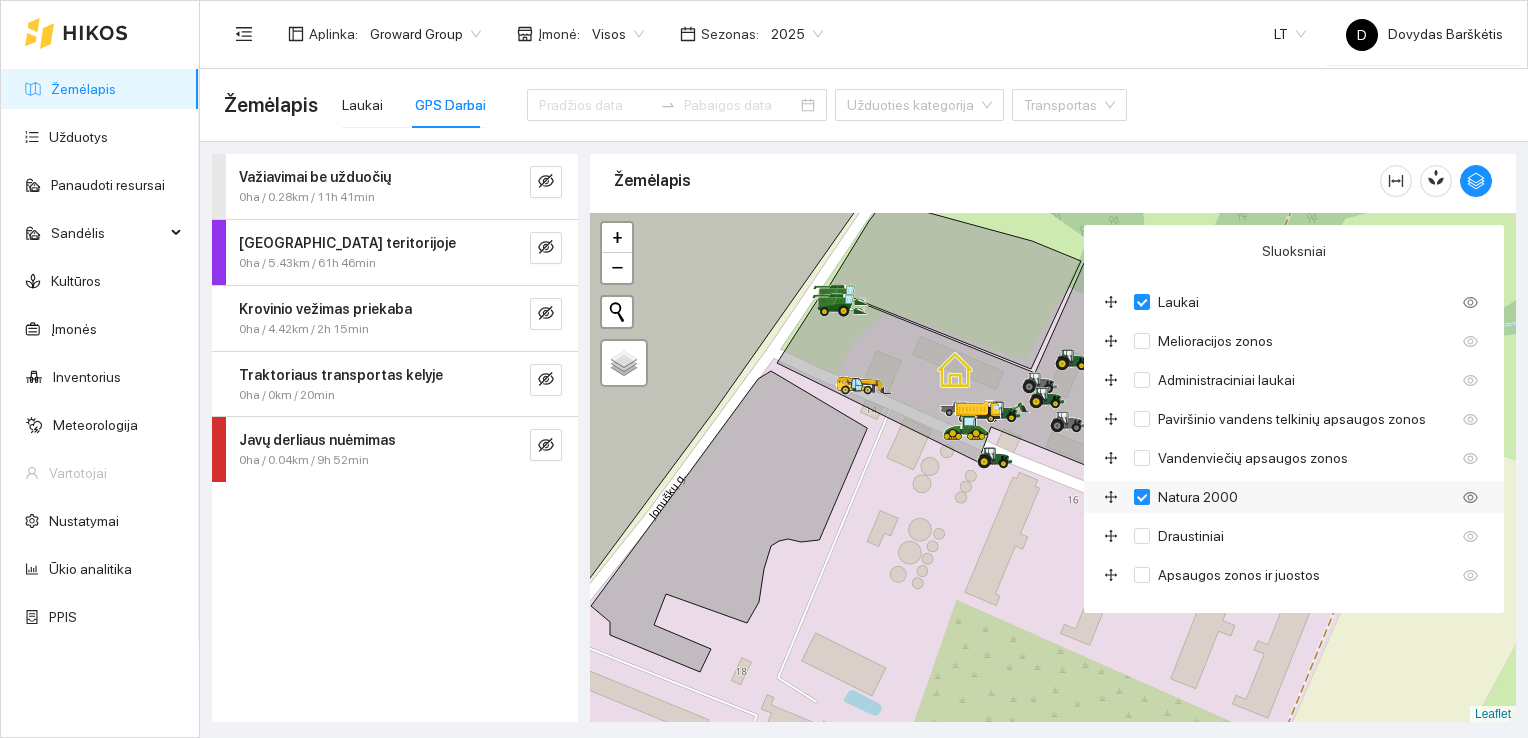 click on "Natura 2000" at bounding box center [1298, 497] 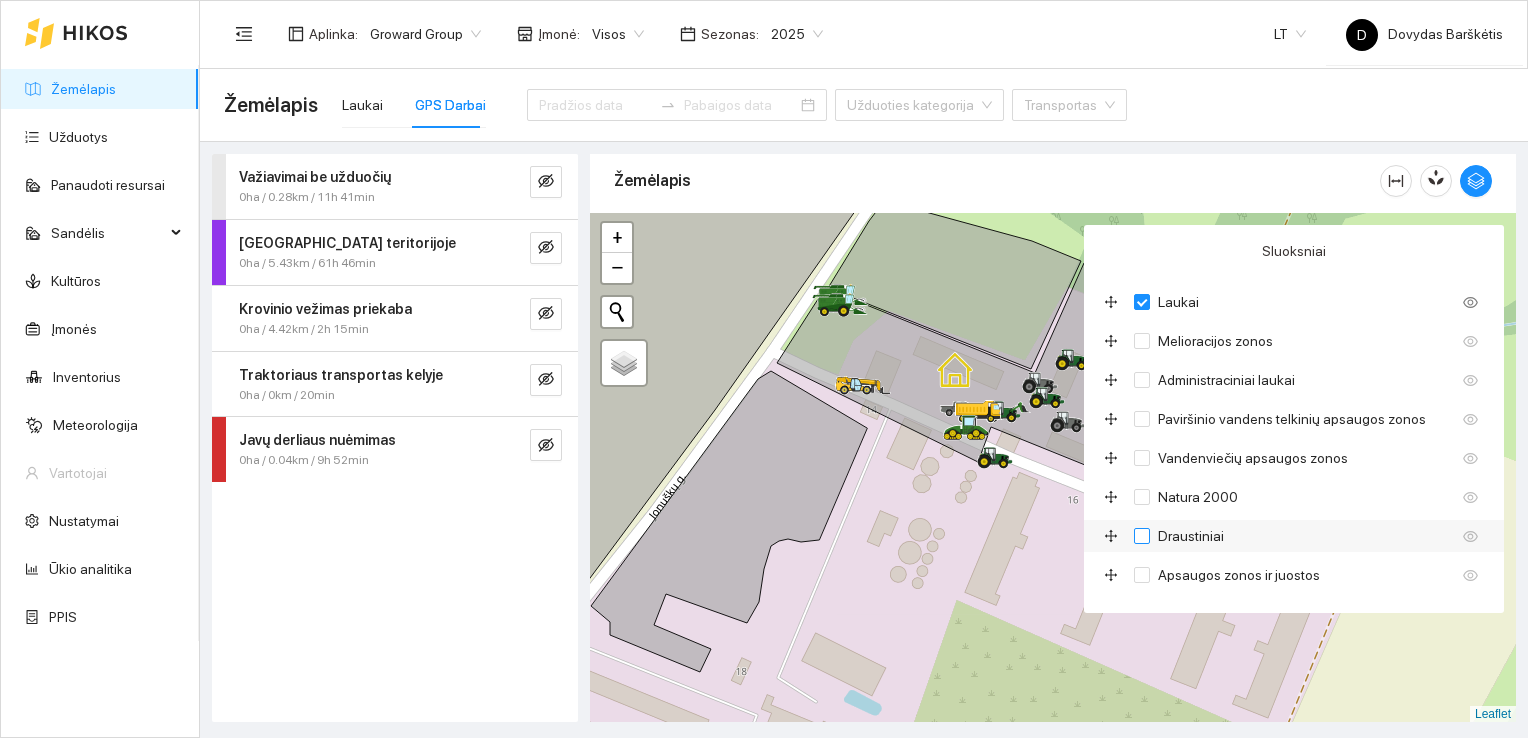 click on "Draustiniai" at bounding box center (1191, 536) 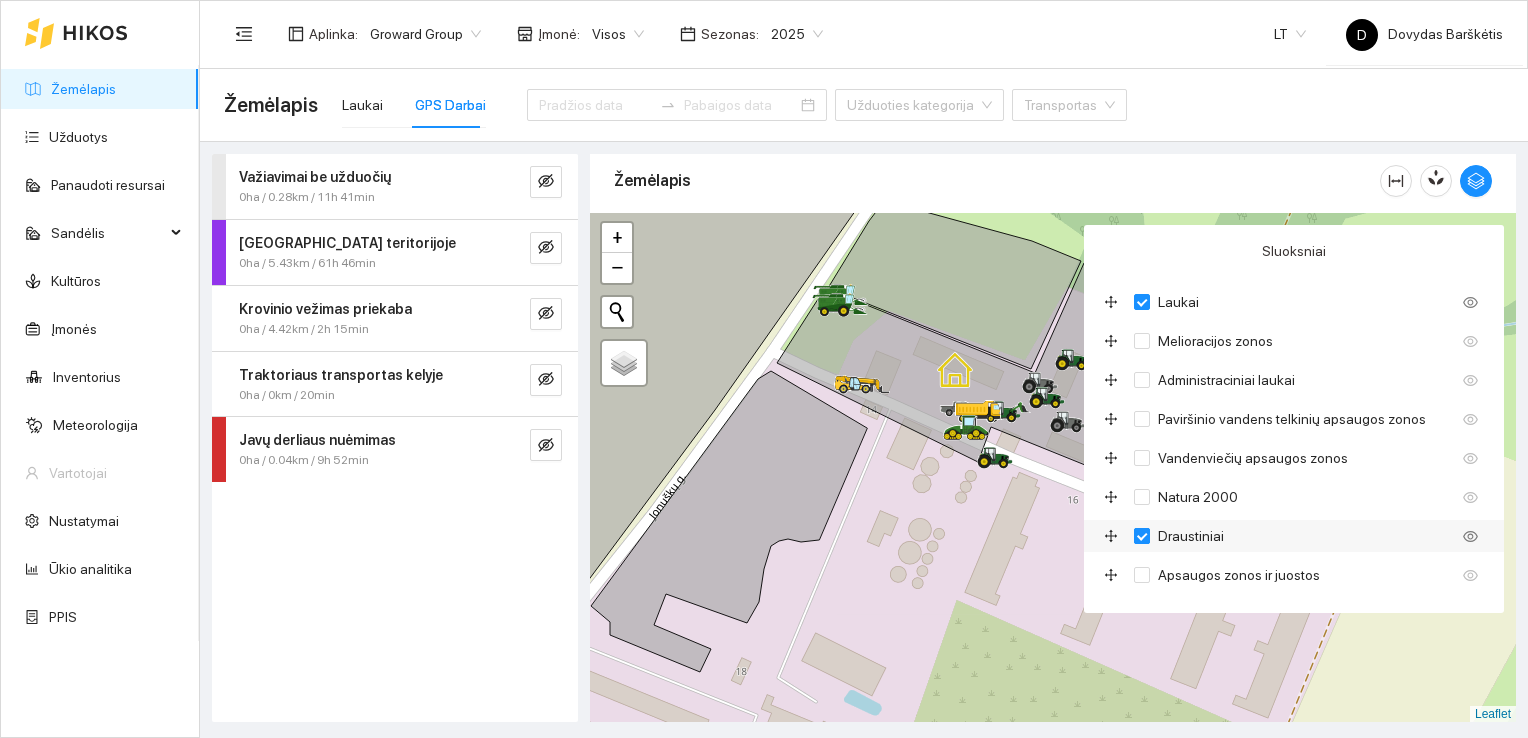 click on "Draustiniai" at bounding box center (1191, 536) 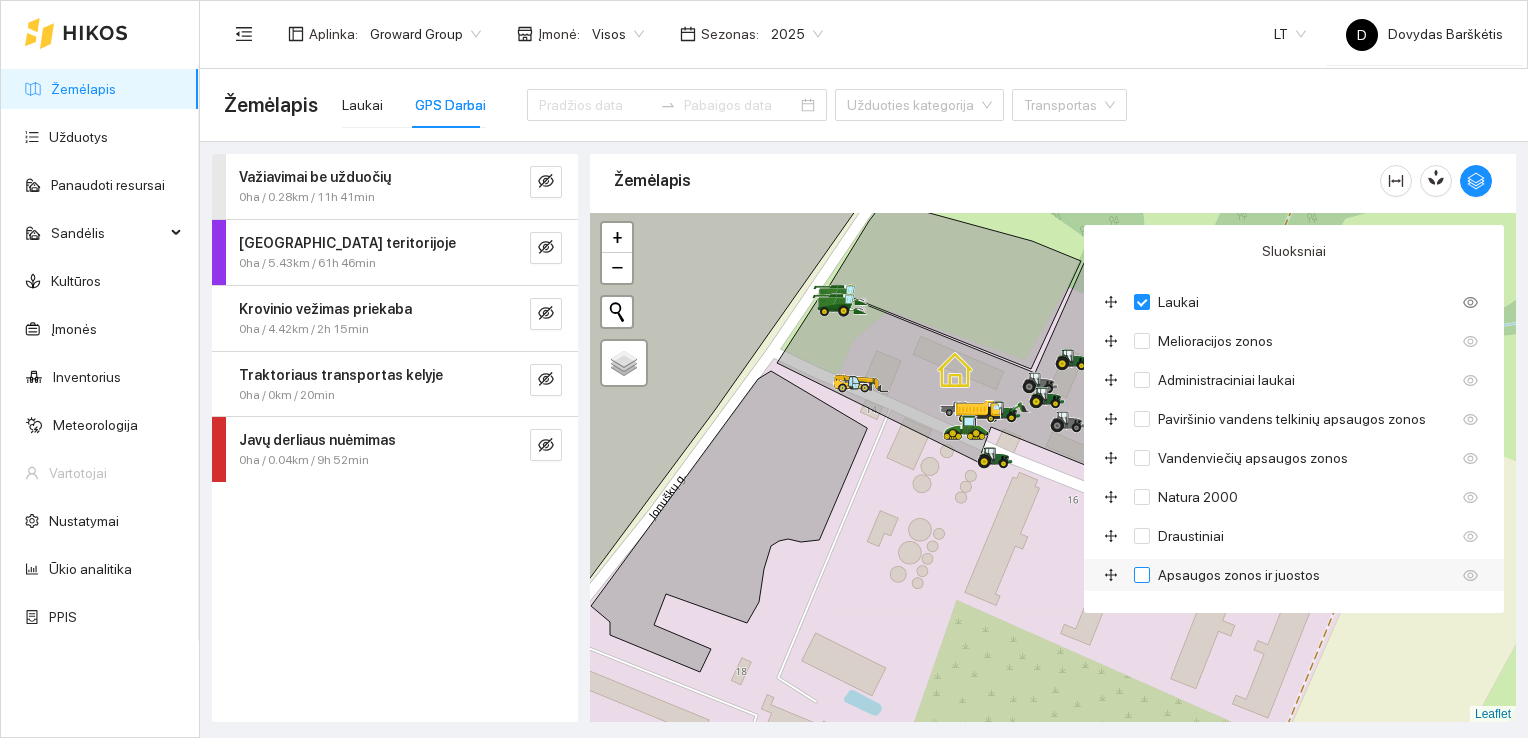 click on "Apsaugos zonos ir juostos" at bounding box center [1239, 575] 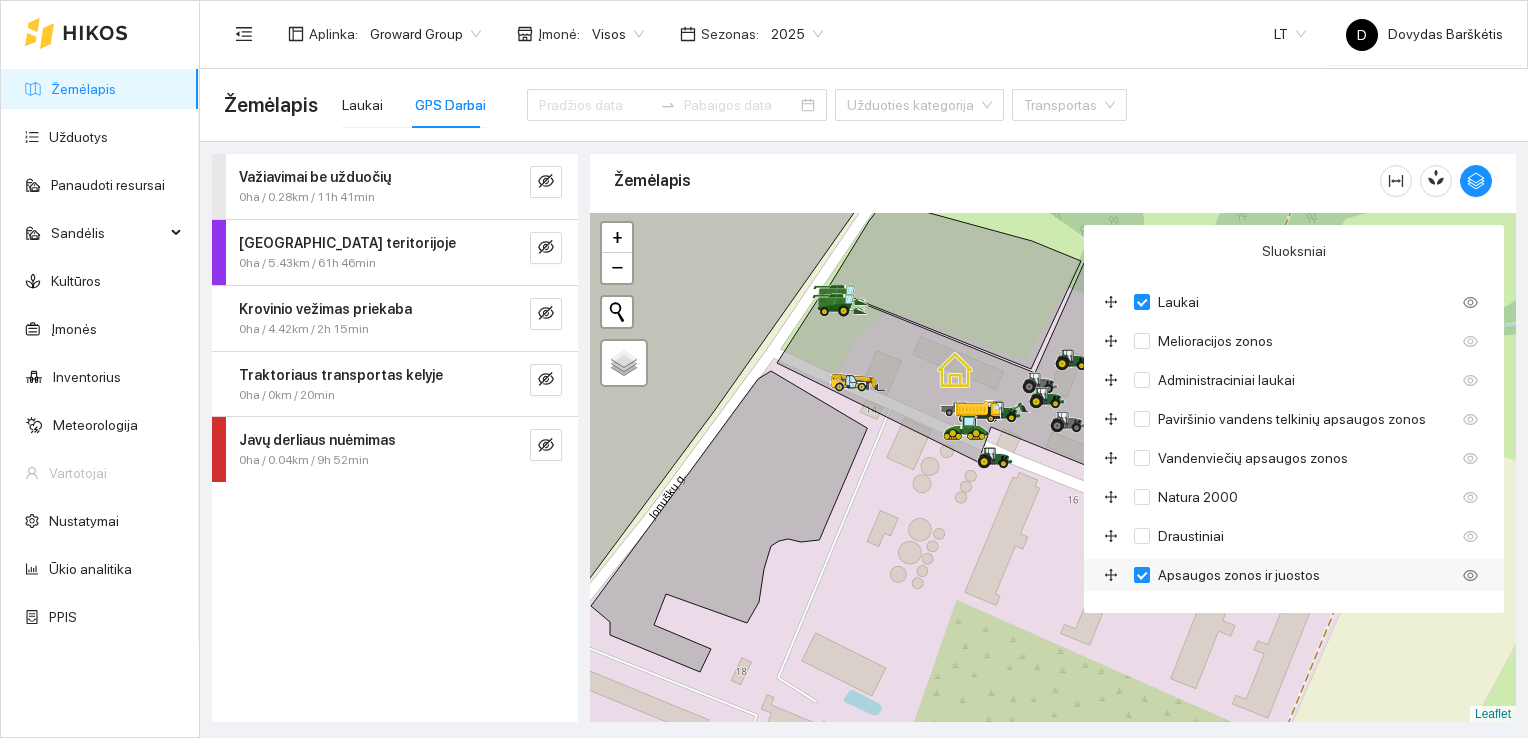 click on "Apsaugos zonos ir juostos" at bounding box center [1239, 575] 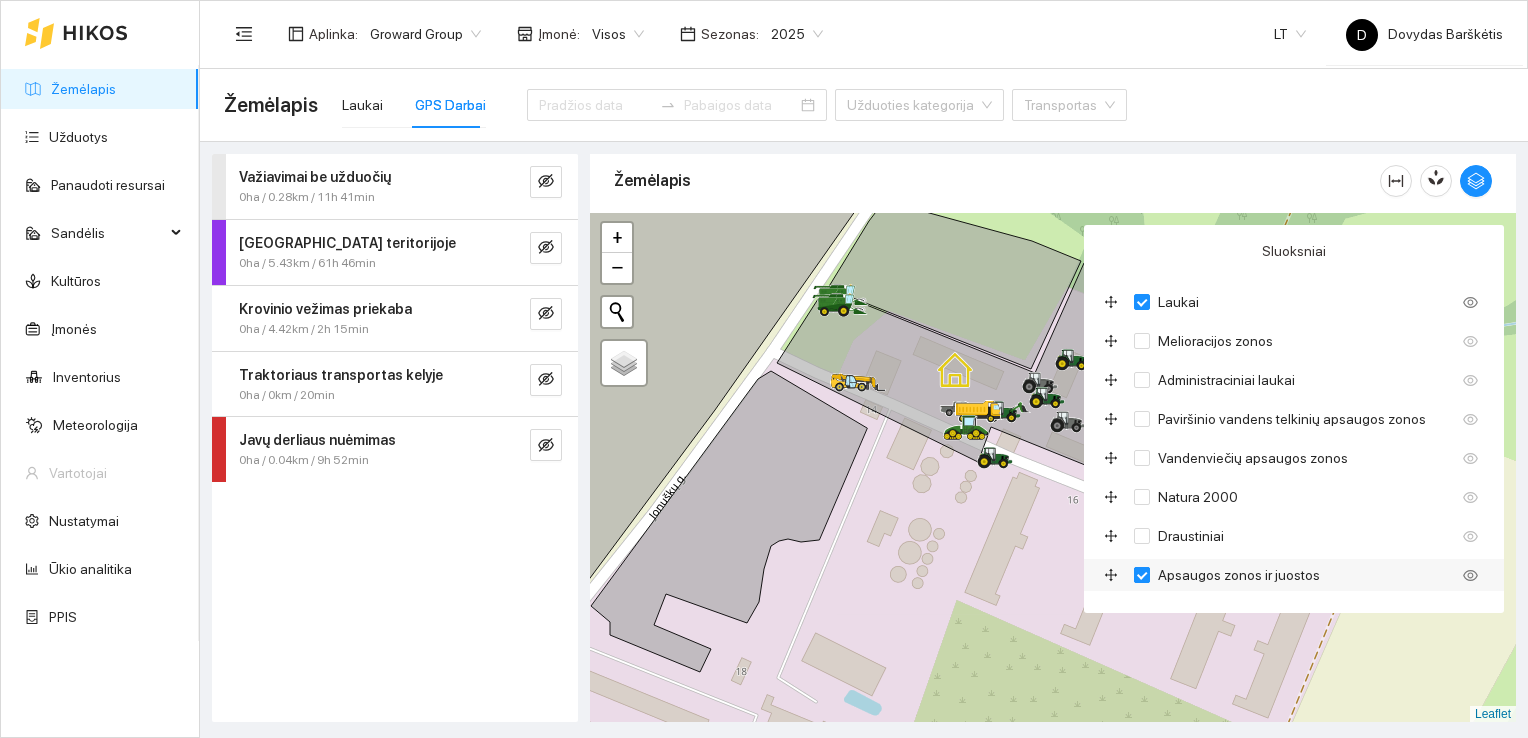 click on "Apsaugos zonos ir juostos" at bounding box center (1142, 575) 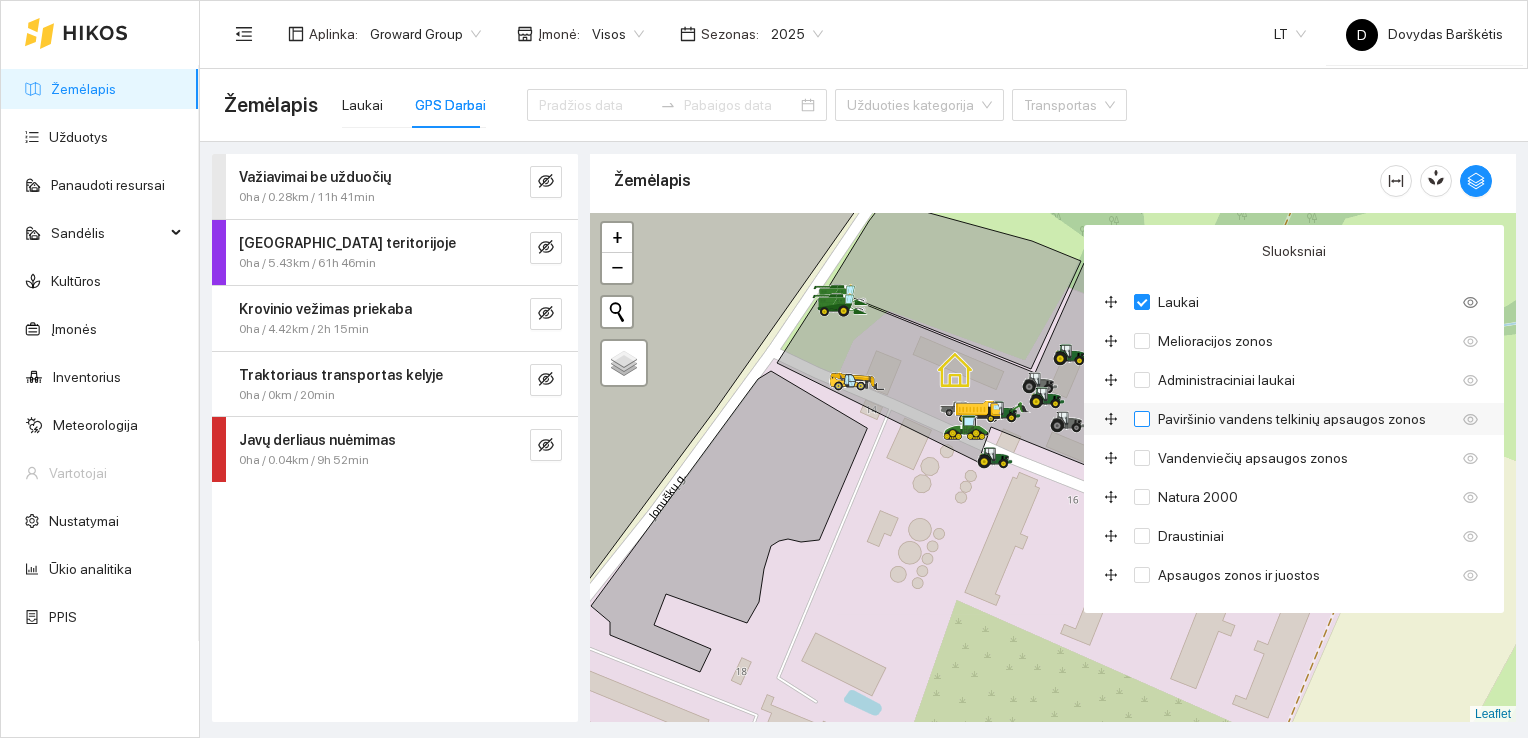 click on "Paviršinio vandens telkinių apsaugos zonos" at bounding box center (1292, 419) 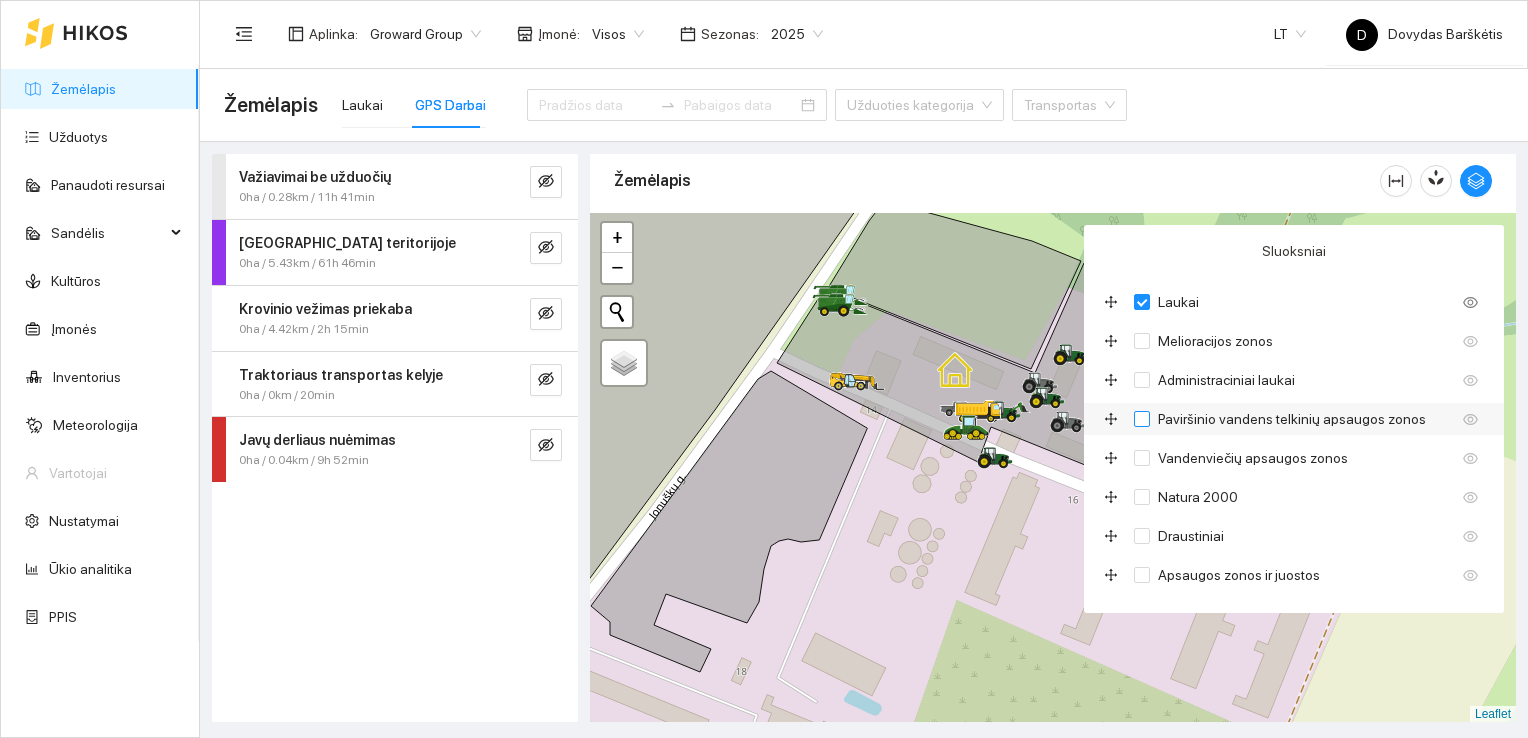 click on "Paviršinio vandens telkinių apsaugos zonos" at bounding box center (1142, 419) 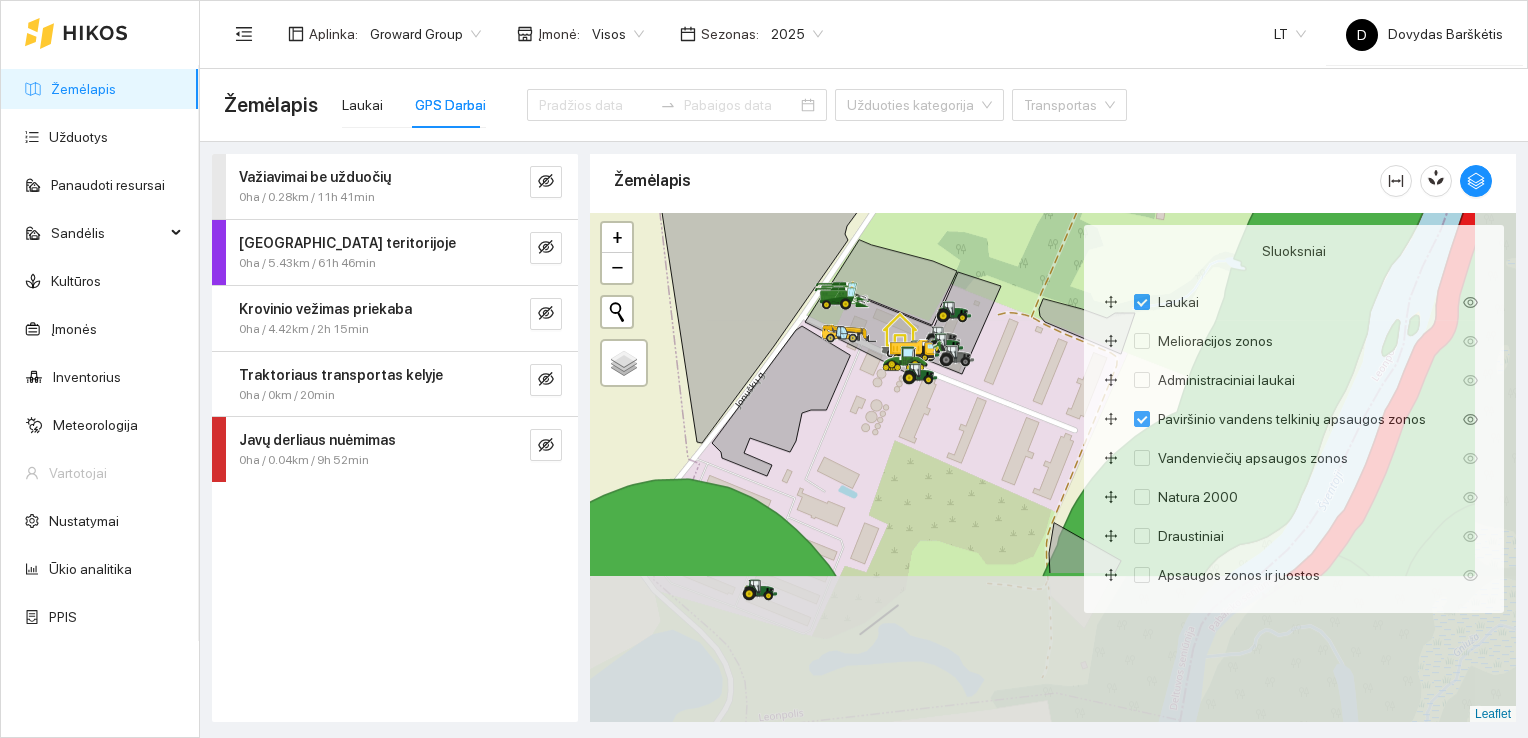 drag, startPoint x: 1074, startPoint y: 682, endPoint x: 951, endPoint y: 478, distance: 238.2121 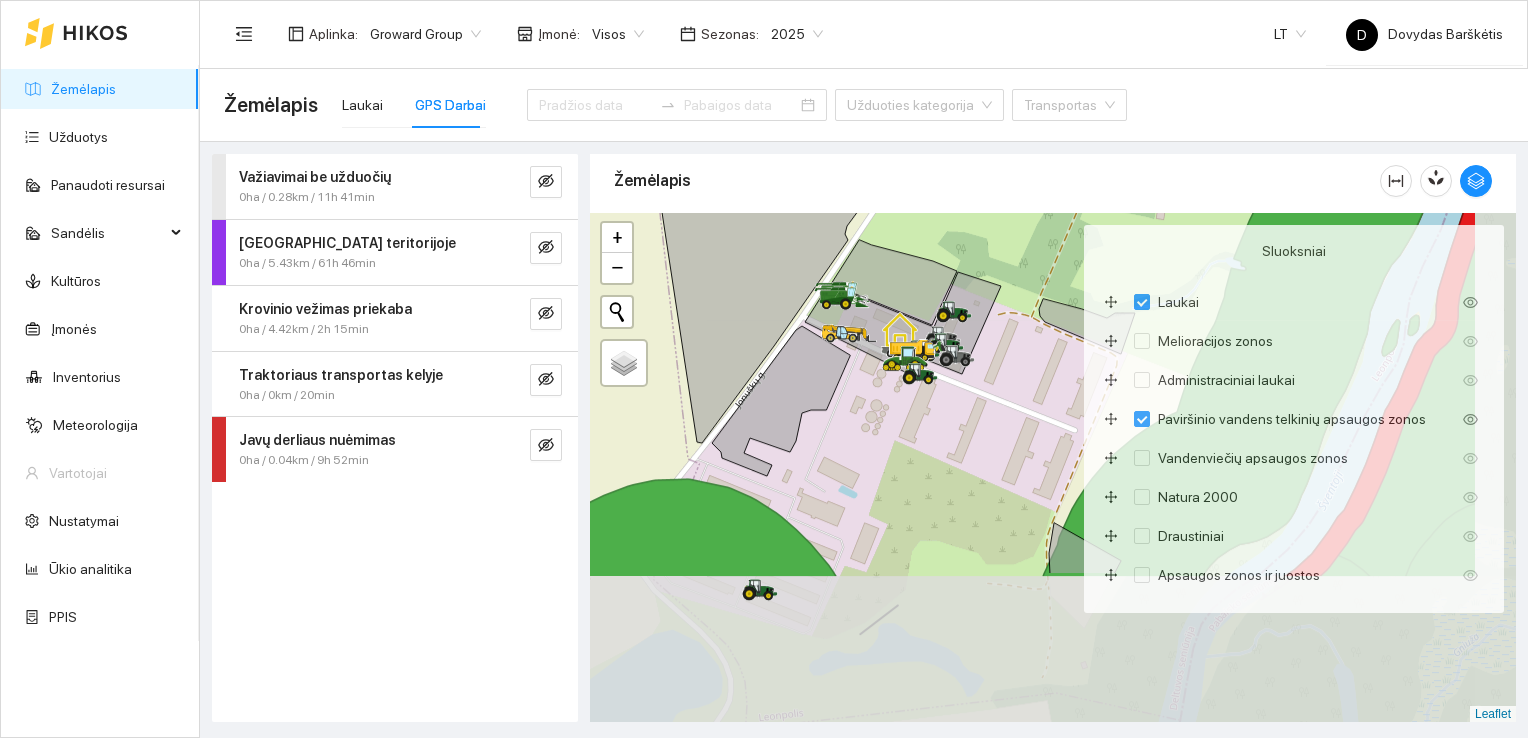 click at bounding box center [1053, 468] 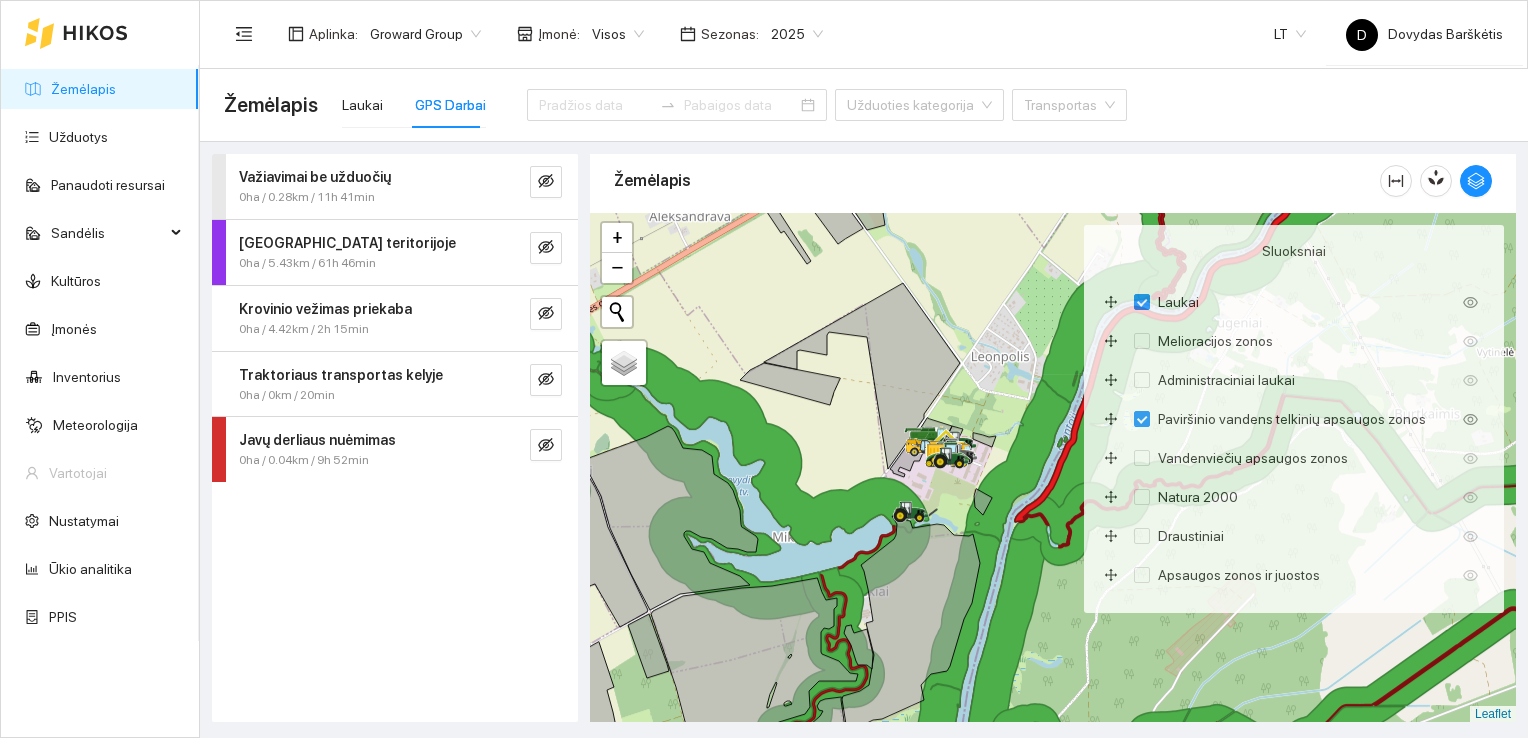 click at bounding box center (1053, 468) 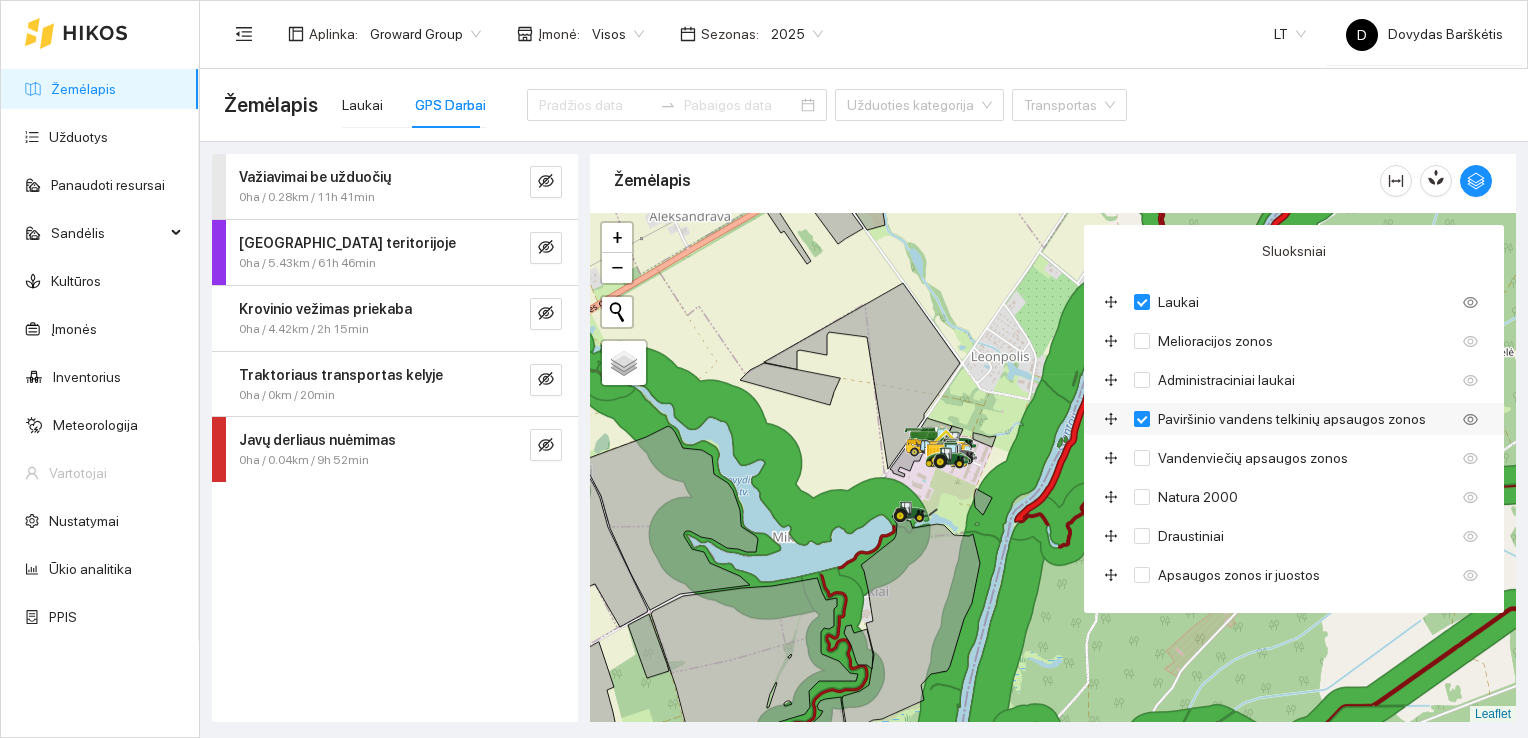 click on "Paviršinio vandens telkinių apsaugos zonos" at bounding box center (1142, 419) 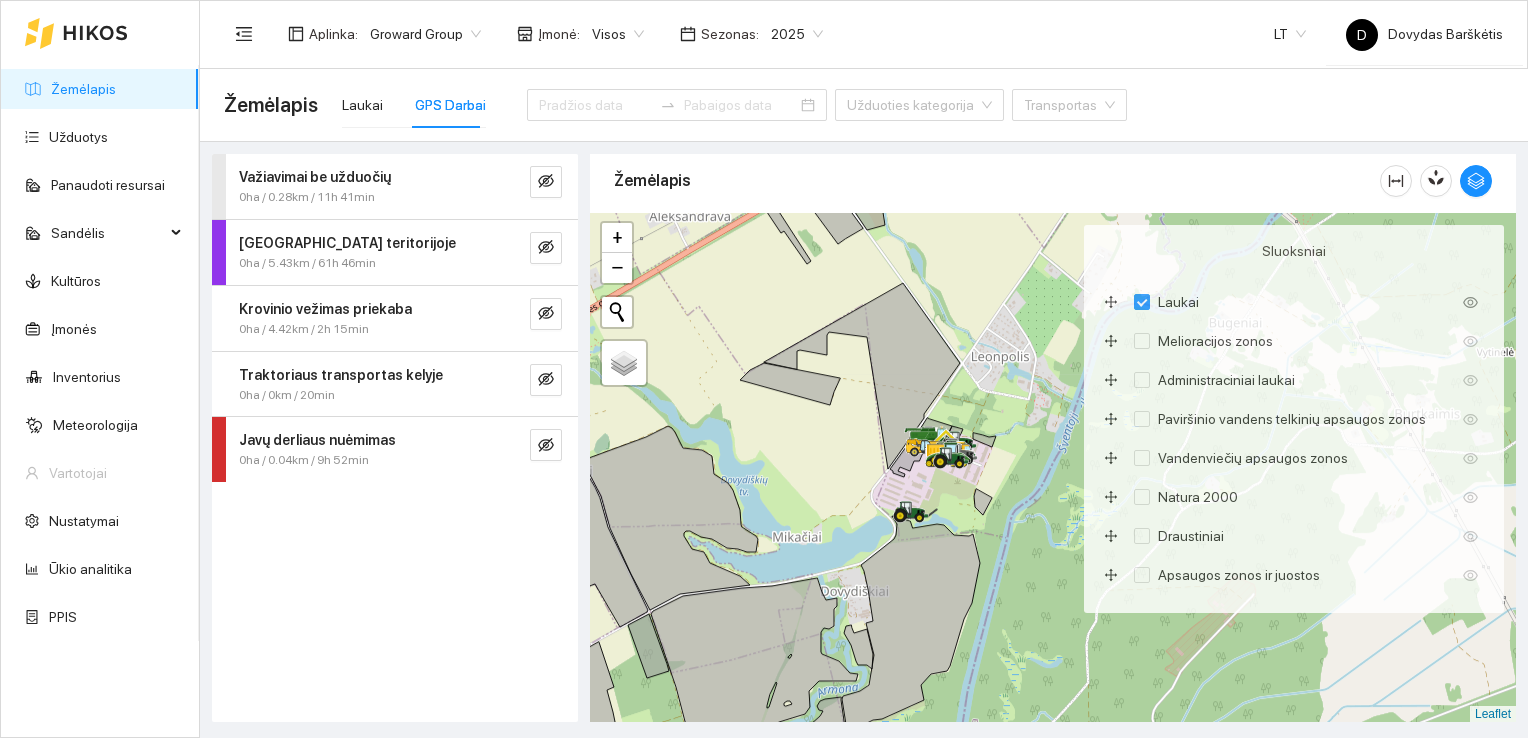 click at bounding box center [1053, 468] 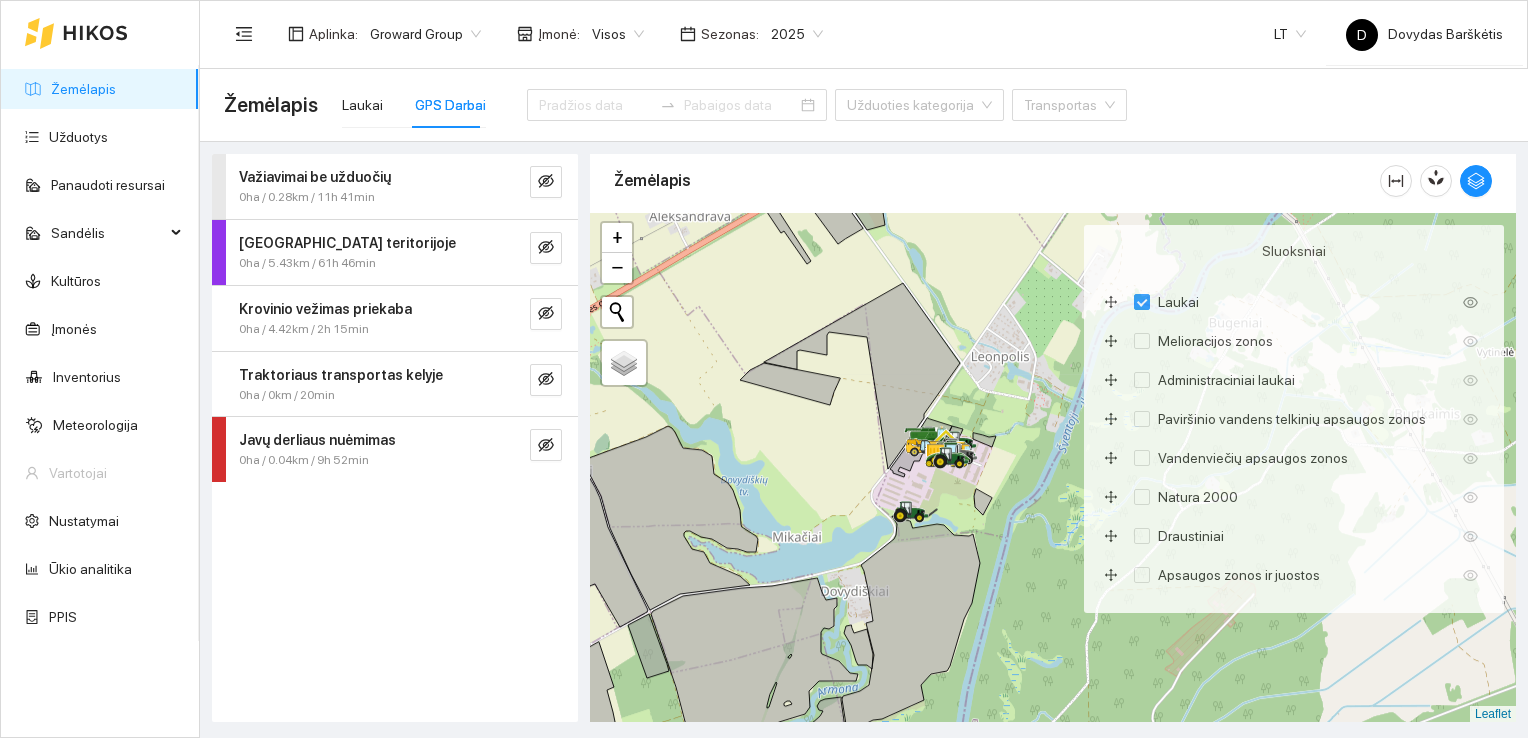 click on "Žemėlapis" at bounding box center [997, 180] 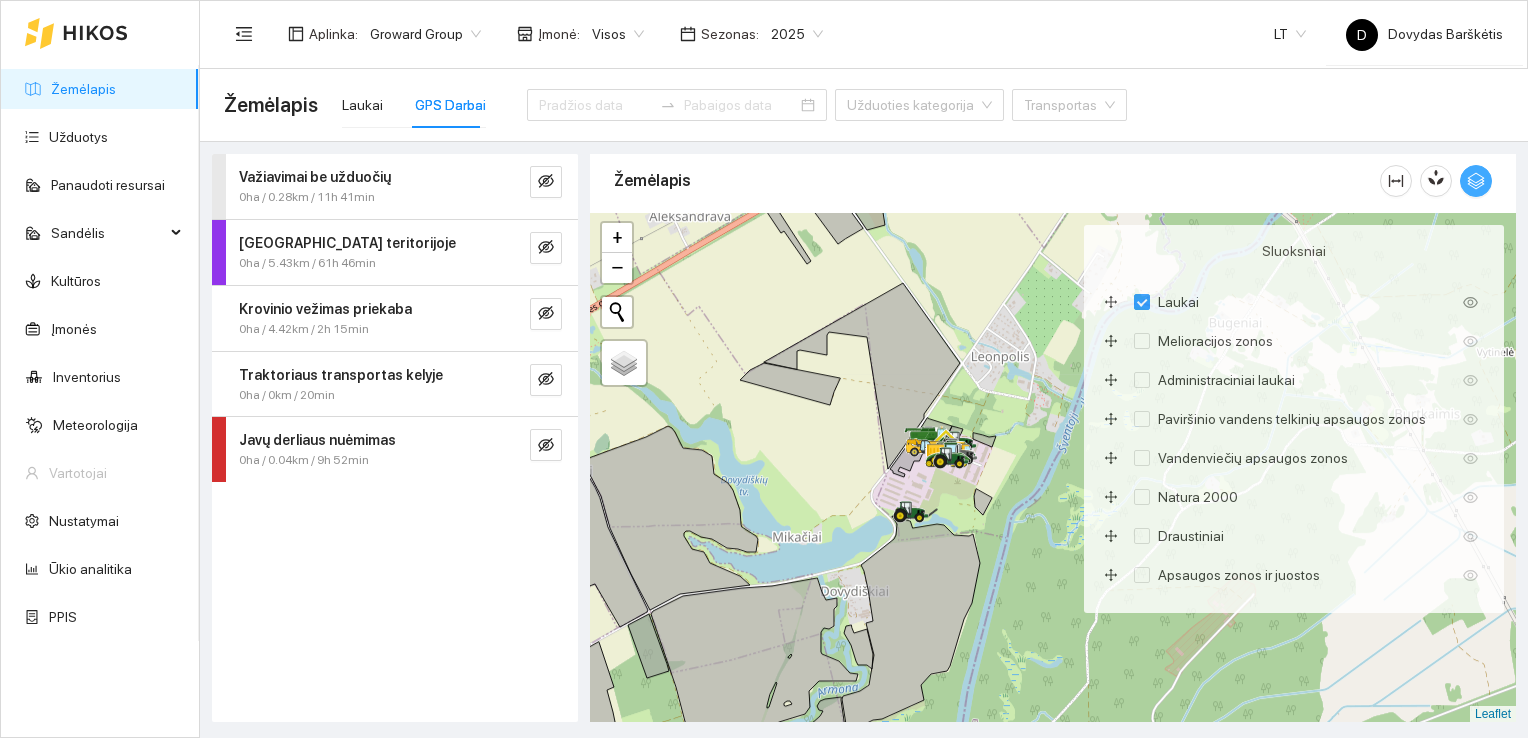 click at bounding box center [1476, 181] 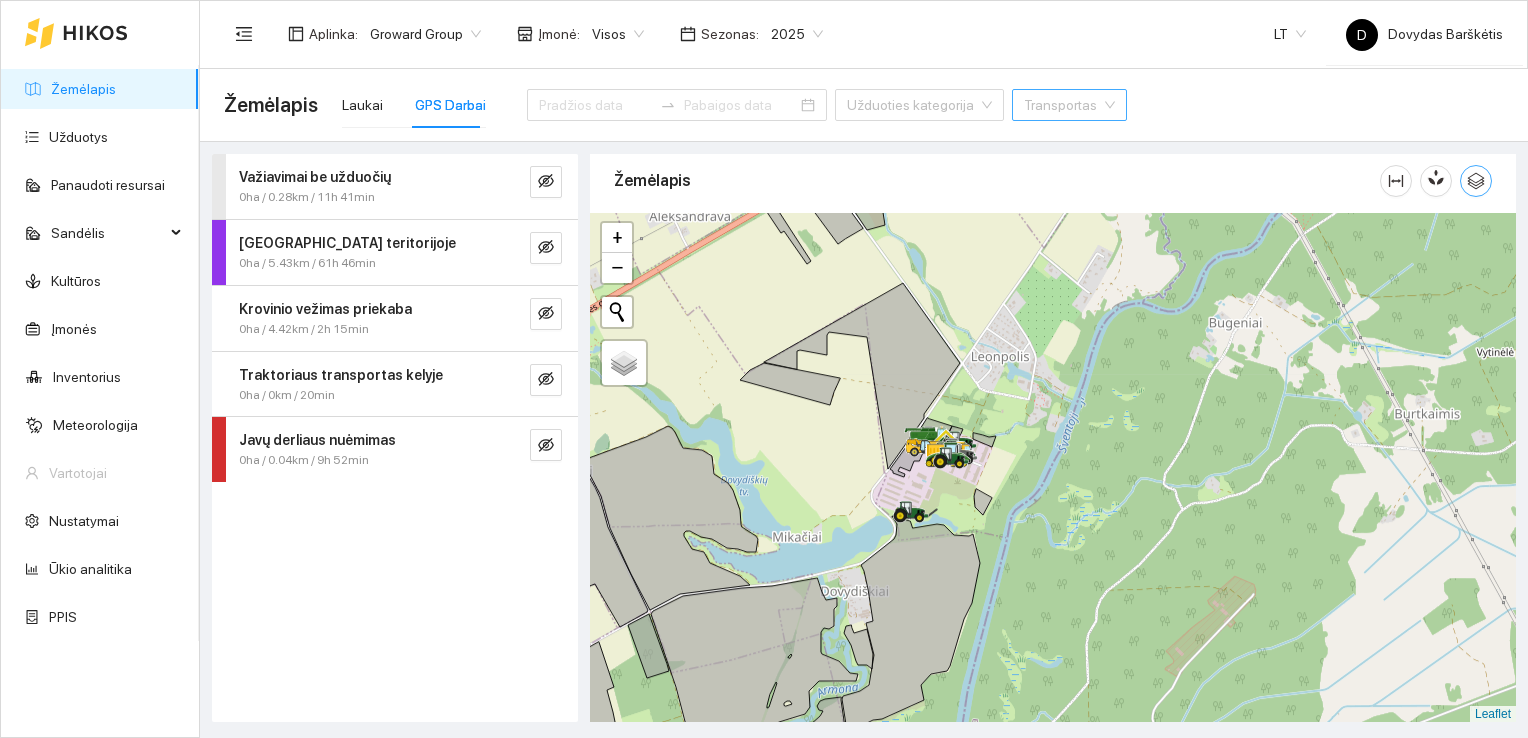 click on "Transportas" at bounding box center (1069, 105) 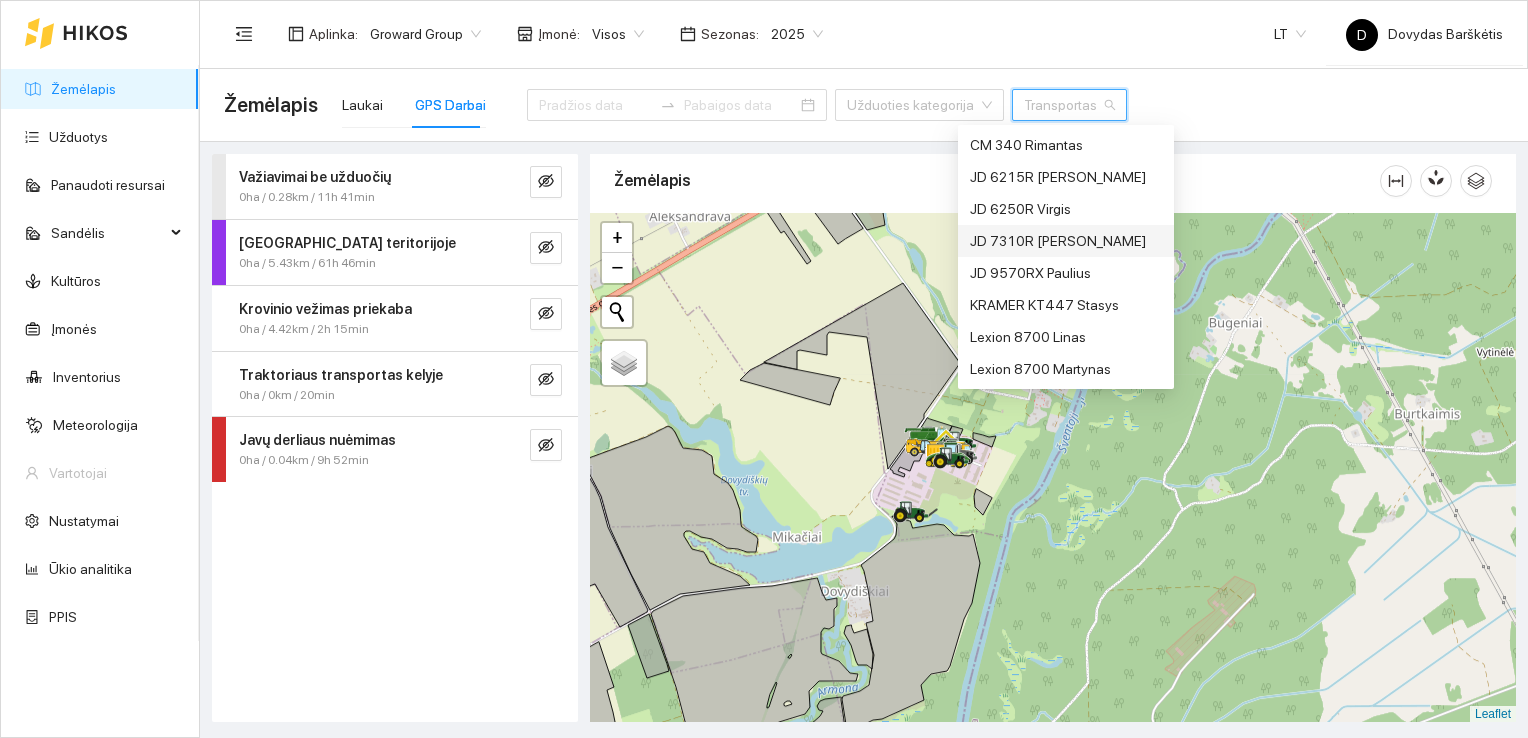 scroll, scrollTop: 192, scrollLeft: 0, axis: vertical 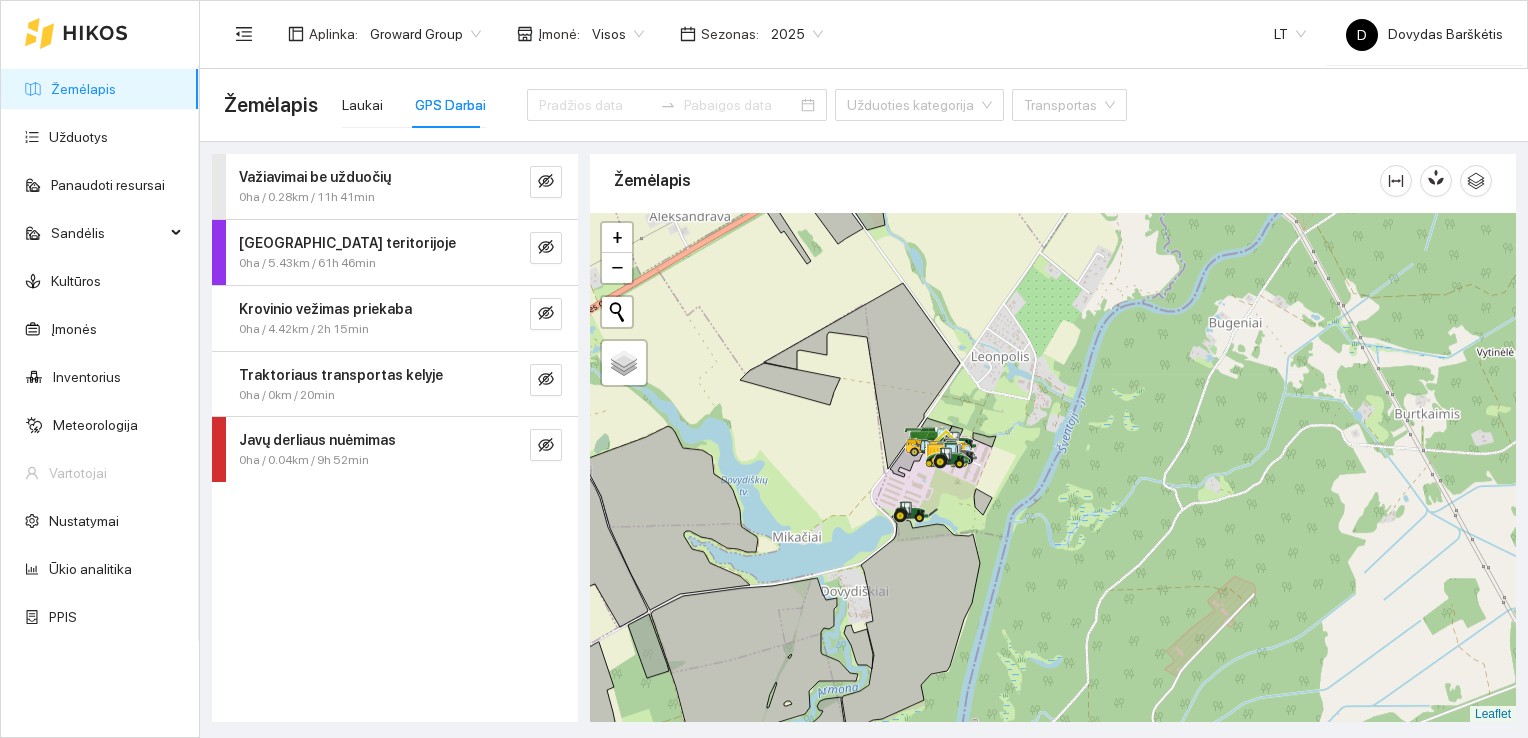 click on "Žemėlapis Laukai GPS Darbai Užduoties kategorija Transportas" at bounding box center (864, 105) 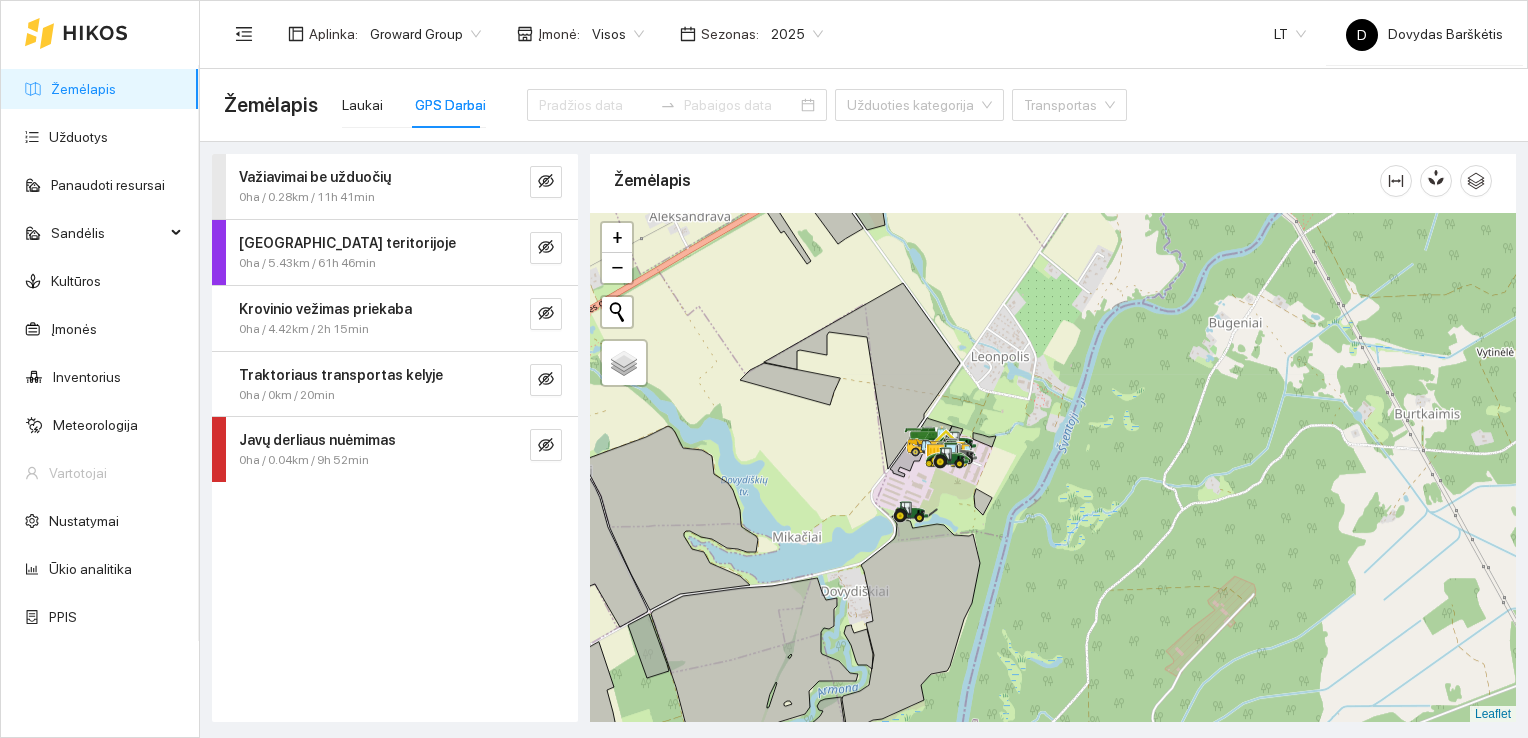 click on "Žemėlapis Laukai GPS Darbai Užduoties kategorija Transportas" at bounding box center [864, 105] 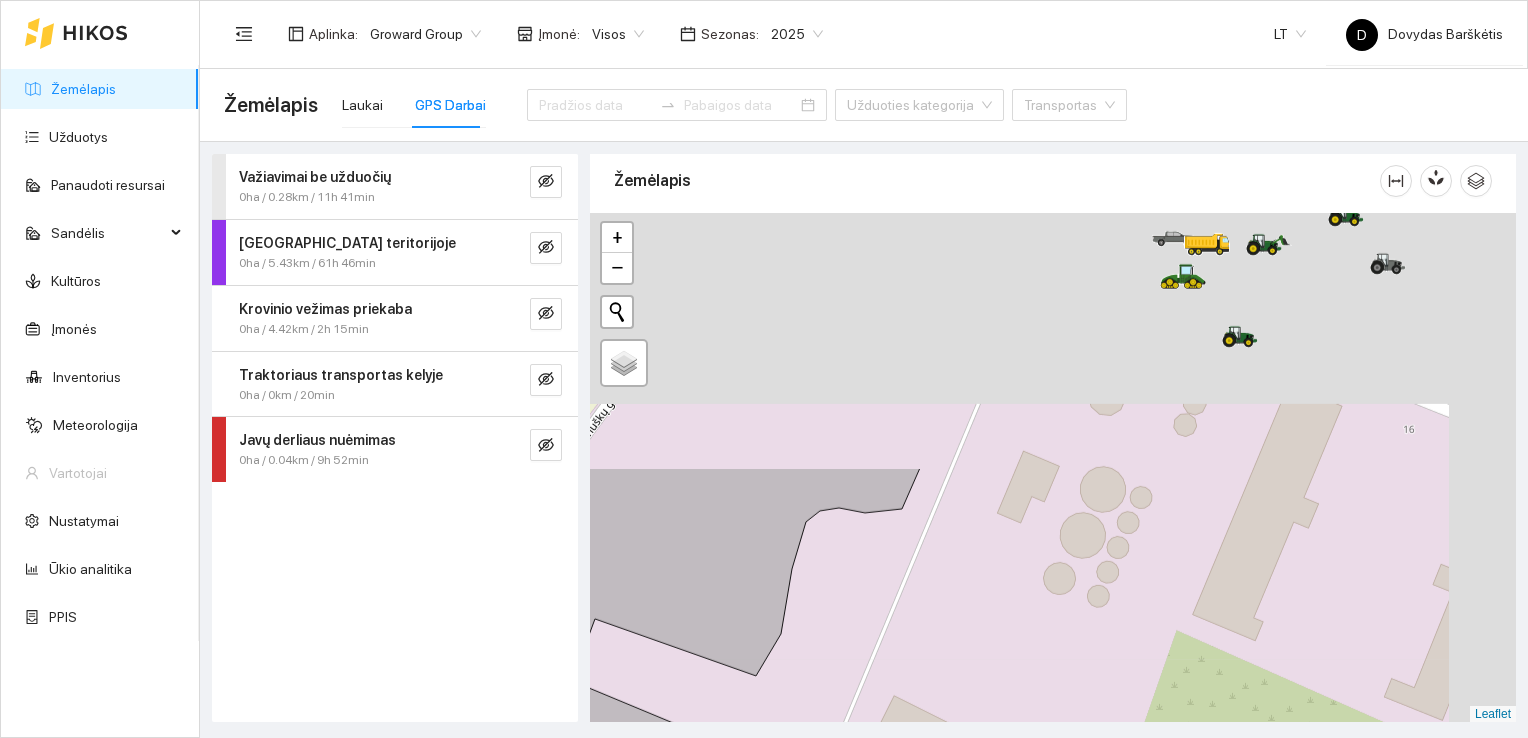 drag, startPoint x: 1128, startPoint y: 389, endPoint x: 820, endPoint y: 774, distance: 493.04056 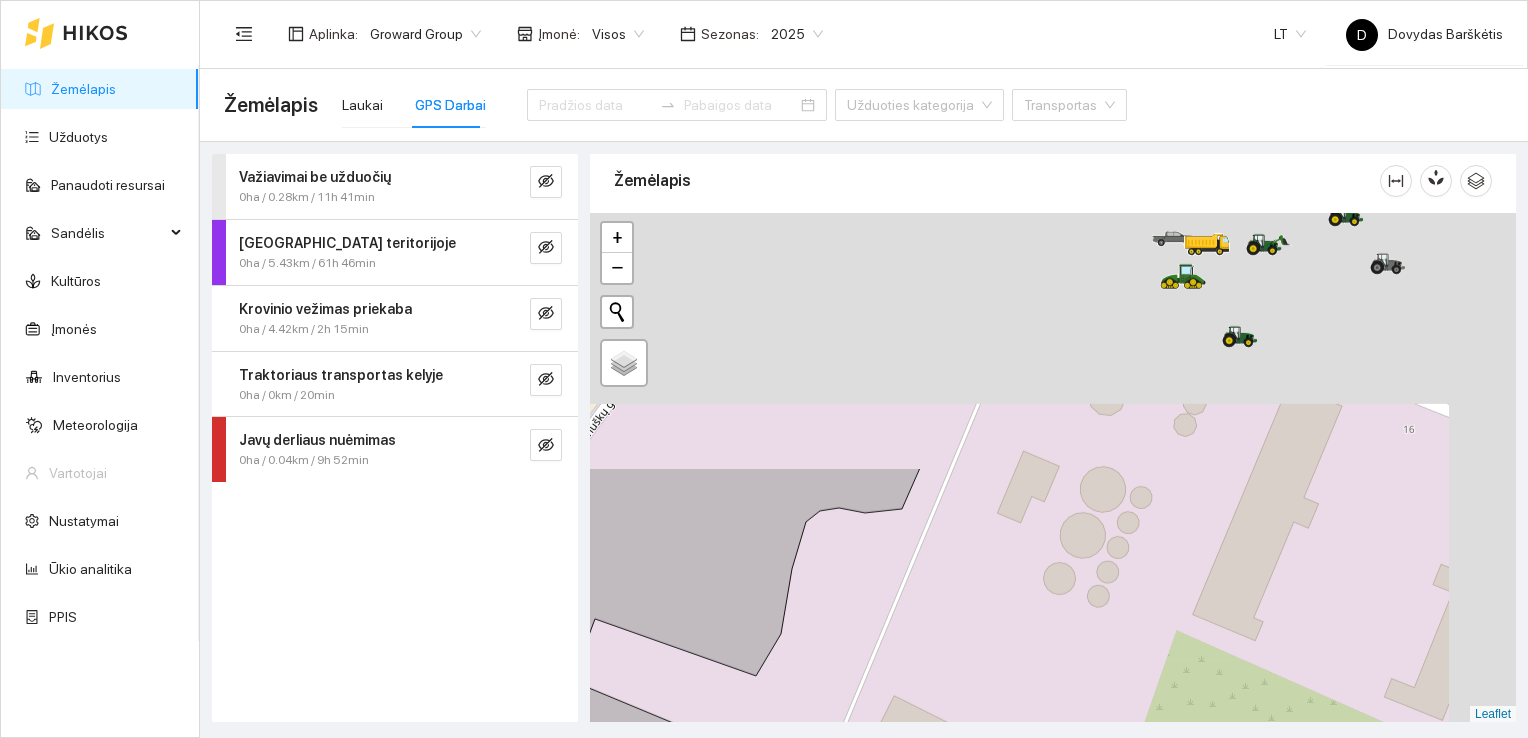 click on "Žemėlapis Užduotys Panaudoti resursai Sandėlis Kultūros Įmonės Inventorius Meteorologija Vartotojai Nustatymai Ūkio analitika PPIS Aplinka : Groward Group Įmonė : Visos Sezonas : 2025 LT D Dovydas Barškėtis   Žemėlapis Laukai GPS Darbai Užduoties kategorija Transportas Važiavimai be užduočių 0ha / 0.28km / 11h 41min Darbas teritorijoje 0ha / 5.43km / 61h 46min Krovinio vežimas priekaba 0ha / 4.42km / 2h 15min Traktoriaus transportas kelyje 0ha / 0km / 20min Javų derliaus nuėmimas 0ha / 0.04km / 9h 52min Žemėlapis" at bounding box center (764, 369) 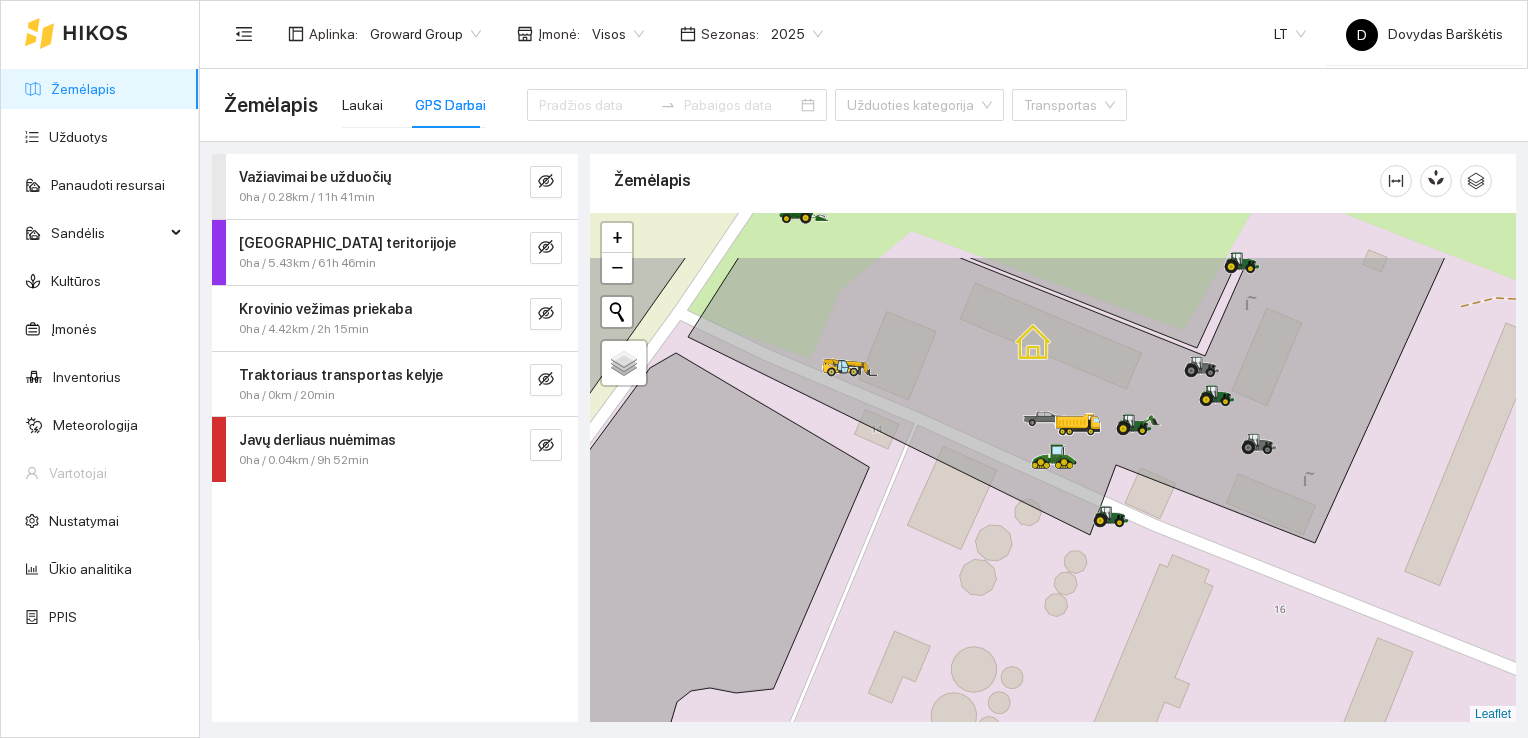 drag, startPoint x: 1038, startPoint y: 501, endPoint x: 983, endPoint y: 597, distance: 110.63905 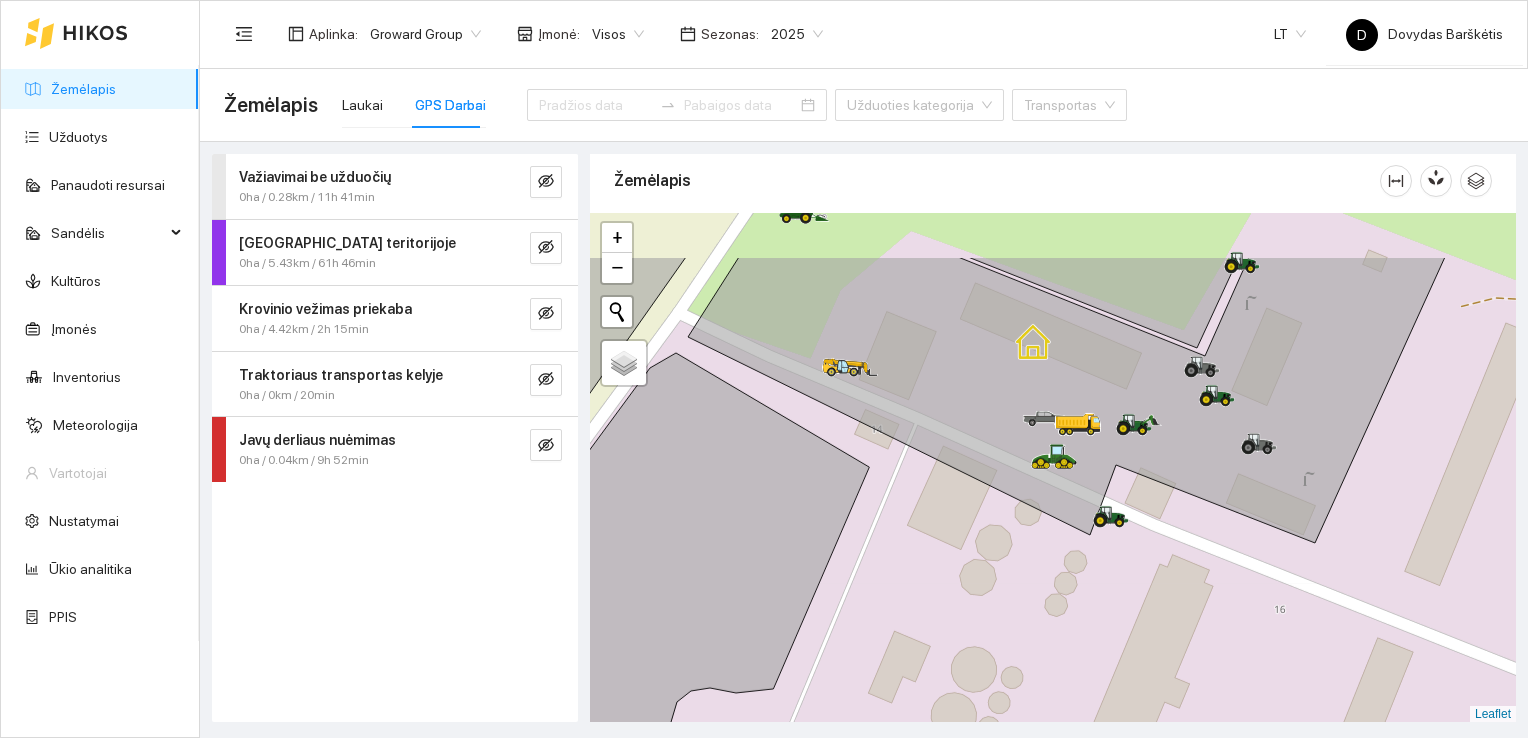 click at bounding box center [1053, 468] 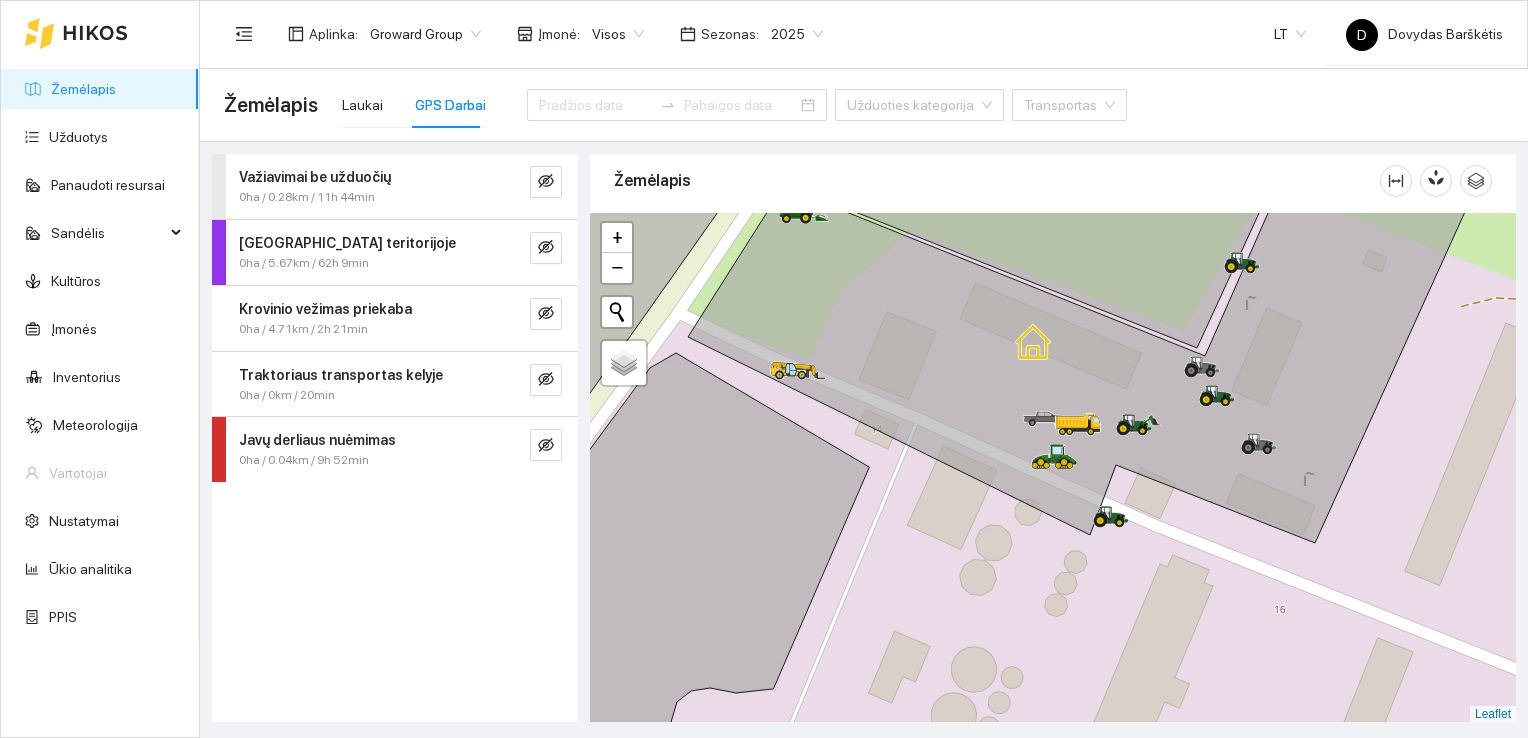 click at bounding box center (1053, 468) 